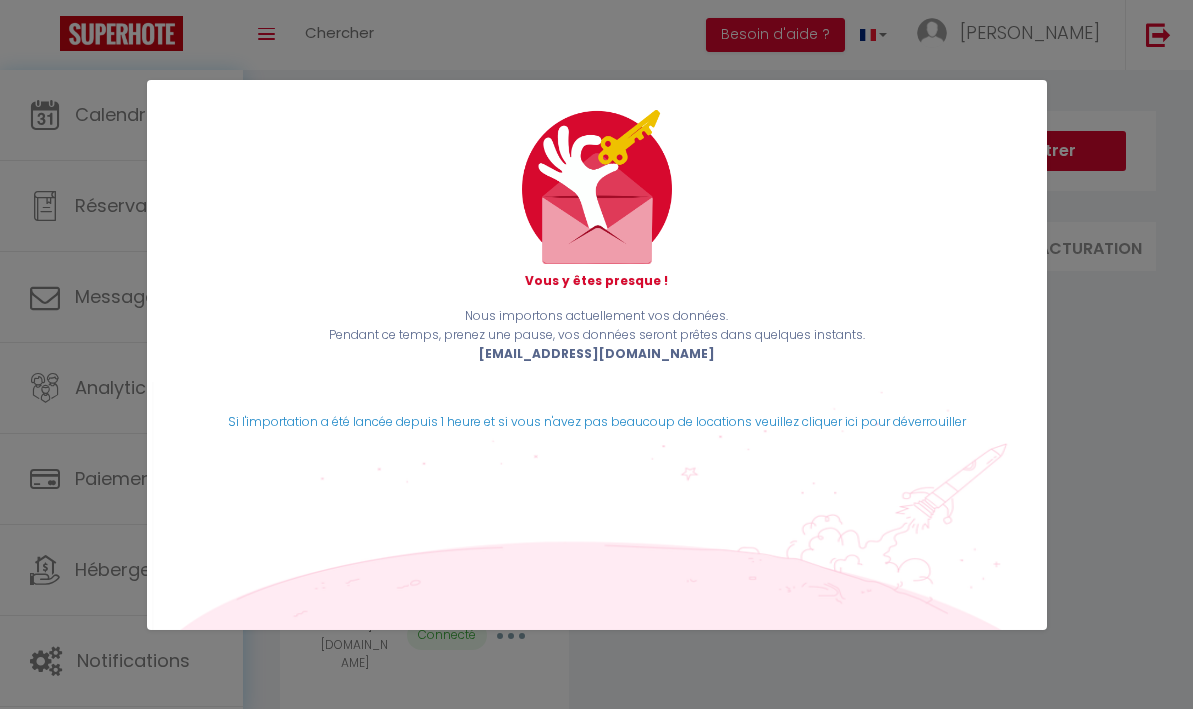 scroll, scrollTop: 70, scrollLeft: 0, axis: vertical 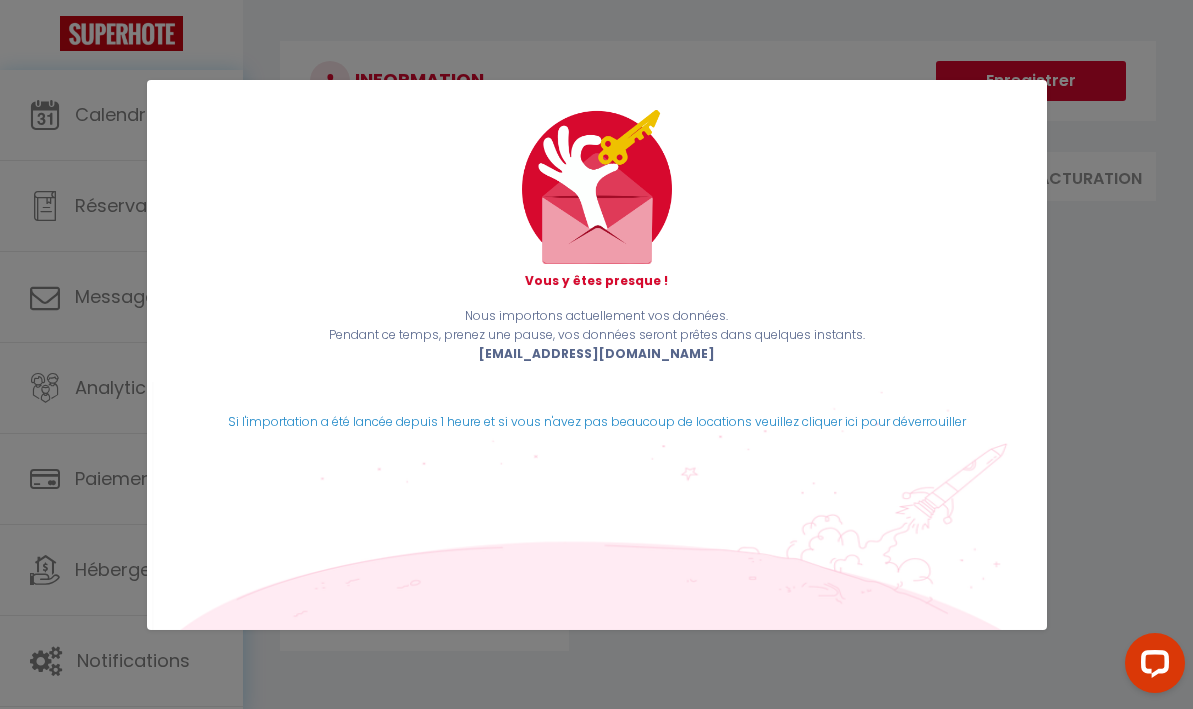 click on "Vous y êtes presque !     Nous importons actuellement vos données.   Pendant ce temps, prenez une pause, vos données seront prêtes dans quelques instants.   [EMAIL_ADDRESS][DOMAIN_NAME]   Si l'importation a été lancée depuis 1 heure et si vous n'avez pas beaucoup de locations veuillez cliquer ici pour déverrouiller" at bounding box center [596, 354] 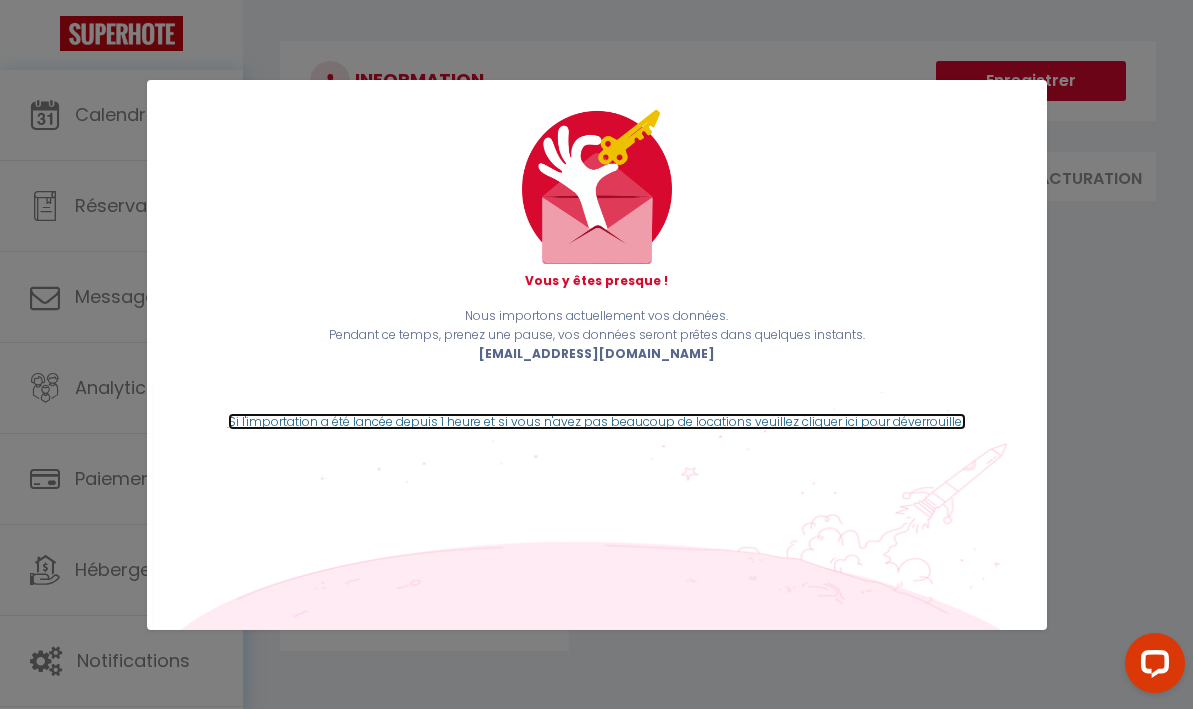 click on "Si l'importation a été lancée depuis 1 heure et si vous n'avez pas beaucoup de locations veuillez cliquer ici pour déverrouiller" at bounding box center [597, 421] 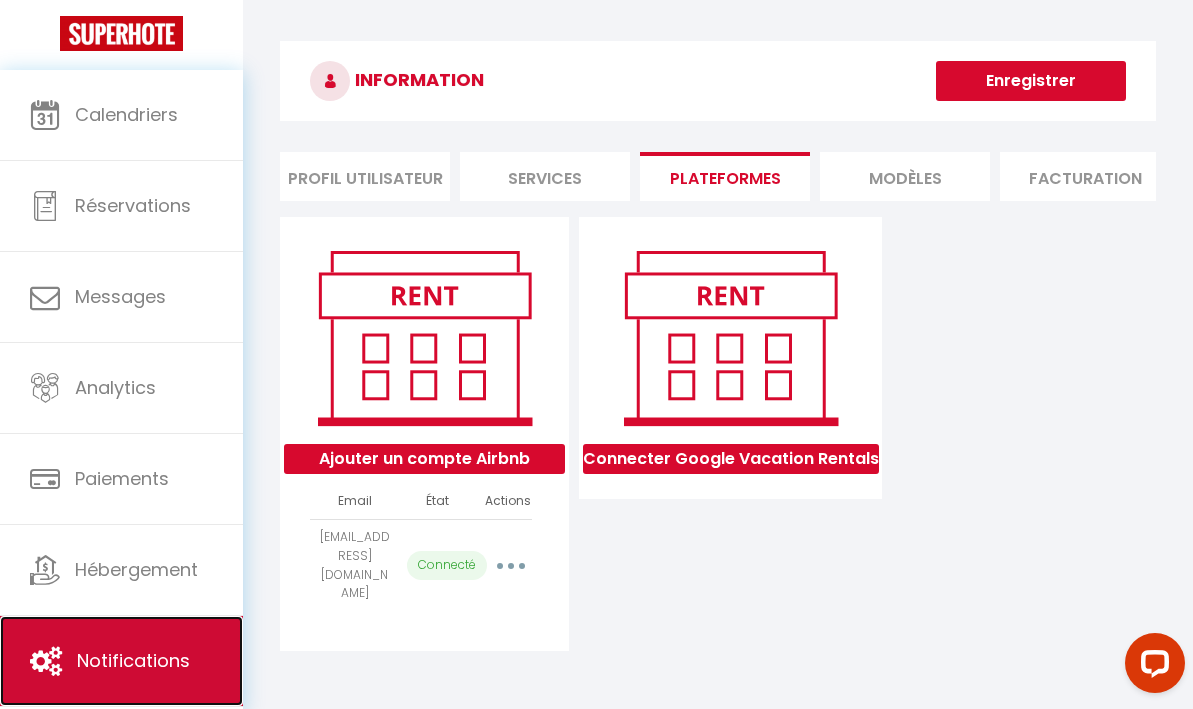 click on "Notifications" at bounding box center (133, 660) 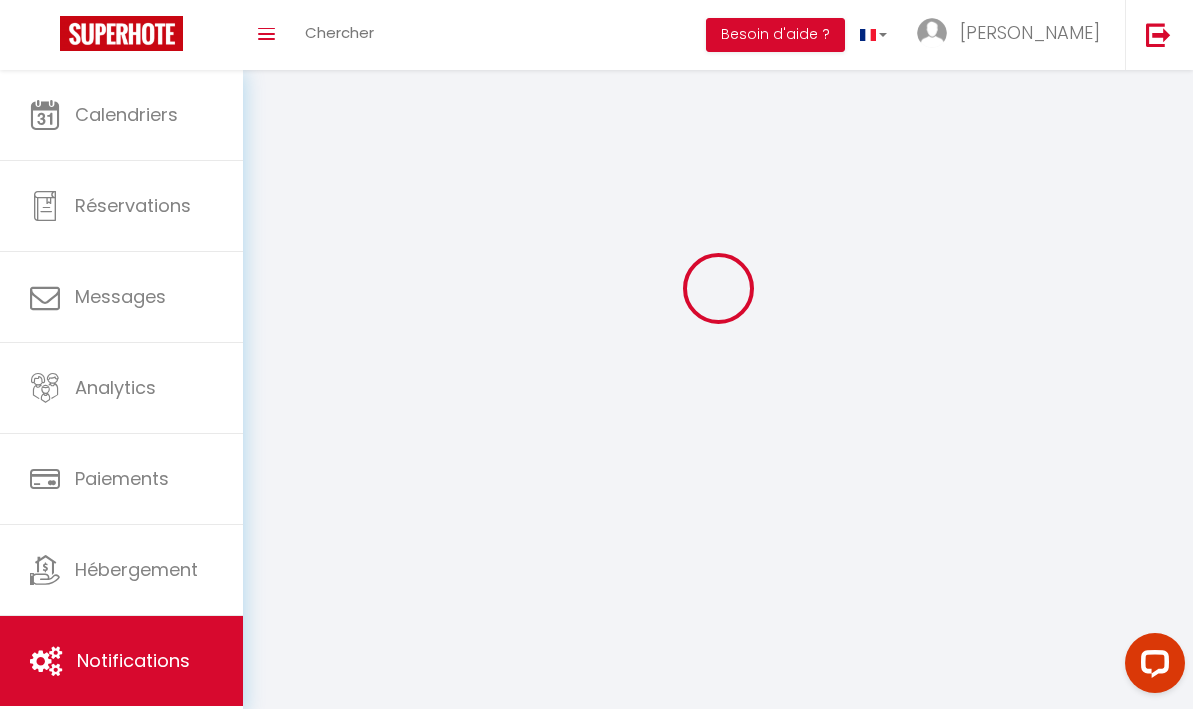 scroll, scrollTop: 0, scrollLeft: 0, axis: both 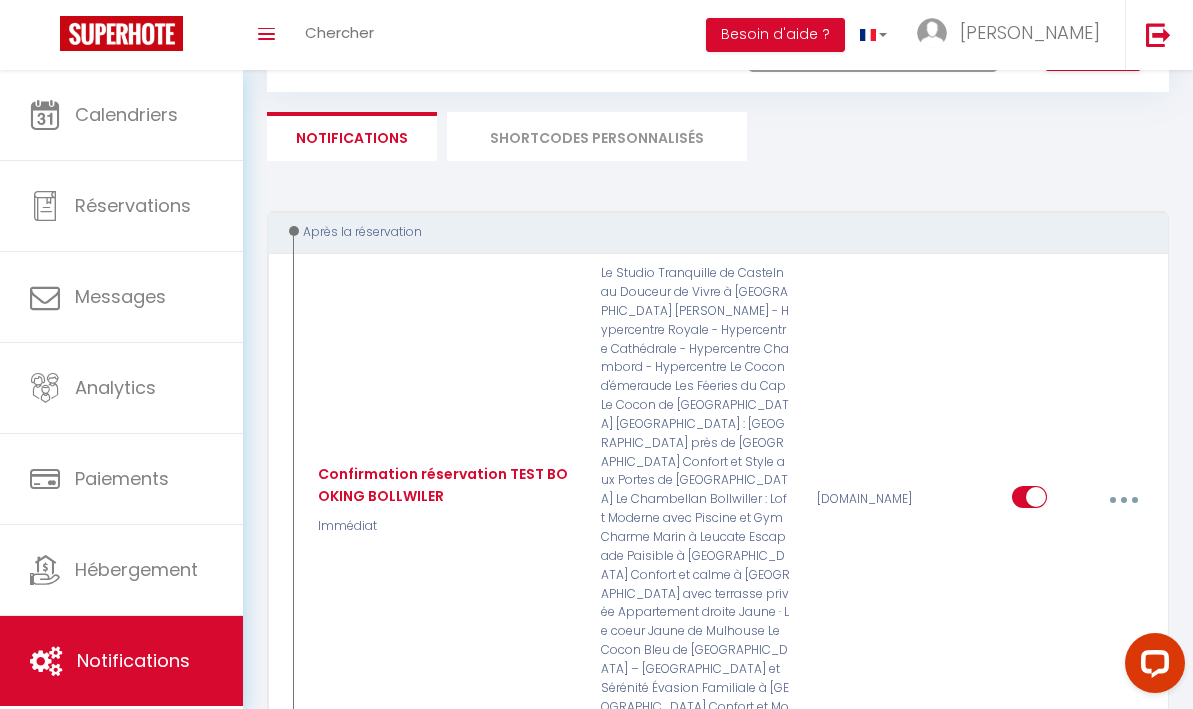 click on "SHORTCODES PERSONNALISÉS" at bounding box center (597, 136) 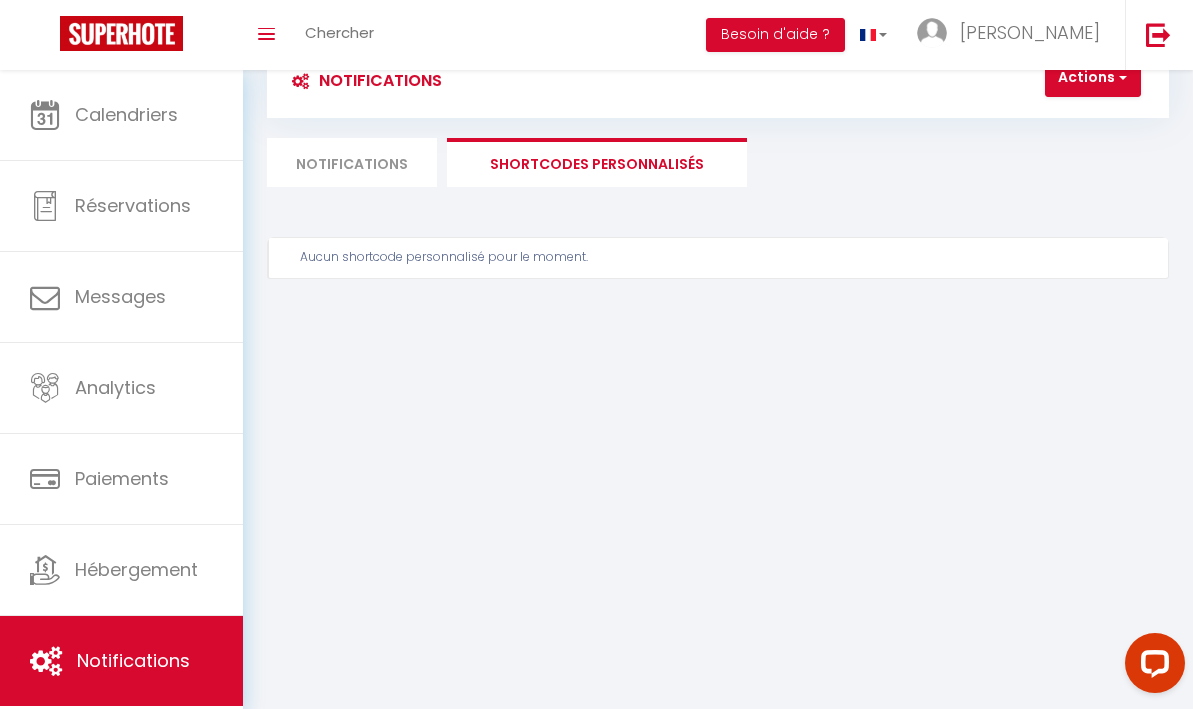 click on "SHORTCODES PERSONNALISÉS" at bounding box center [597, 162] 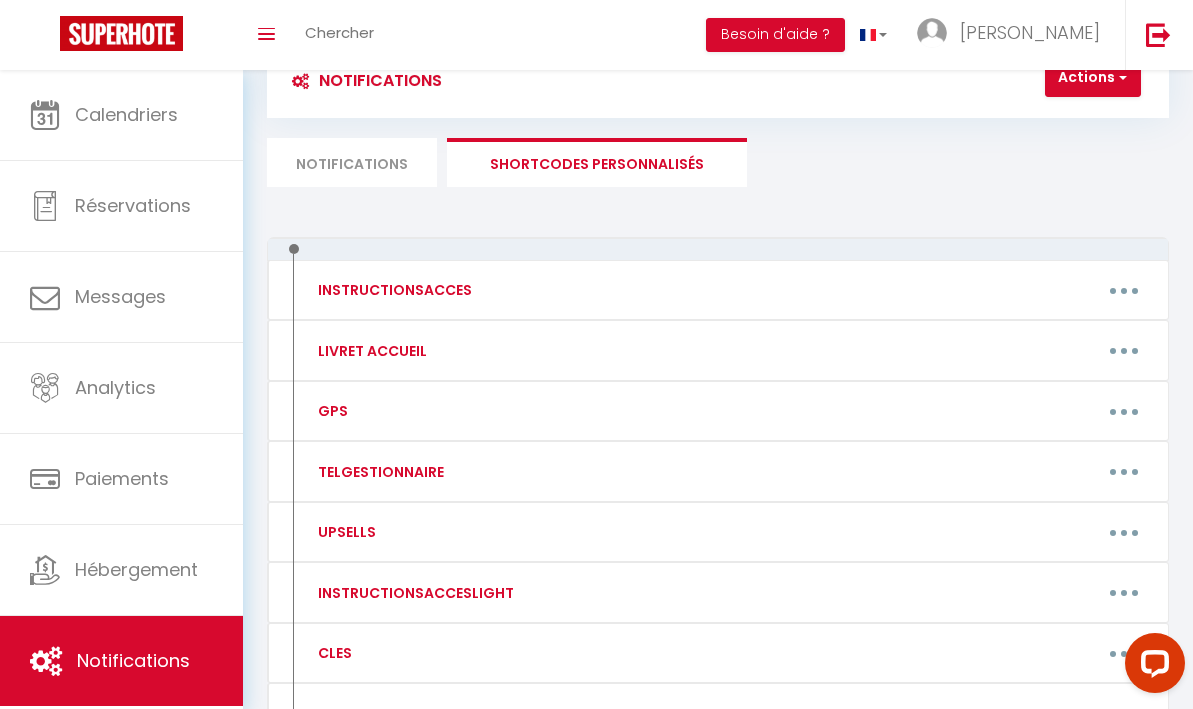 scroll, scrollTop: 96, scrollLeft: 0, axis: vertical 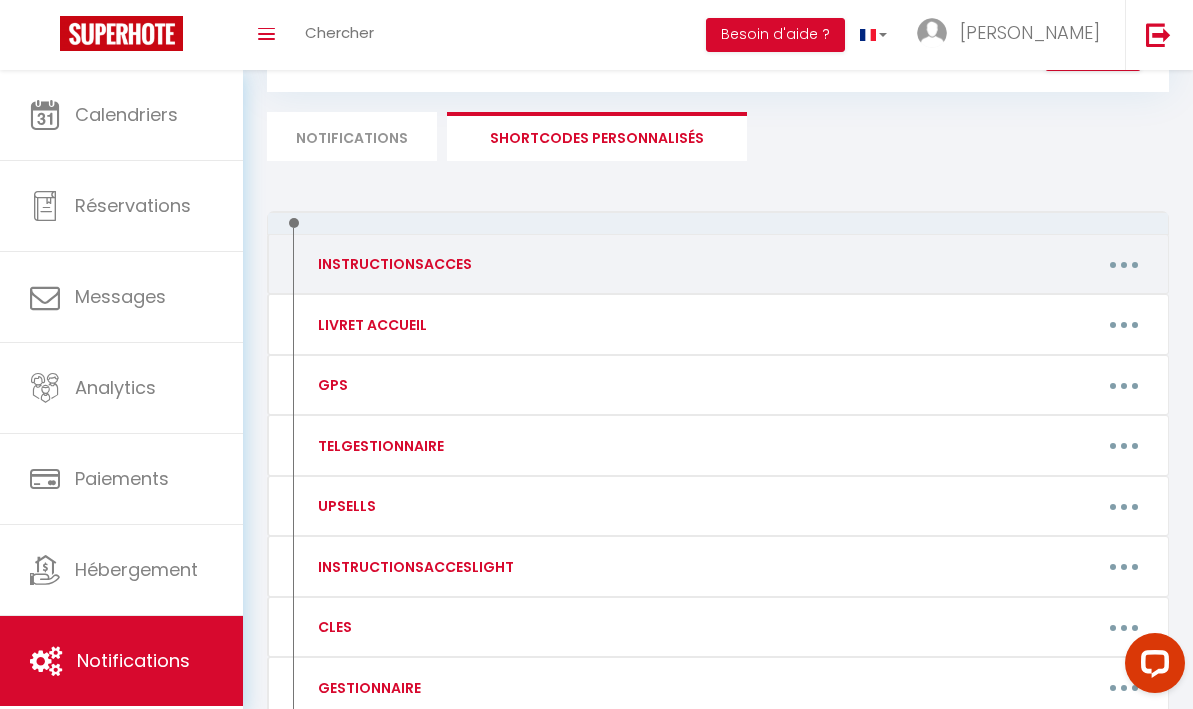click on "Editer   Supprimer" at bounding box center (840, 264) 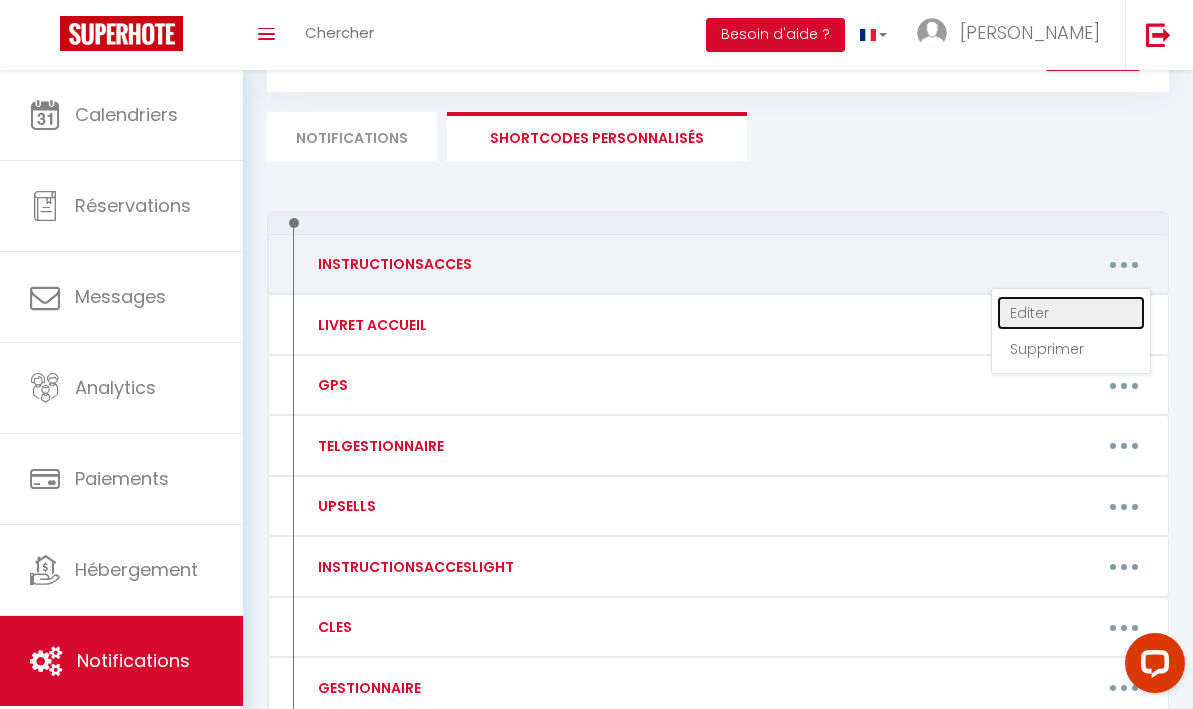 click on "Editer" at bounding box center (1071, 313) 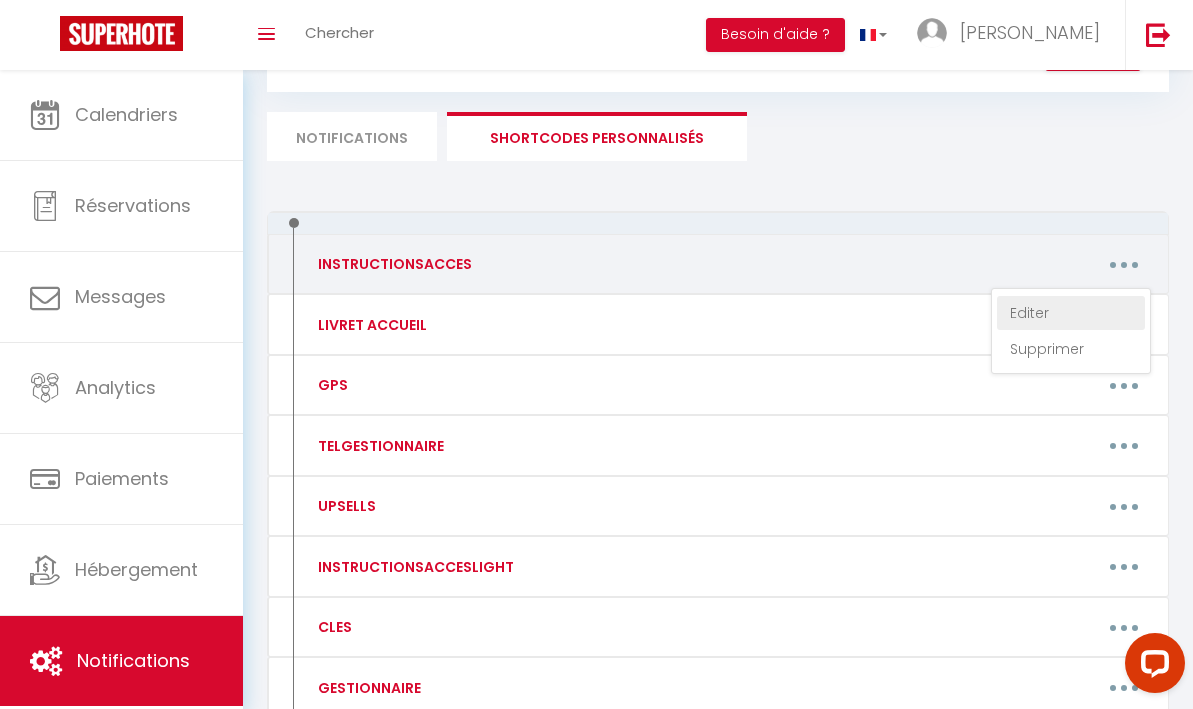 type on "INSTRUCTIONSACCES" 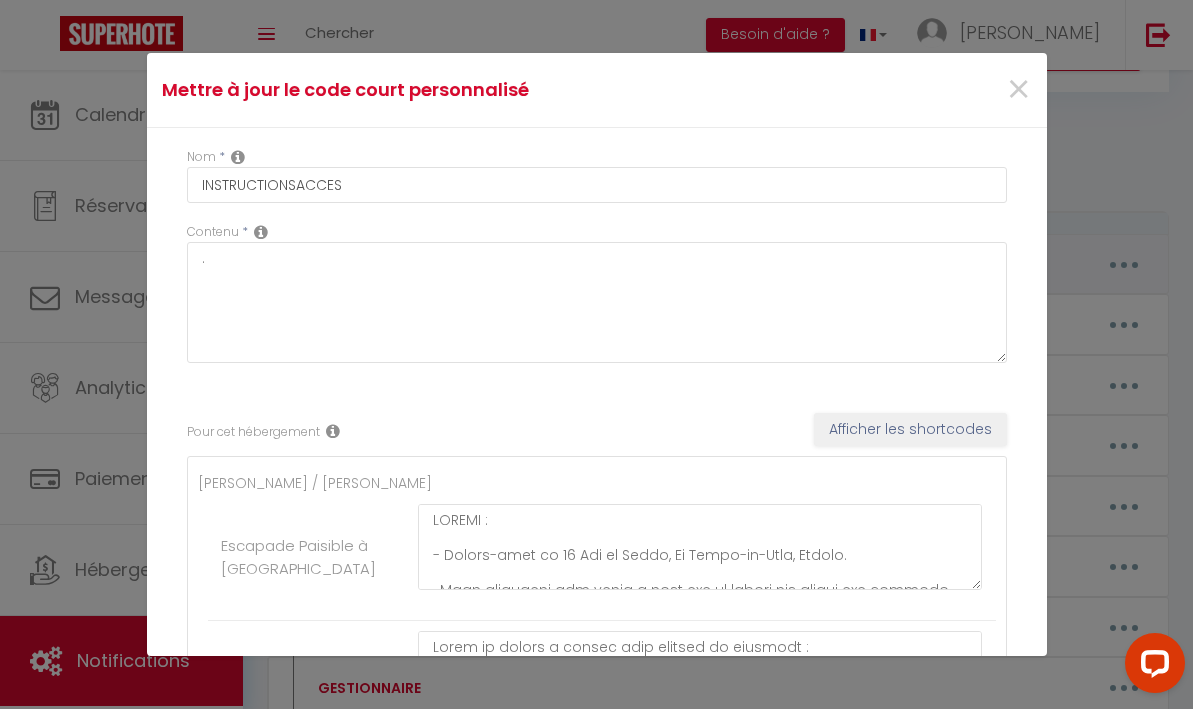 type on "ENTREE
Accès au logement :
•	Passez le portail pour entrer sur un petit terrain
•	Suivez le chemin de gravier
Récupération des clés :
•	La boîte à clés est accrochée à un arbre, près de la yourte
•	Code de la boîte à clés : 2302
Ouverture de la porte :
•	Montez le petit escalier qui mène à l’entrée de la yourte
•	Utilisez la clé avec le porte-clé rouge pour ouvrir la porte d’entrée
VIDEOS D’ACCES :
[URL][DOMAIN_NAME]
INFORMATIONS IMPORTANTE
STATIONNEMENT : devant le portail
WIFI : Nom de réseau : Livebox-66F0
Clé de sécurité: URk94guYYFpwg5aNxn" 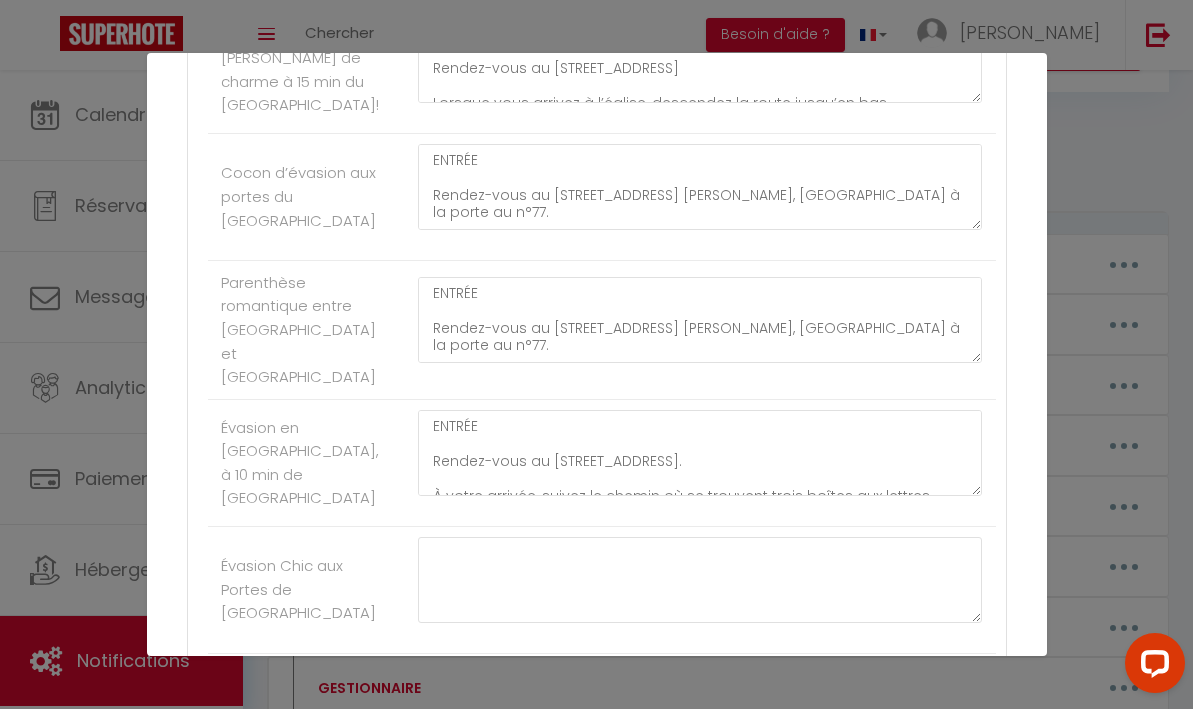 scroll, scrollTop: 9187, scrollLeft: 0, axis: vertical 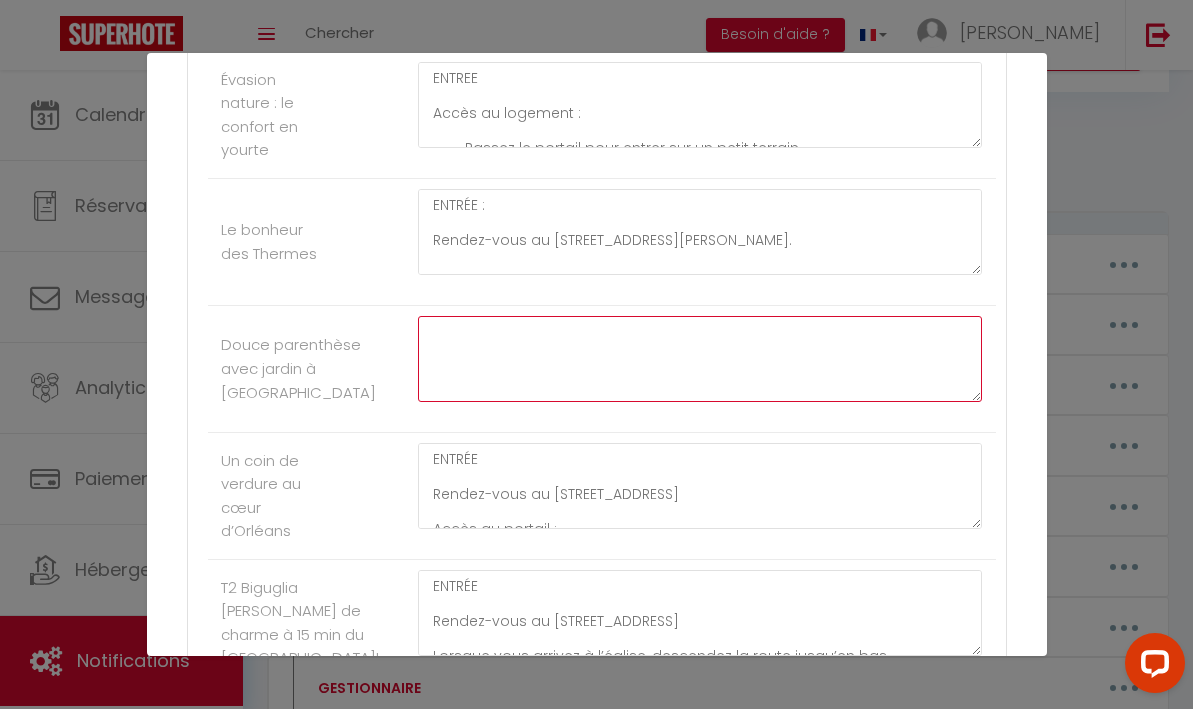 click at bounding box center (700, 359) 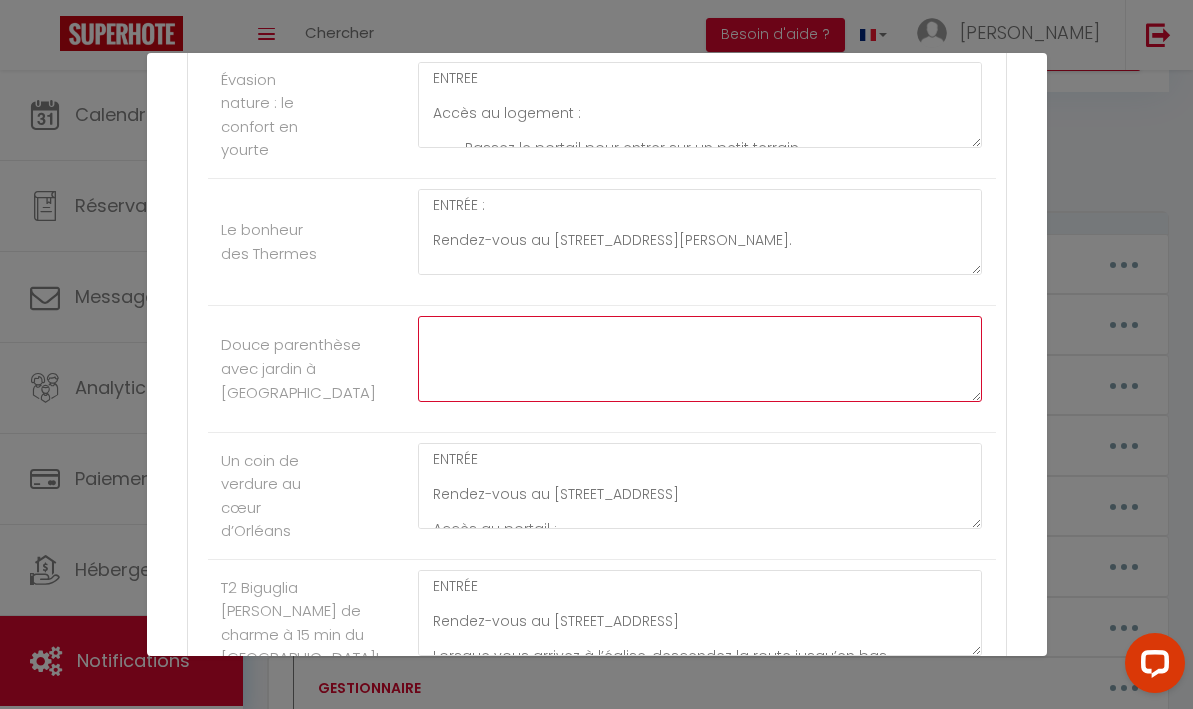 paste on "Rendez-vous au [STREET_ADDRESS]. Prenez le chemin situé entre la maison et le poteau, avancez jusqu’au bout et gare-vous juste en face, devant l’arbre.
Ensuite, marchez en direction de la maison et montez jusqu’à la porte d’entrée.
La boîte à clés se trouve juste à droite de la porte.
Tapez le code 4872, récupérez les clés, puis entrez dans la maison." 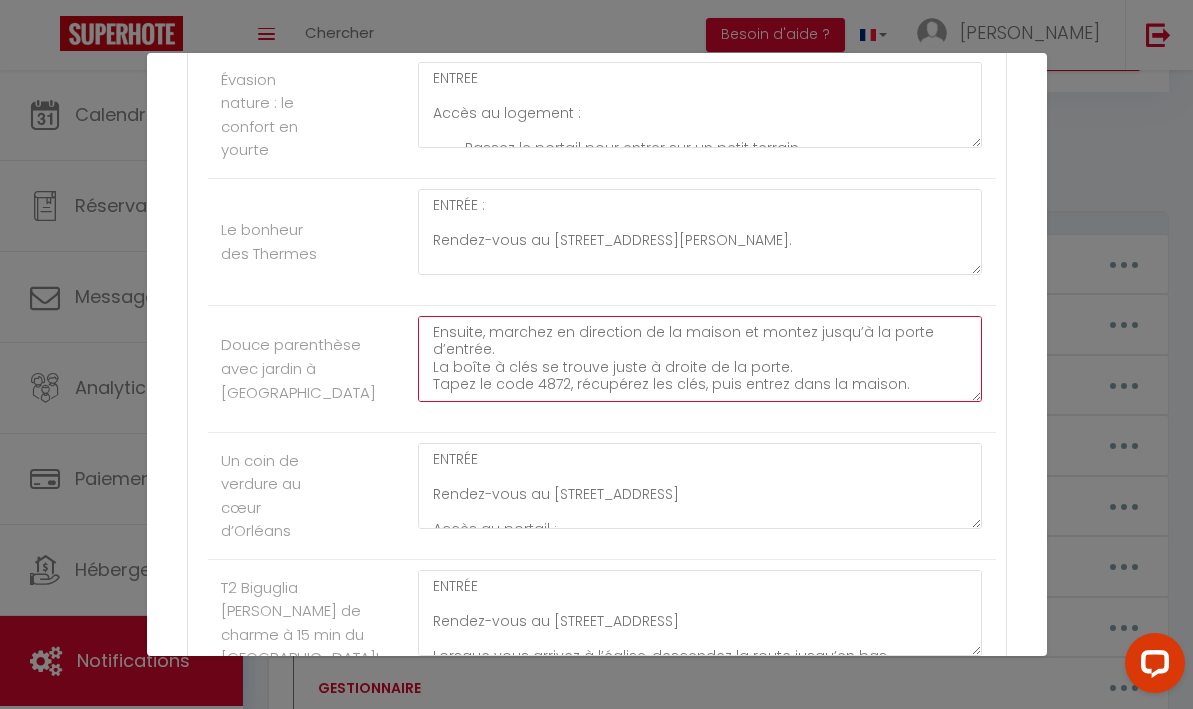 scroll, scrollTop: 0, scrollLeft: 0, axis: both 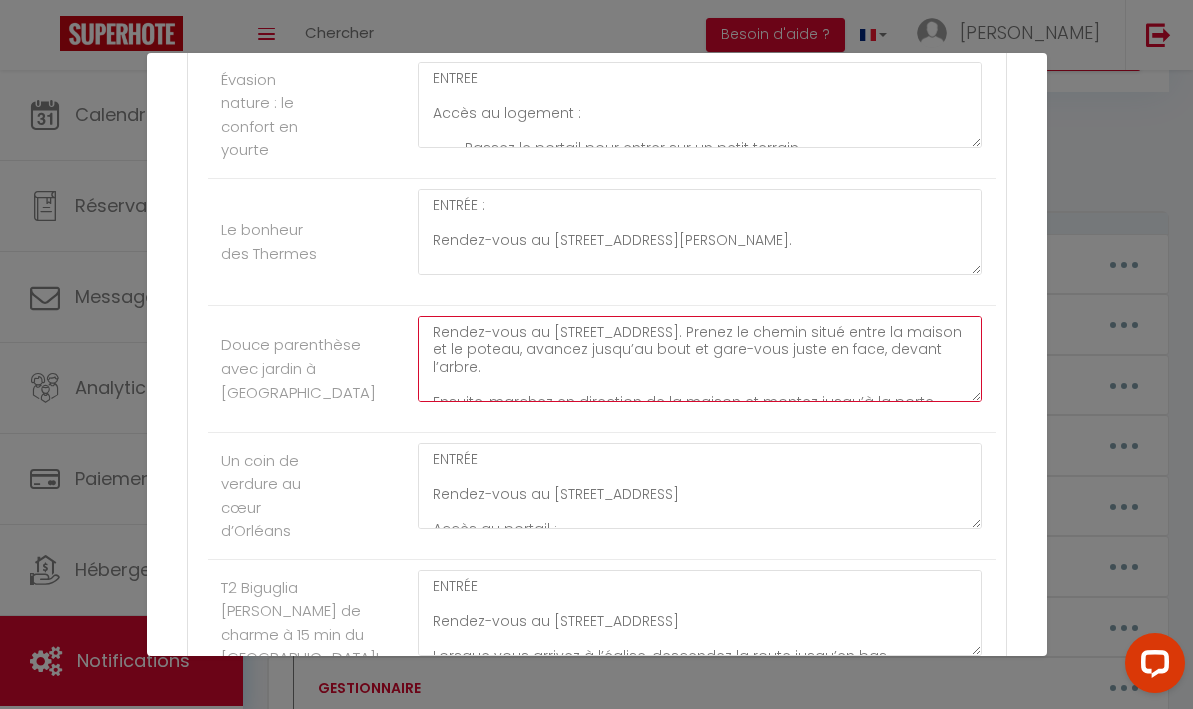 click on "Rendez-vous au [STREET_ADDRESS]. Prenez le chemin situé entre la maison et le poteau, avancez jusqu’au bout et gare-vous juste en face, devant l’arbre.
Ensuite, marchez en direction de la maison et montez jusqu’à la porte d’entrée.
La boîte à clés se trouve juste à droite de la porte.
Tapez le code 4872, récupérez les clés, puis entrez dans la maison." at bounding box center (700, 359) 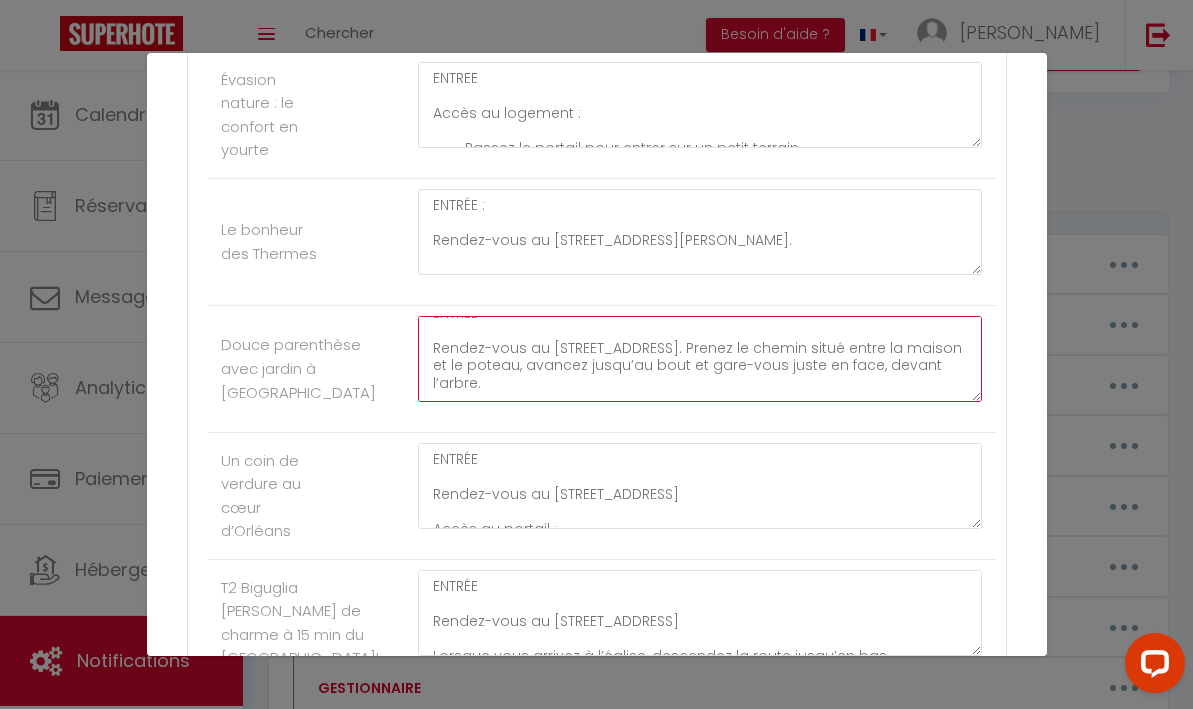 scroll, scrollTop: 23, scrollLeft: 0, axis: vertical 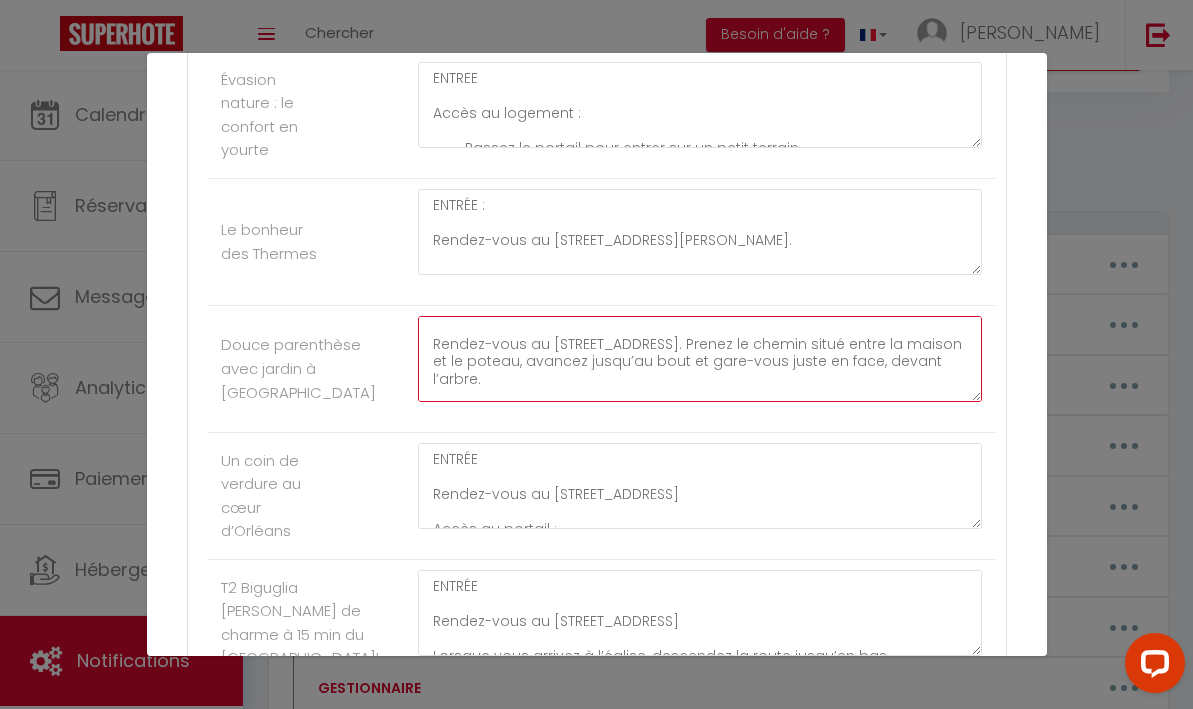 click on "ENTRÉE
Rendez-vous au [STREET_ADDRESS]. Prenez le chemin situé entre la maison et le poteau, avancez jusqu’au bout et gare-vous juste en face, devant l’arbre.
Ensuite, marchez en direction de la maison et montez jusqu’à la porte d’entrée.
La boîte à clés se trouve juste à droite de la porte.
Tapez le code 4872, récupérez les clés, puis entrez dans la maison." at bounding box center [700, 359] 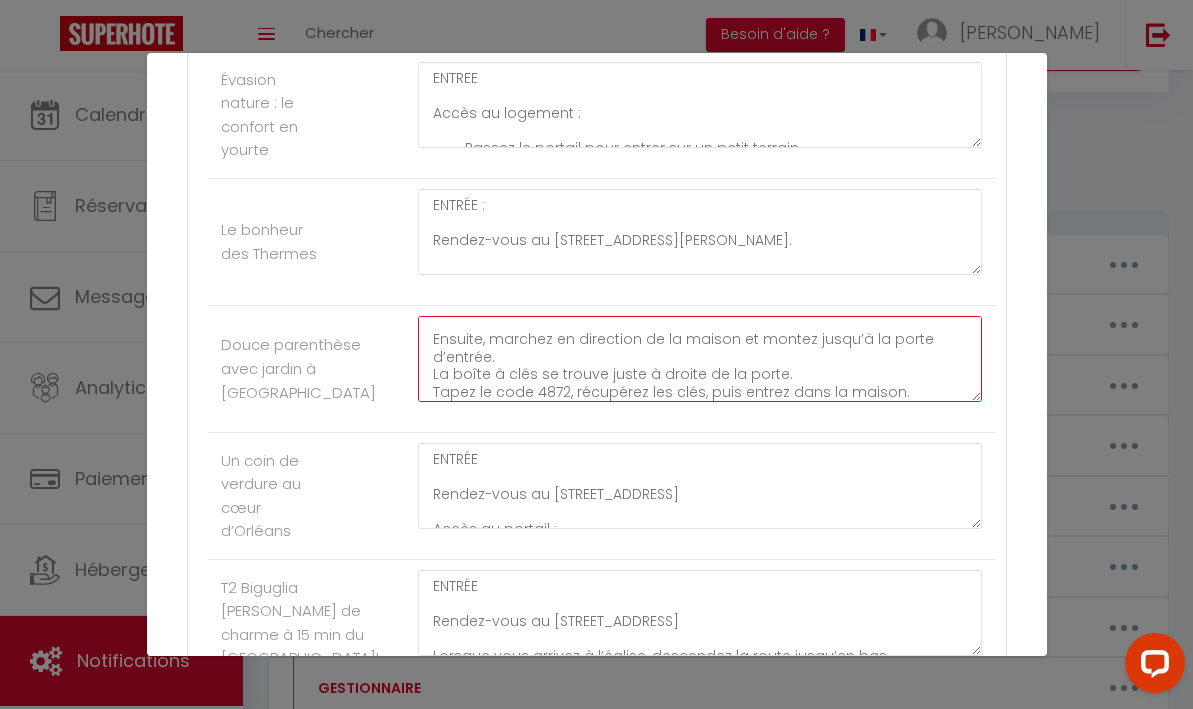 scroll, scrollTop: 121, scrollLeft: 0, axis: vertical 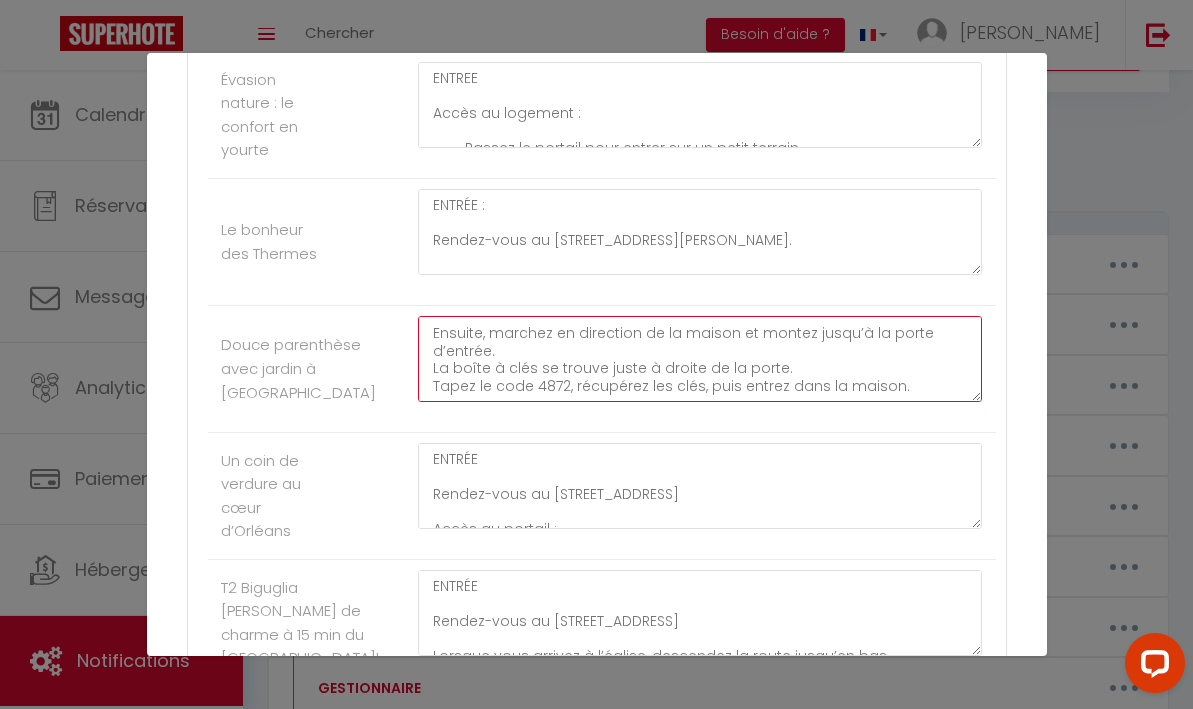 click on "ENTRÉE
Rendez-vous au [STREET_ADDRESS].
Prenez le chemin situé entre la maison et le poteau, avancez jusqu’au bout et gare-vous juste en face, devant l’arbre.
Ensuite, marchez en direction de la maison et montez jusqu’à la porte d’entrée.
La boîte à clés se trouve juste à droite de la porte.
Tapez le code 4872, récupérez les clés, puis entrez dans la maison." at bounding box center [700, 359] 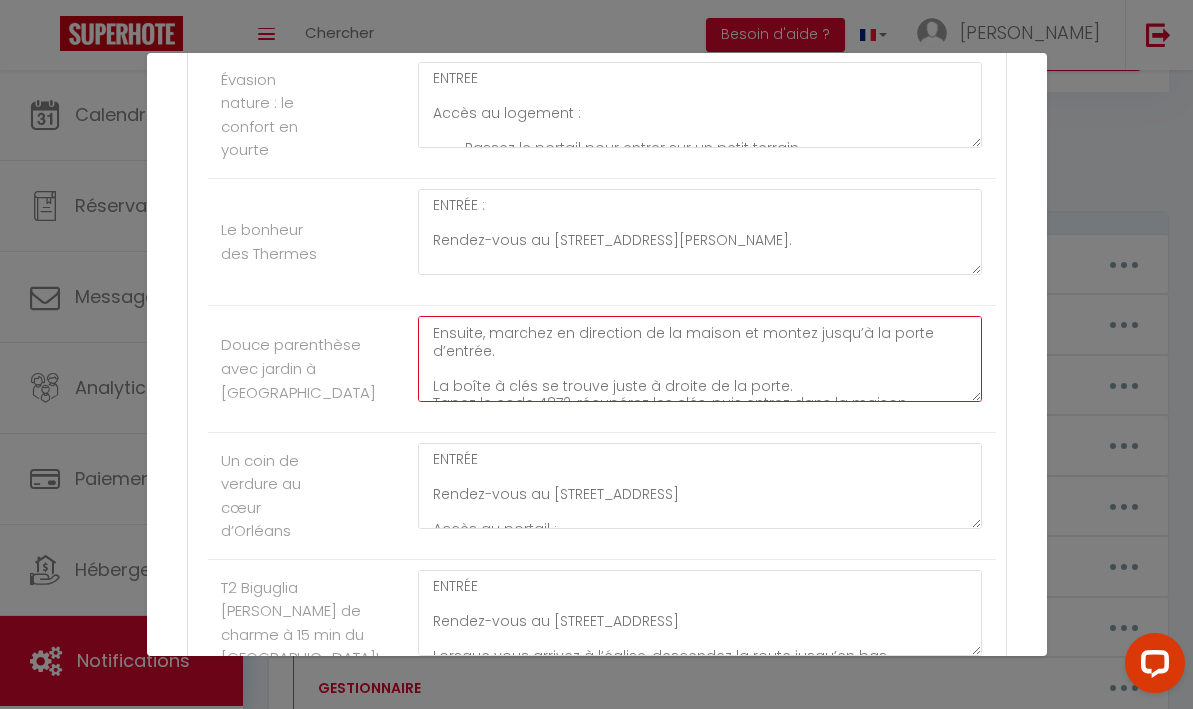 scroll, scrollTop: 138, scrollLeft: 0, axis: vertical 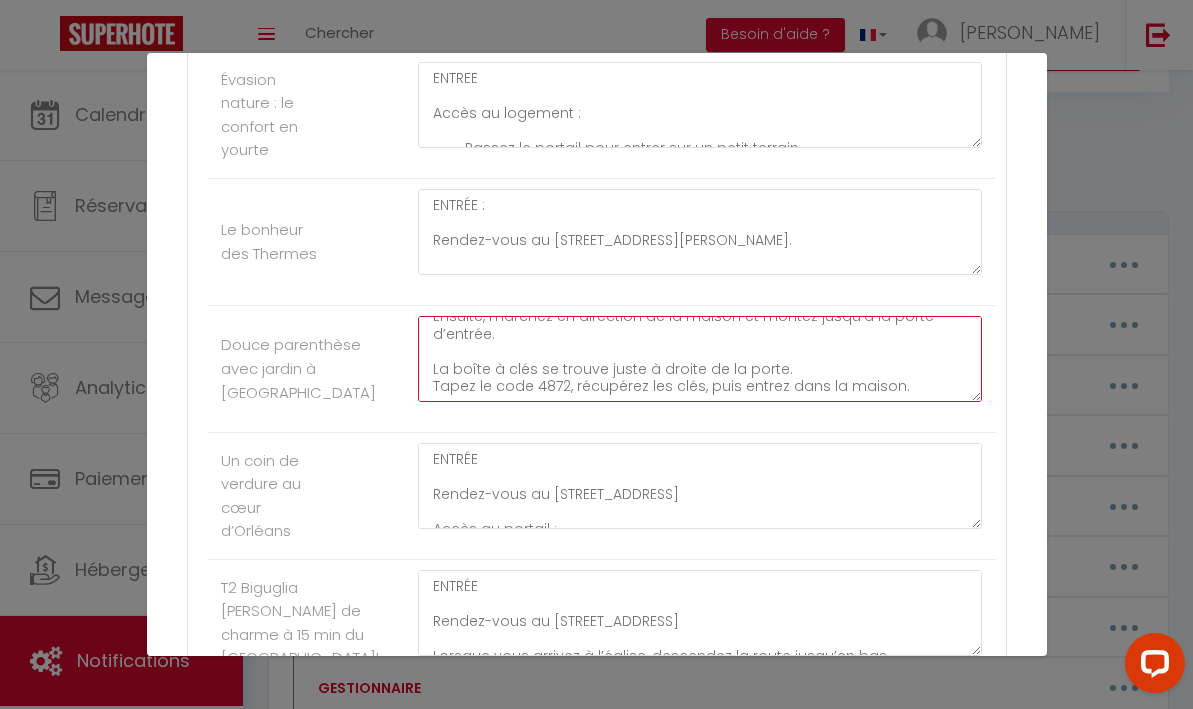 click on "ENTRÉE
Rendez-vous au [STREET_ADDRESS].
Prenez le chemin situé entre la maison et le poteau, avancez jusqu’au bout et gare-vous juste en face, devant l’arbre.
Ensuite, marchez en direction de la maison et montez jusqu’à la porte d’entrée.
La boîte à clés se trouve juste à droite de la porte.
Tapez le code 4872, récupérez les clés, puis entrez dans la maison." at bounding box center (700, 359) 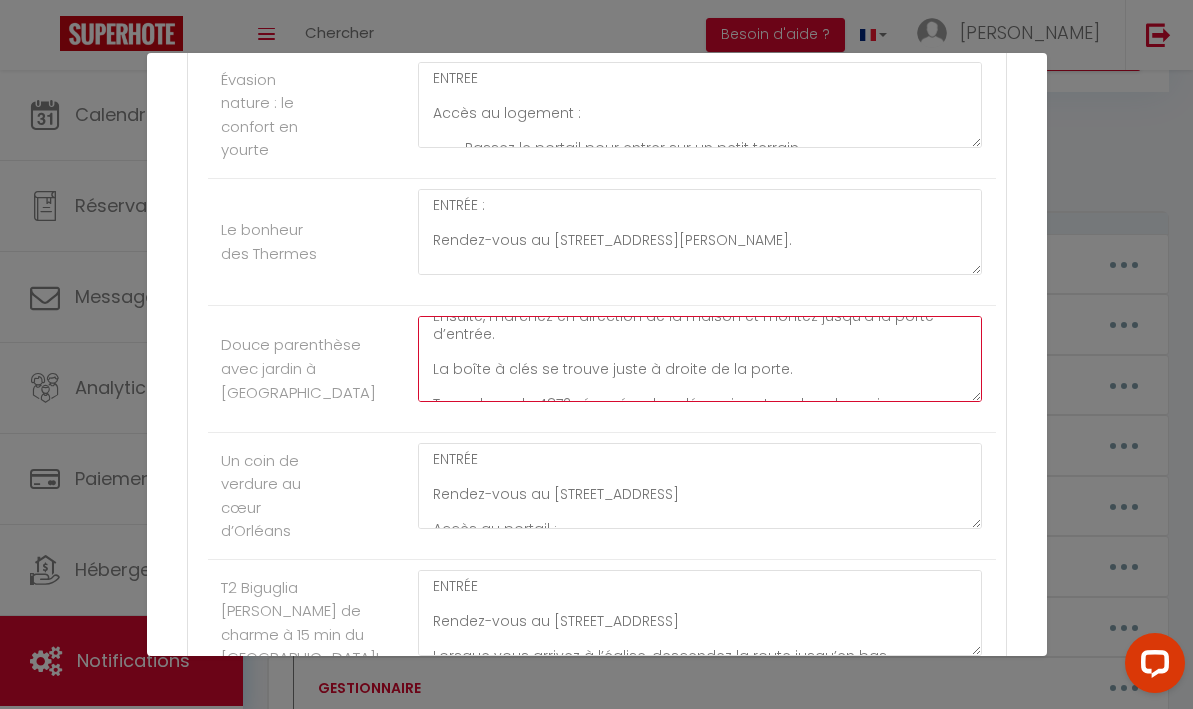 scroll, scrollTop: 192, scrollLeft: 0, axis: vertical 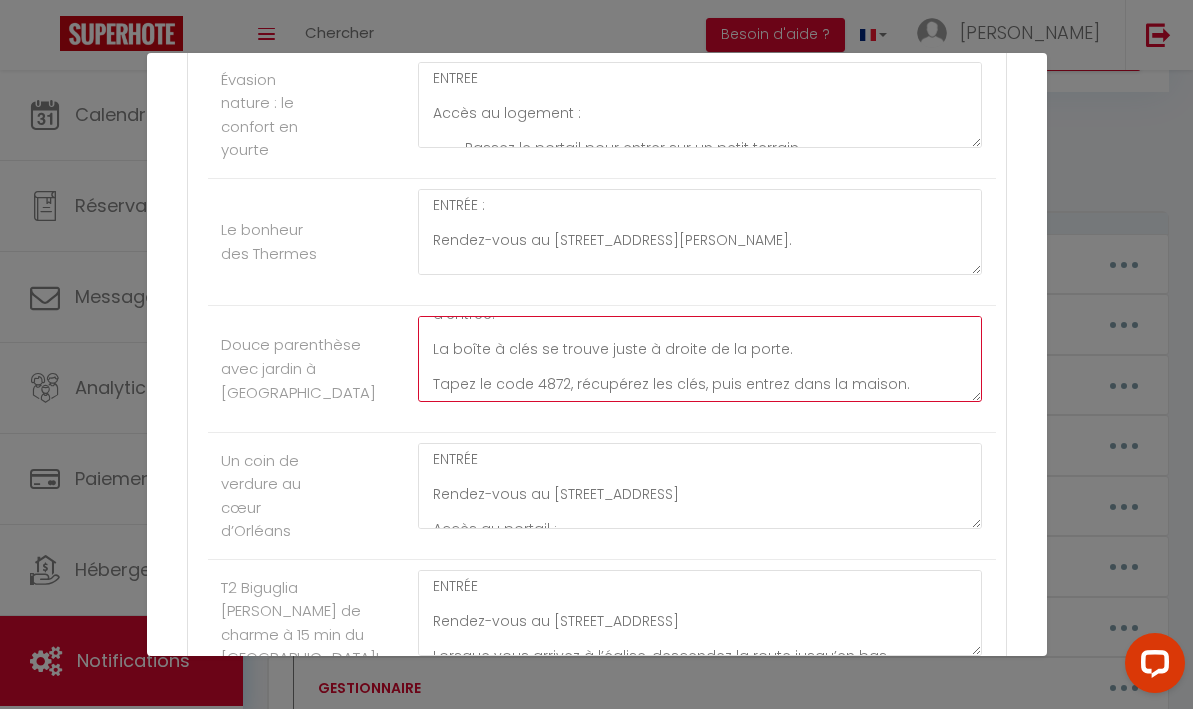 drag, startPoint x: 566, startPoint y: 418, endPoint x: 535, endPoint y: 418, distance: 31 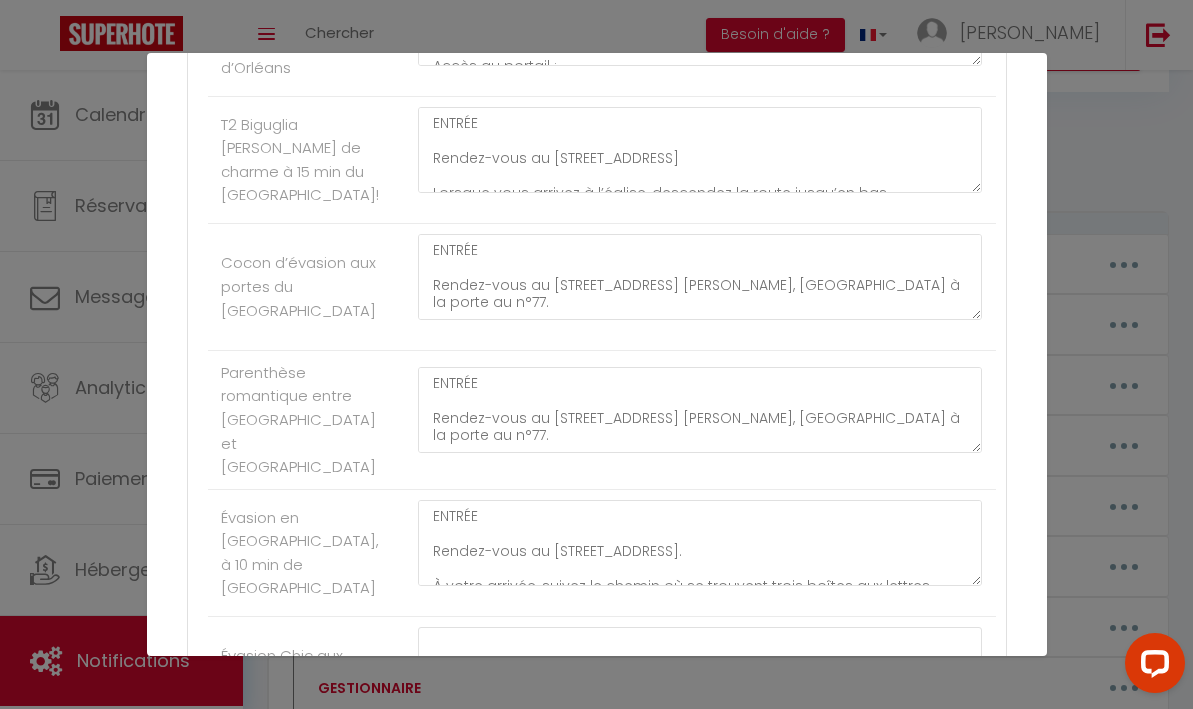 scroll, scrollTop: 9187, scrollLeft: 0, axis: vertical 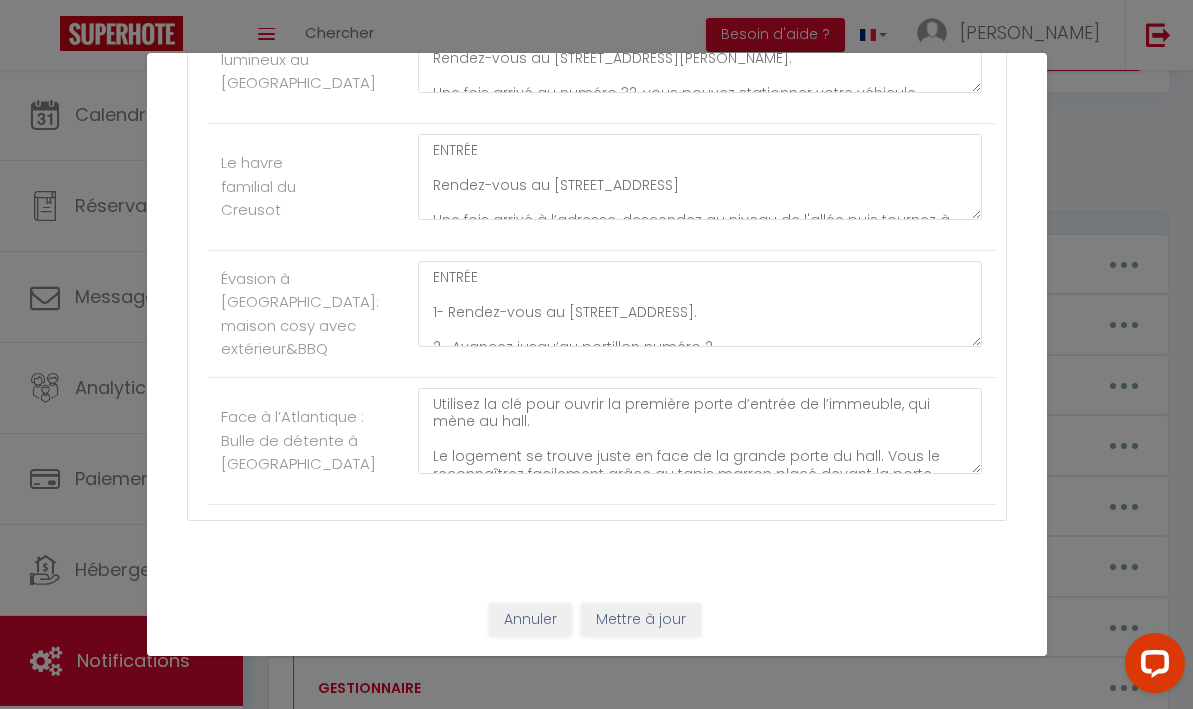 type on "ENTRÉE
Rendez-vous au [STREET_ADDRESS].
Prenez le chemin situé entre la maison et le poteau, avancez jusqu’au bout et gare-vous juste en face, devant l’arbre.
Ensuite, marchez en direction de la maison et montez jusqu’à la porte d’entrée.
La boîte à clés se trouve juste à droite de la porte.
Tapez le code 4872, récupérez les clés, puis entrez dans la maison." 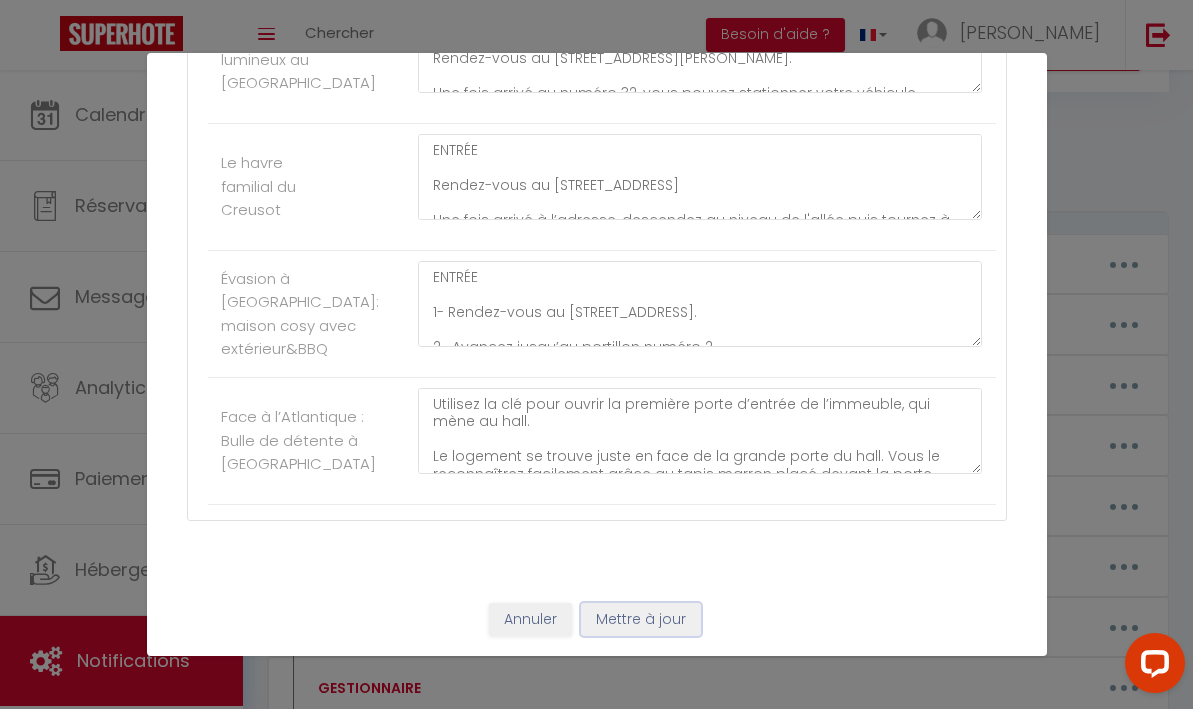 click on "Mettre à jour" at bounding box center (641, 620) 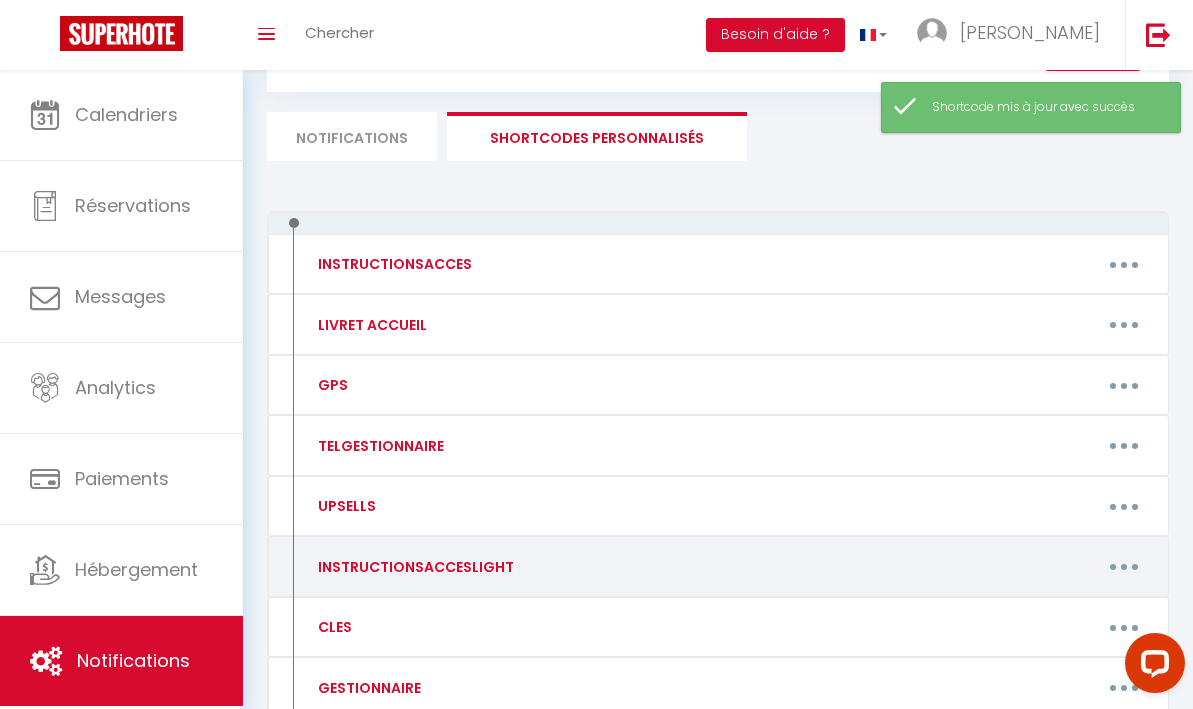 scroll, scrollTop: 296, scrollLeft: 0, axis: vertical 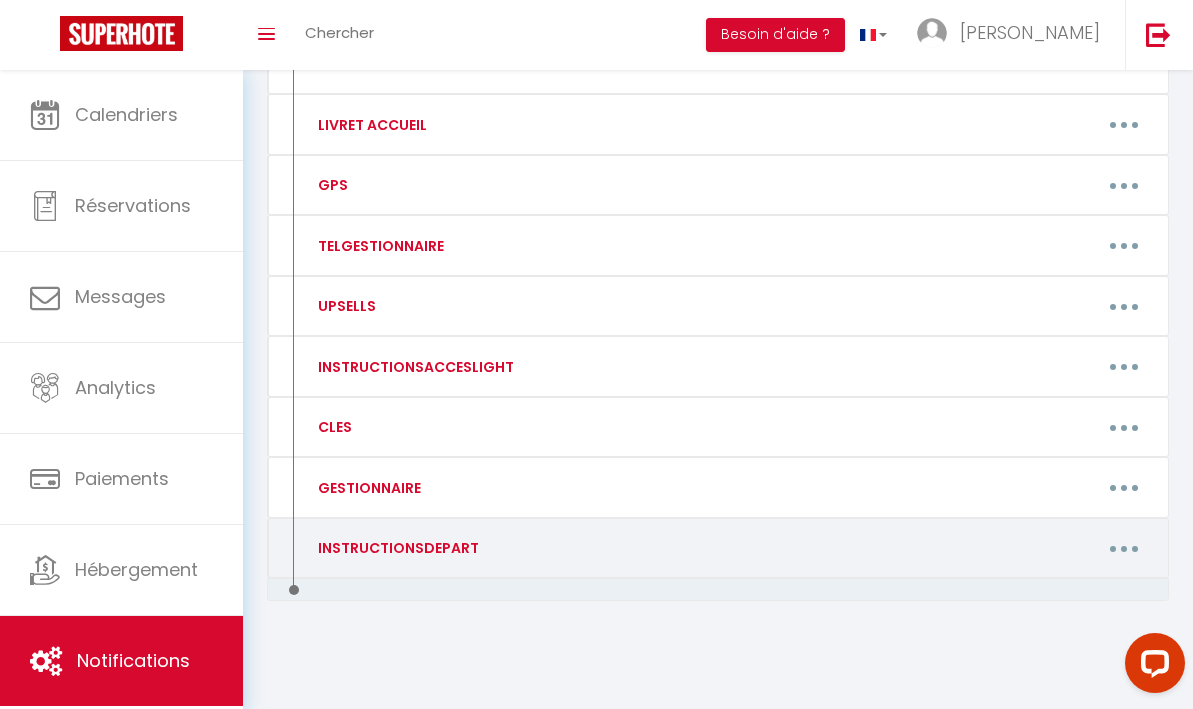click at bounding box center (1124, 548) 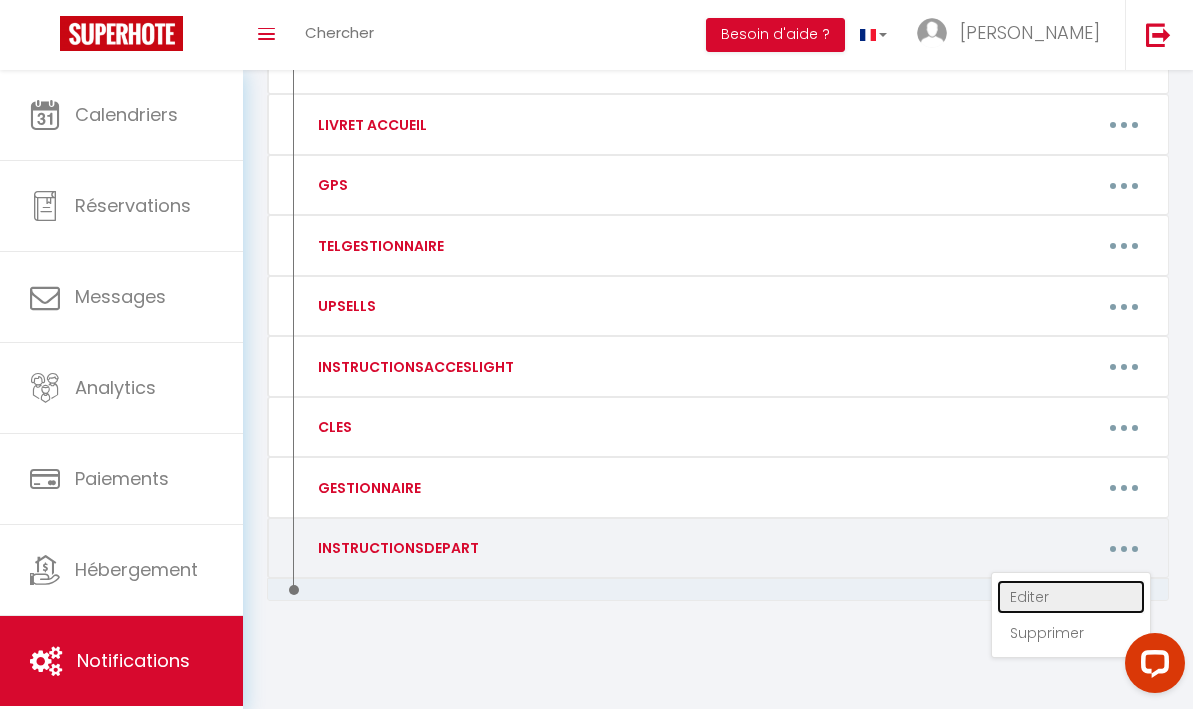 click on "Editer" at bounding box center (1071, 597) 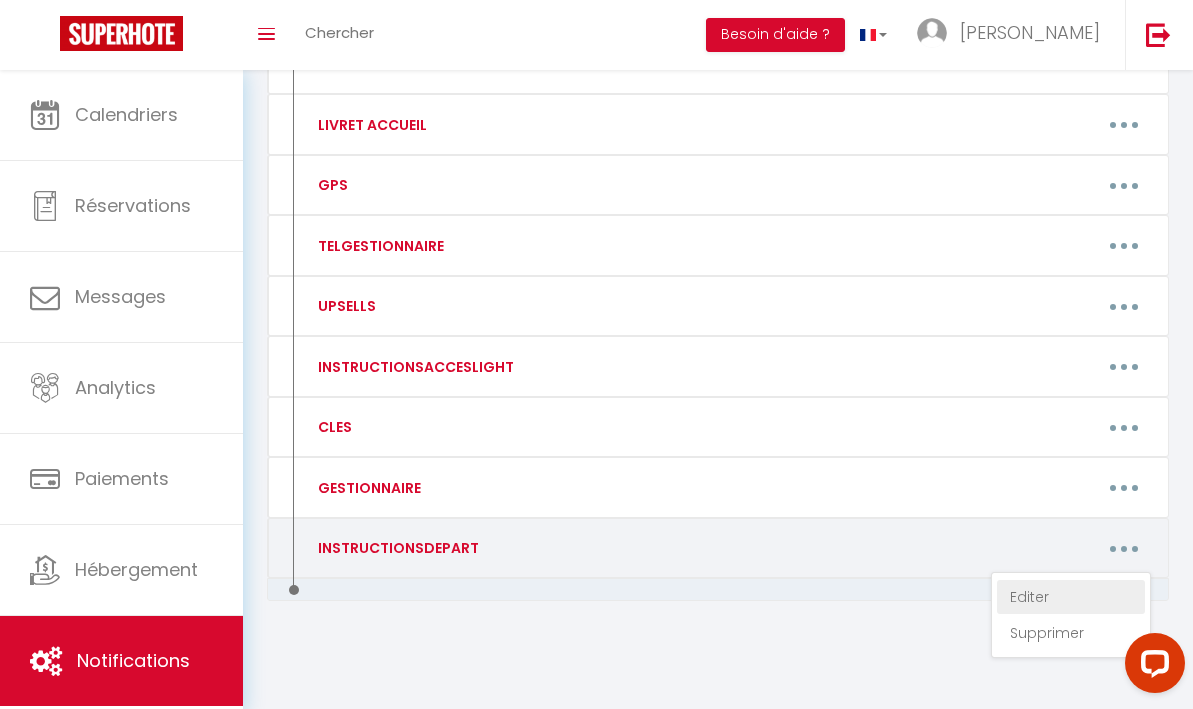 type on "INSTRUCTIONSDEPART" 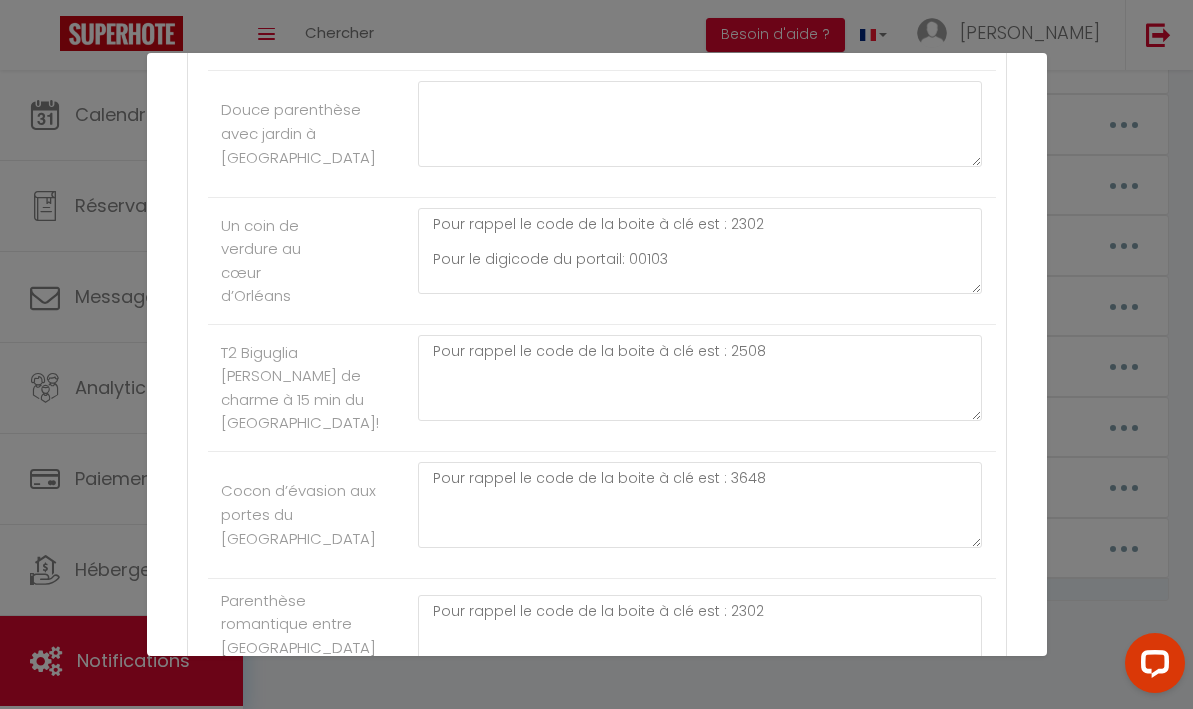 scroll, scrollTop: 8062, scrollLeft: 0, axis: vertical 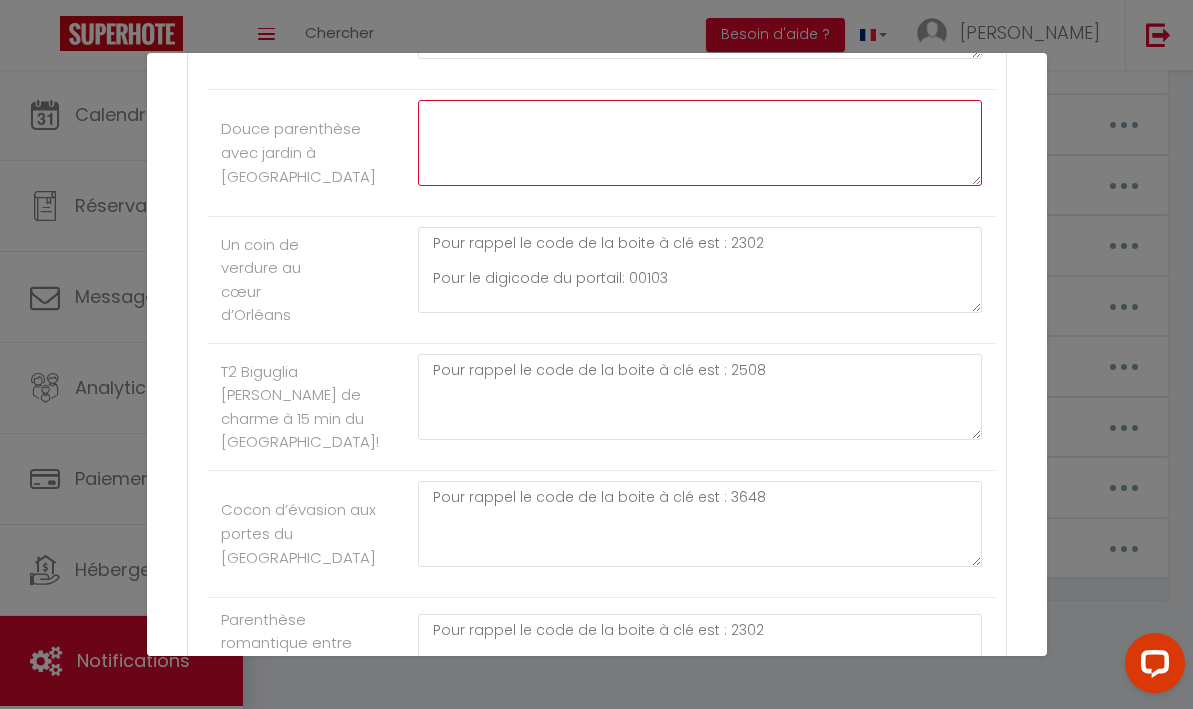 click at bounding box center [700, 143] 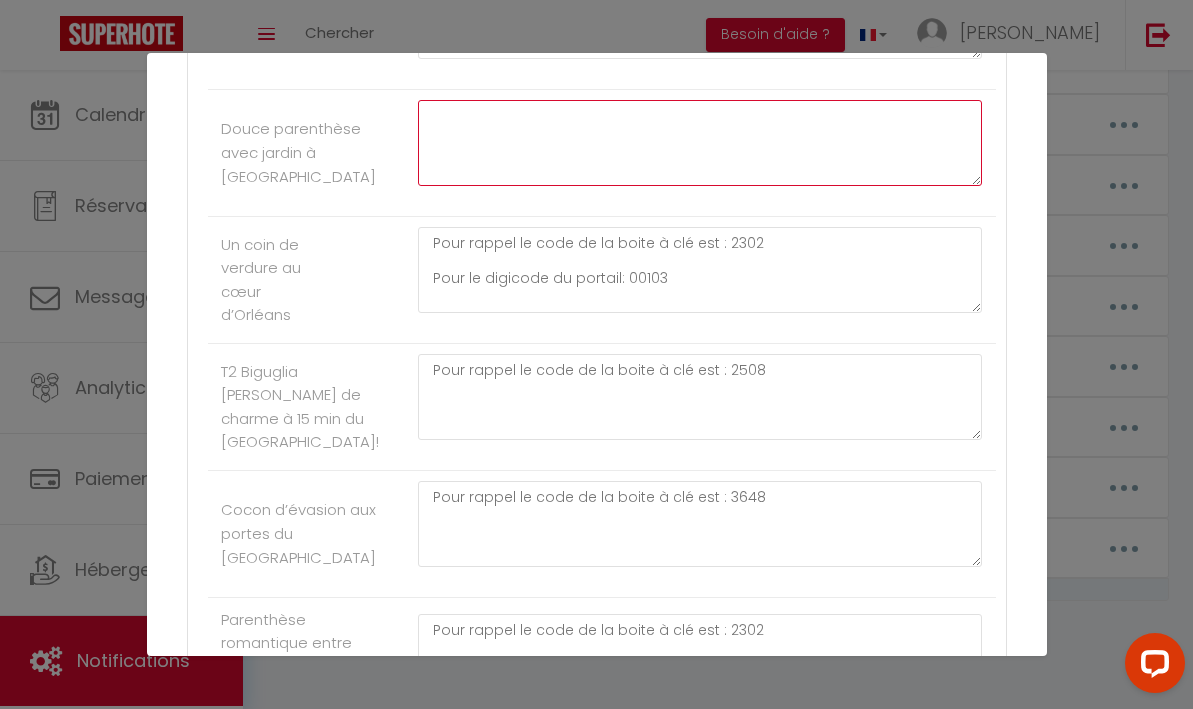 paste on "4872" 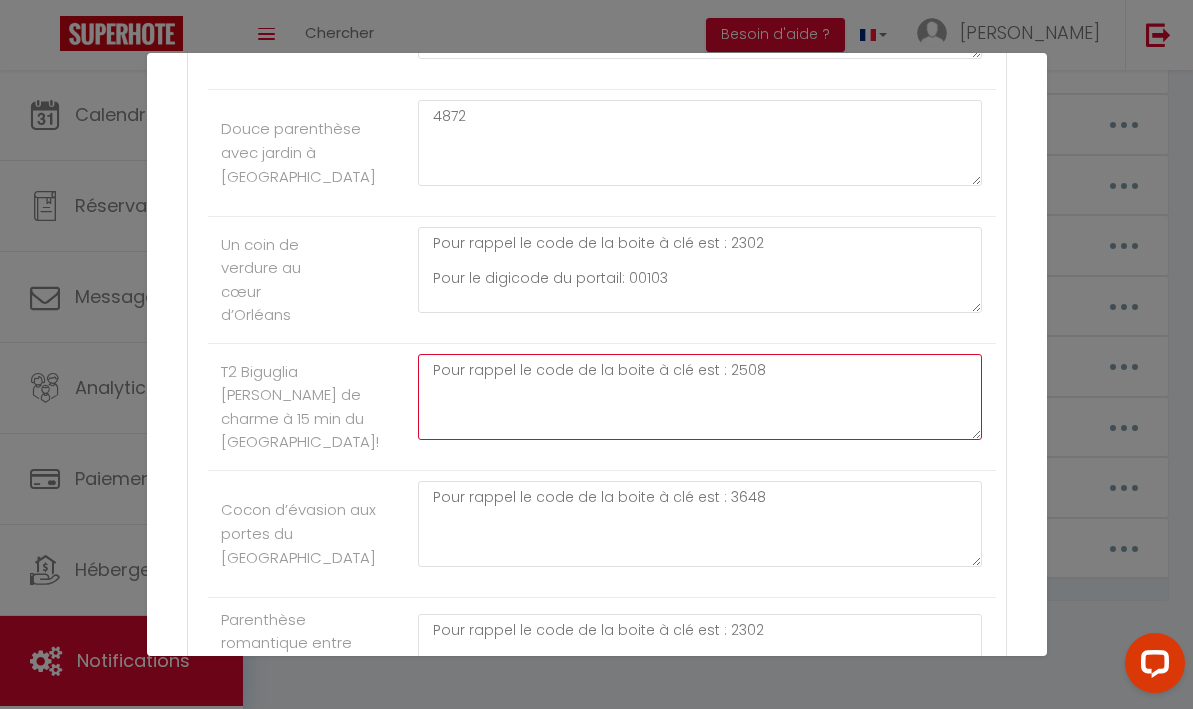 drag, startPoint x: 712, startPoint y: 463, endPoint x: 454, endPoint y: 446, distance: 258.55948 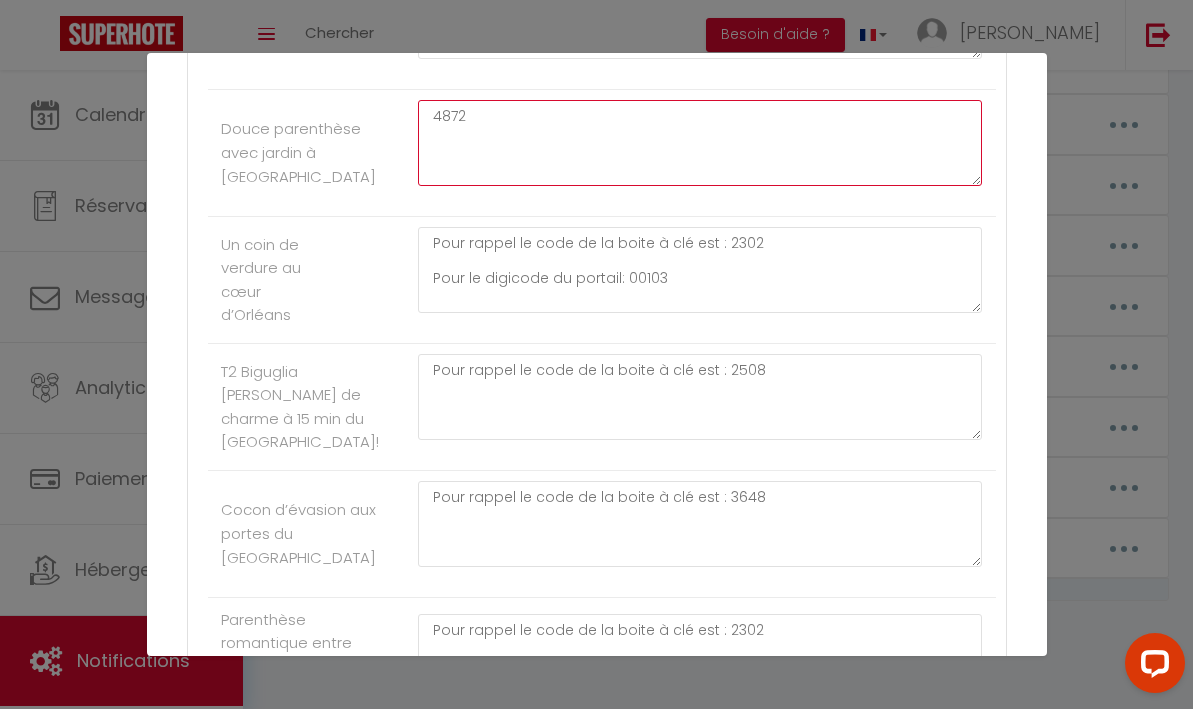click on "4872" at bounding box center [700, 143] 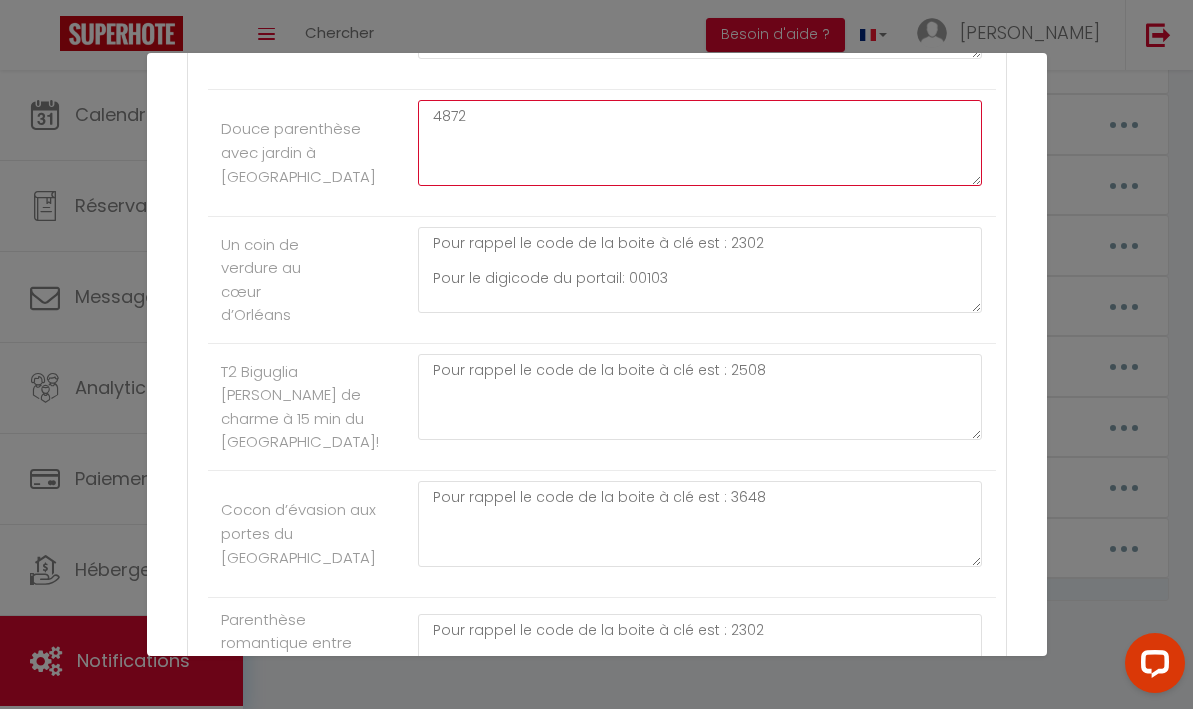 click on "4872" at bounding box center [700, 143] 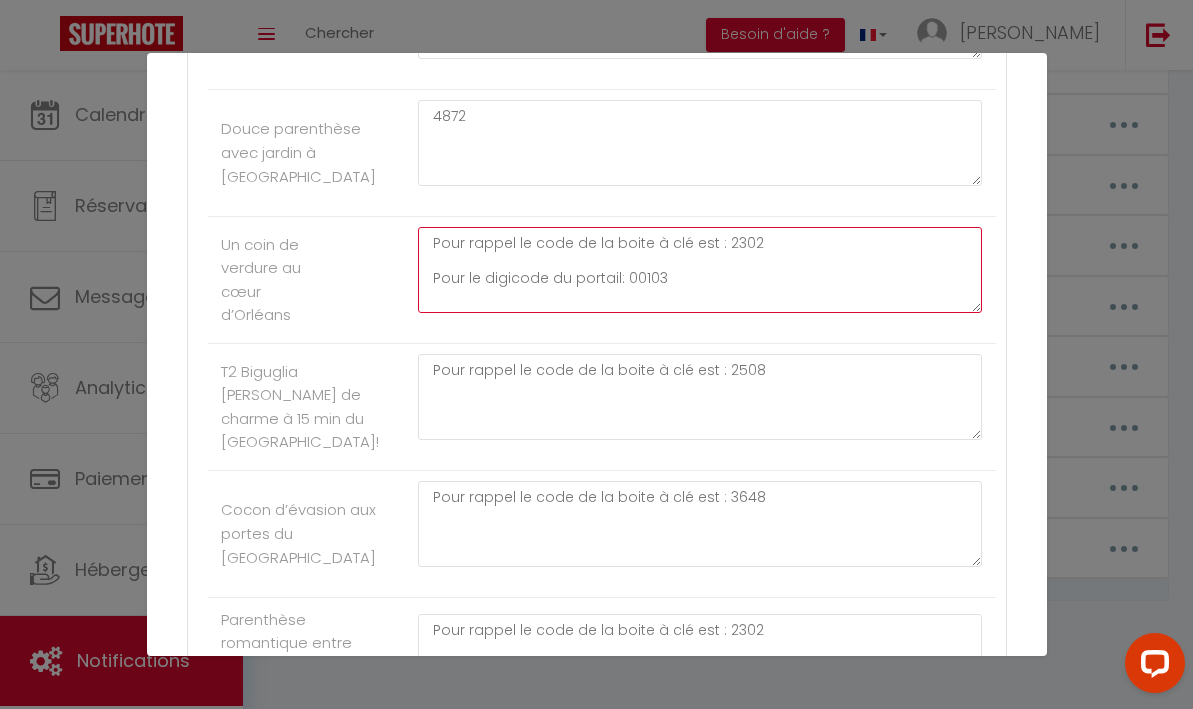click on "Pour rappel le code de la boite à clé est : 2302
Pour le digicode du portail: 00103" at bounding box center (700, 270) 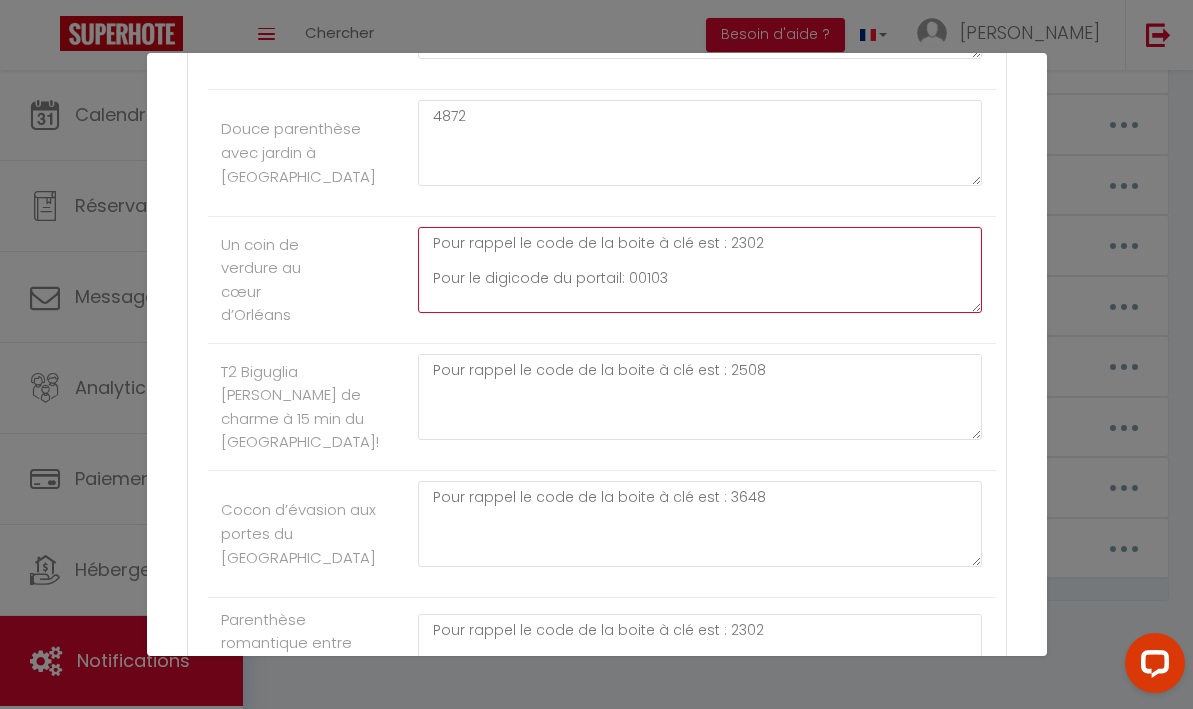 drag, startPoint x: 717, startPoint y: 317, endPoint x: 407, endPoint y: 302, distance: 310.3627 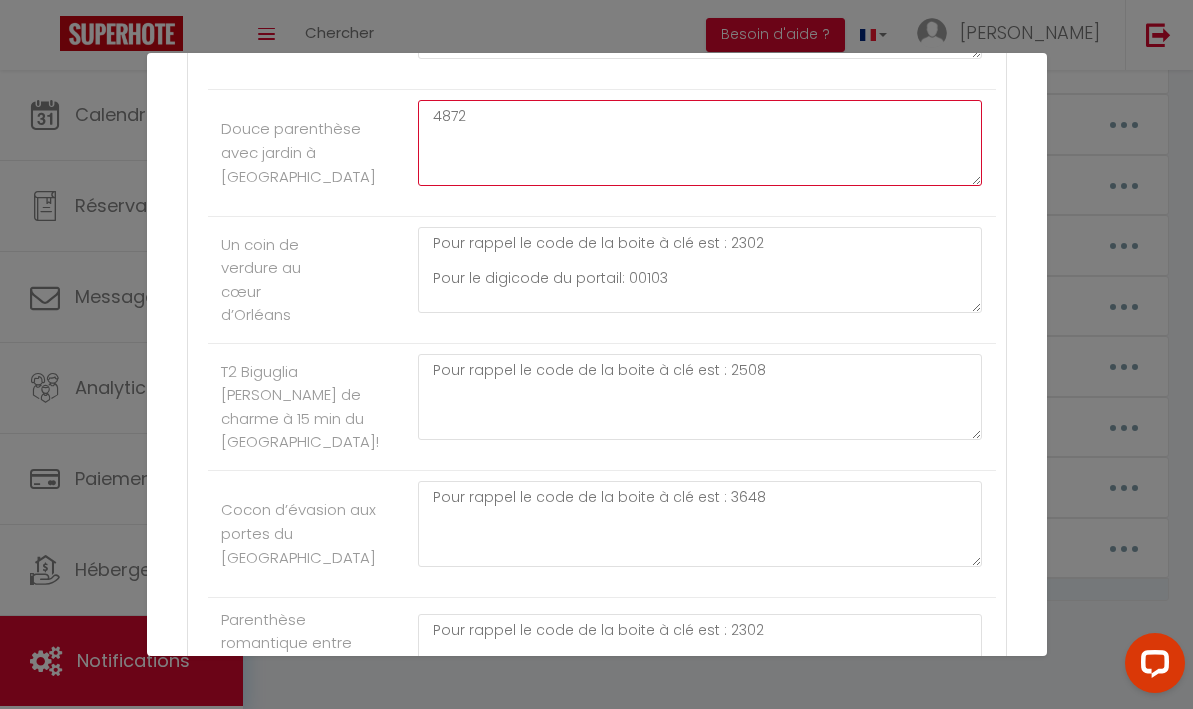click on "4872" at bounding box center (700, 143) 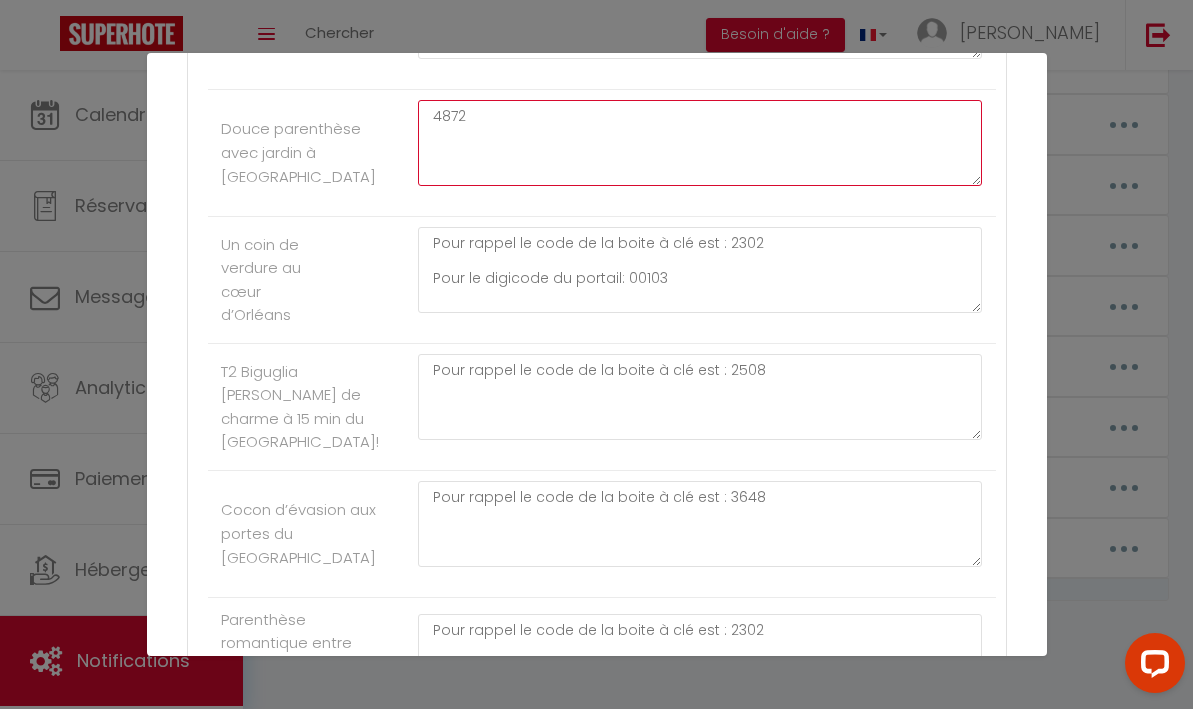 paste on "Pour rappel le code de la boite à clé est :" 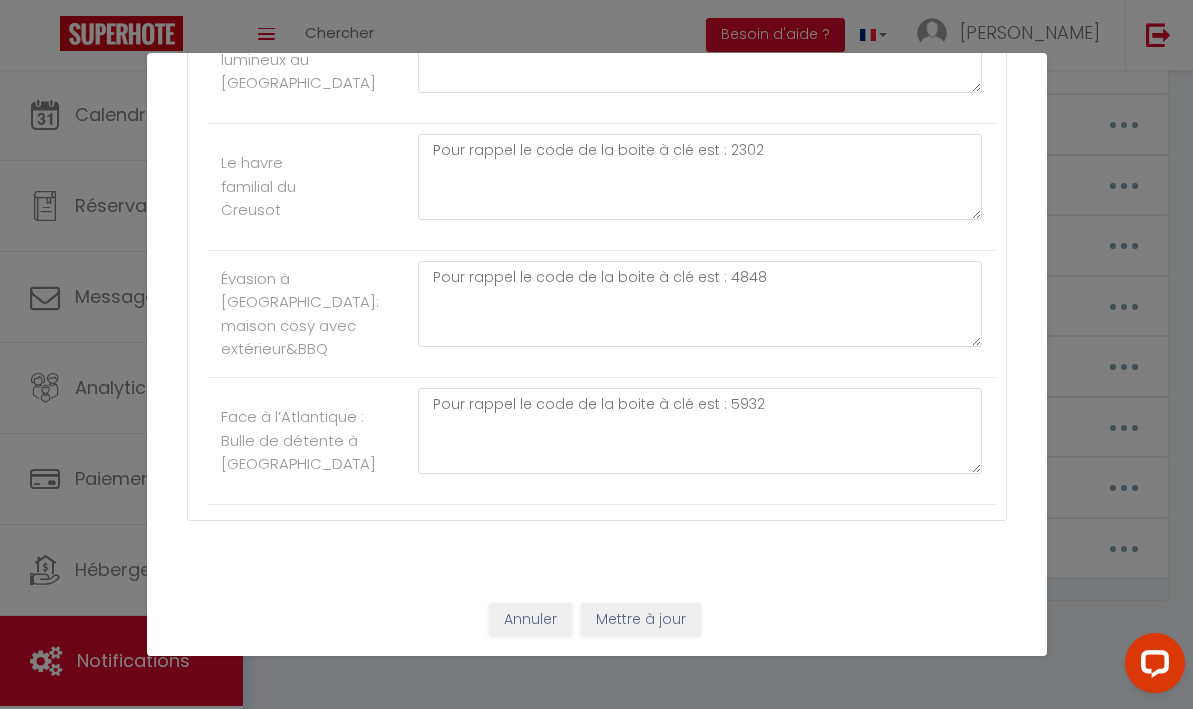scroll, scrollTop: 9187, scrollLeft: 0, axis: vertical 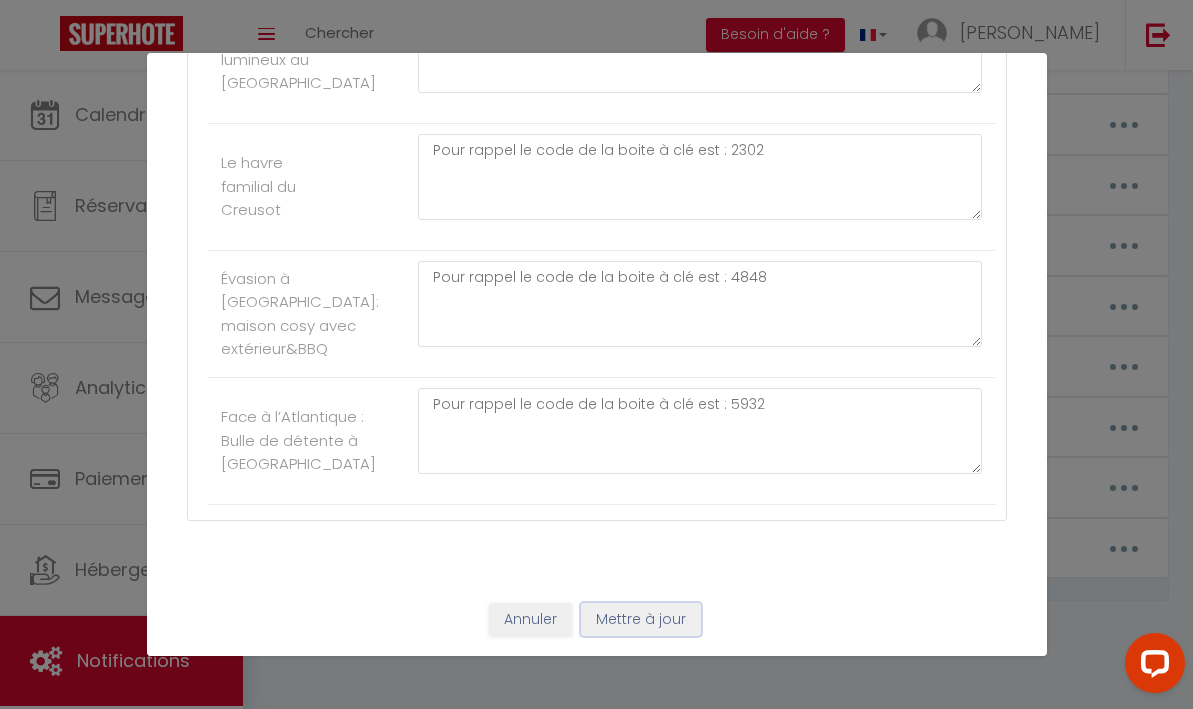 click on "Mettre à jour" at bounding box center (641, 620) 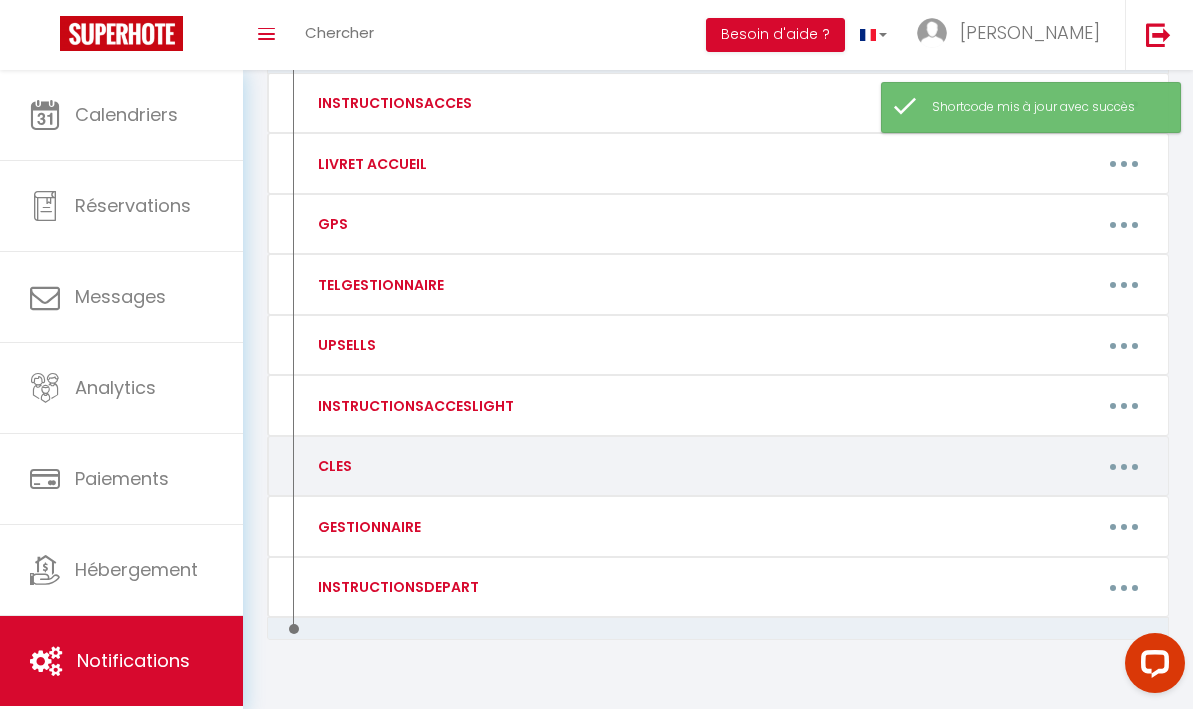 scroll, scrollTop: 258, scrollLeft: 0, axis: vertical 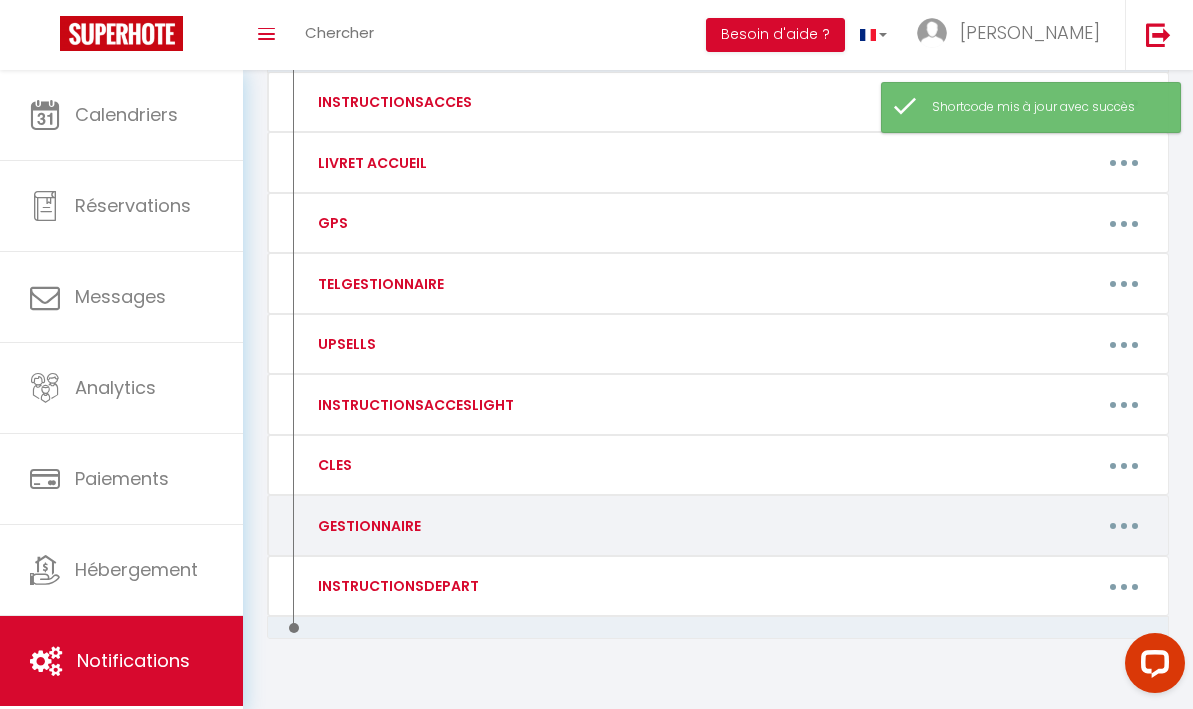 click at bounding box center [1124, 526] 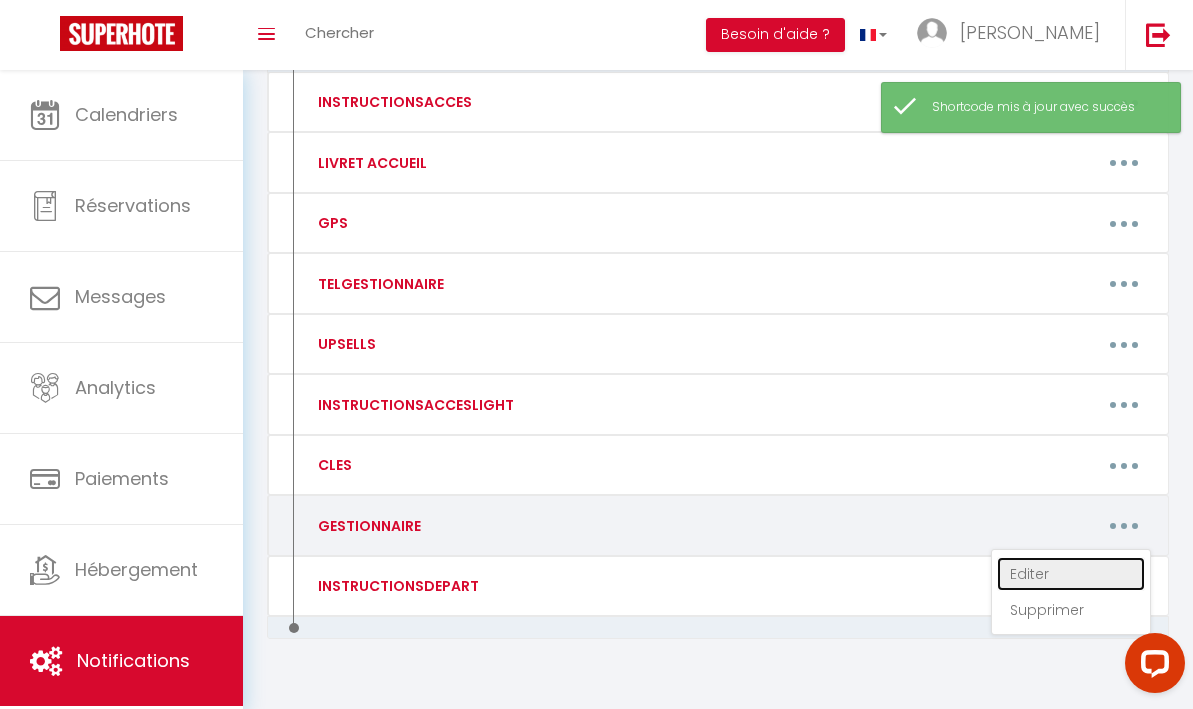 click on "Editer" at bounding box center [1071, 574] 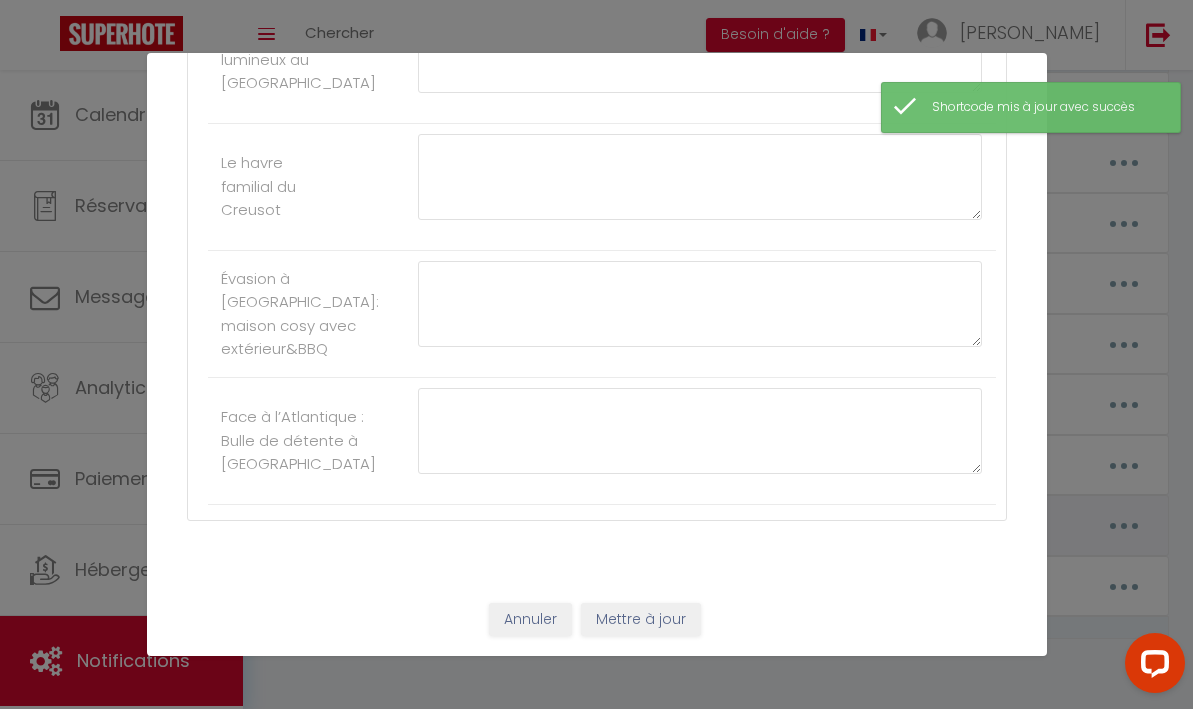 type on "GESTIONNAIRE" 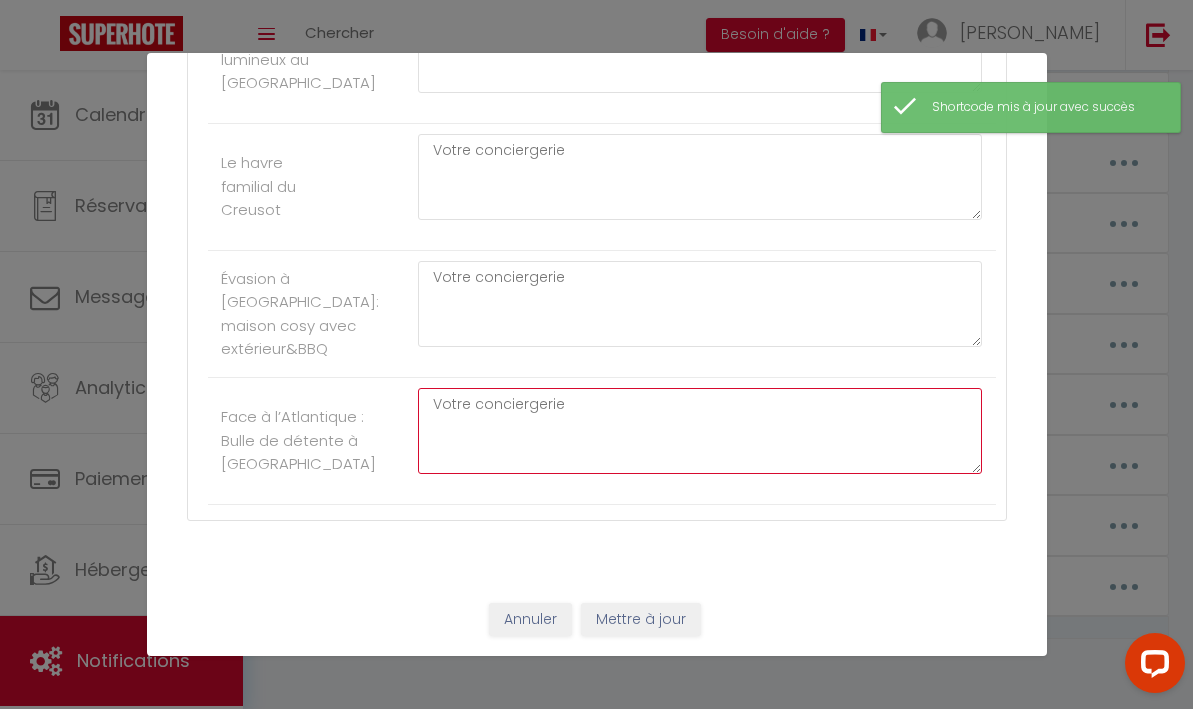 click on "Votre conciergerie" at bounding box center [700, 431] 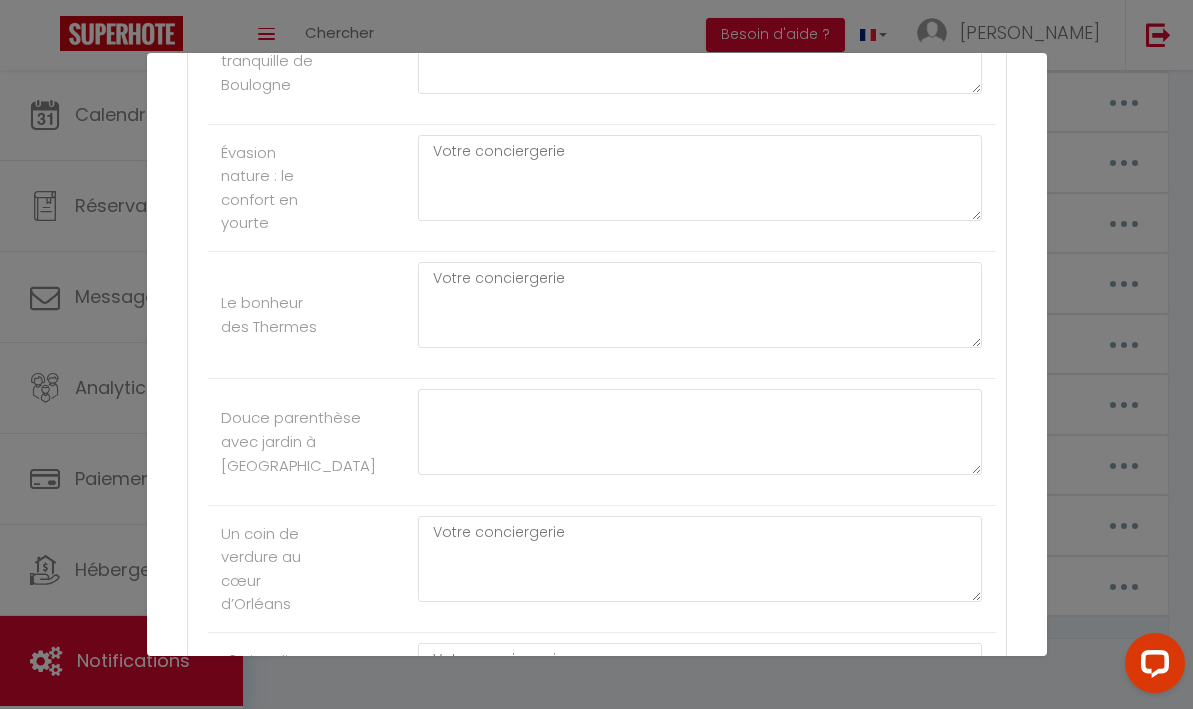 scroll, scrollTop: 7760, scrollLeft: 0, axis: vertical 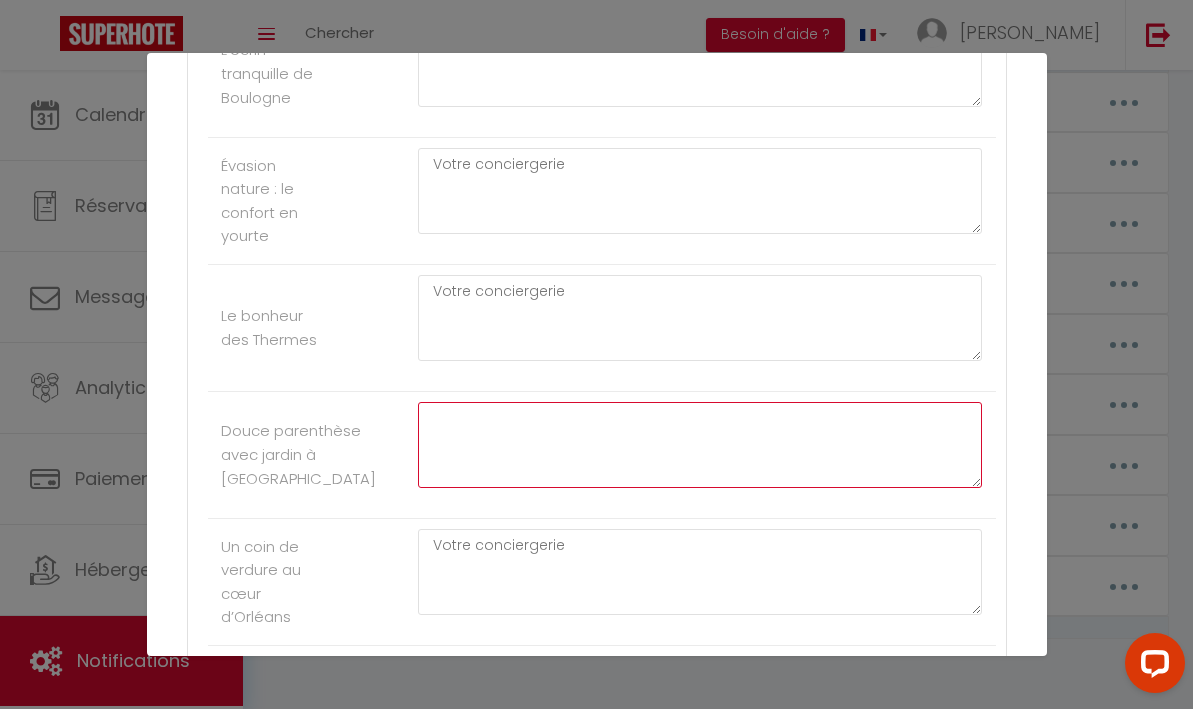 click at bounding box center [700, 445] 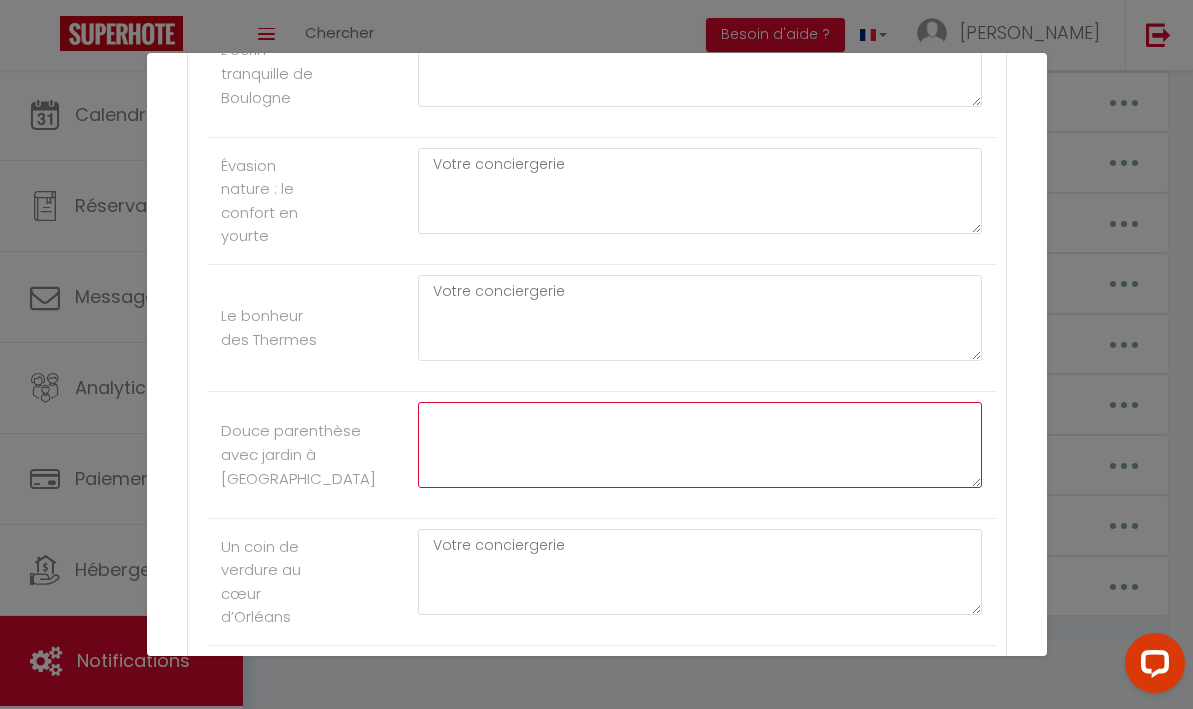 paste on "Votre conciergerie" 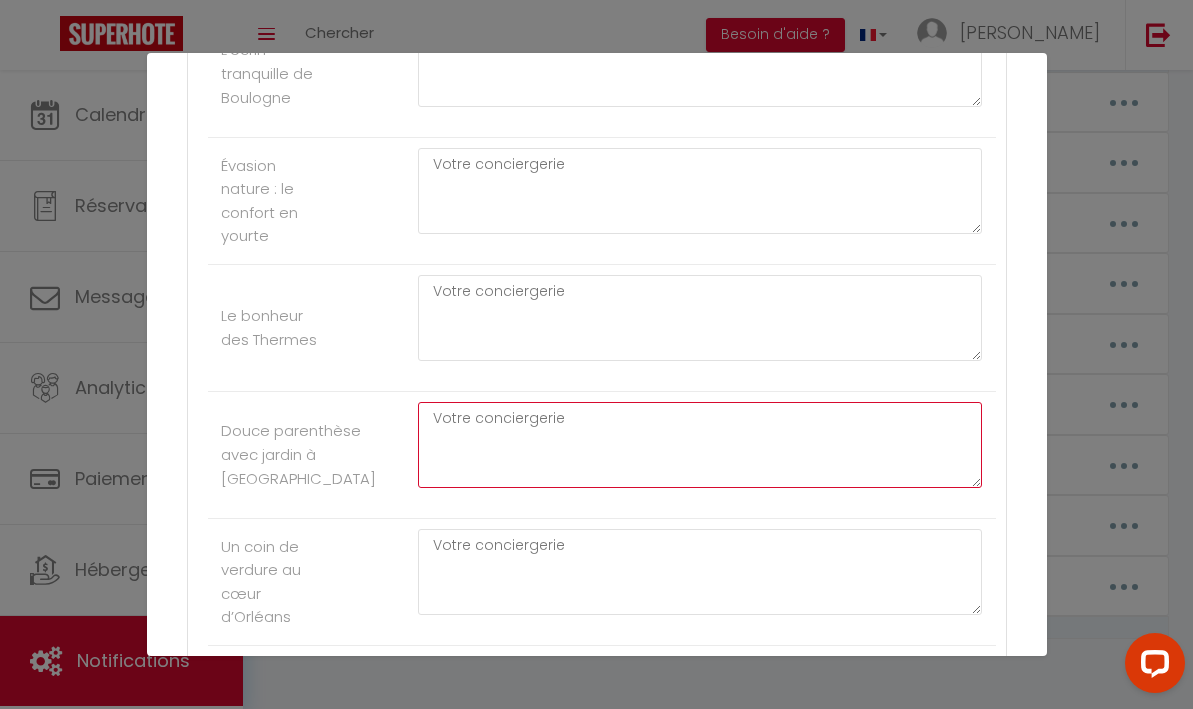 scroll, scrollTop: 9187, scrollLeft: 0, axis: vertical 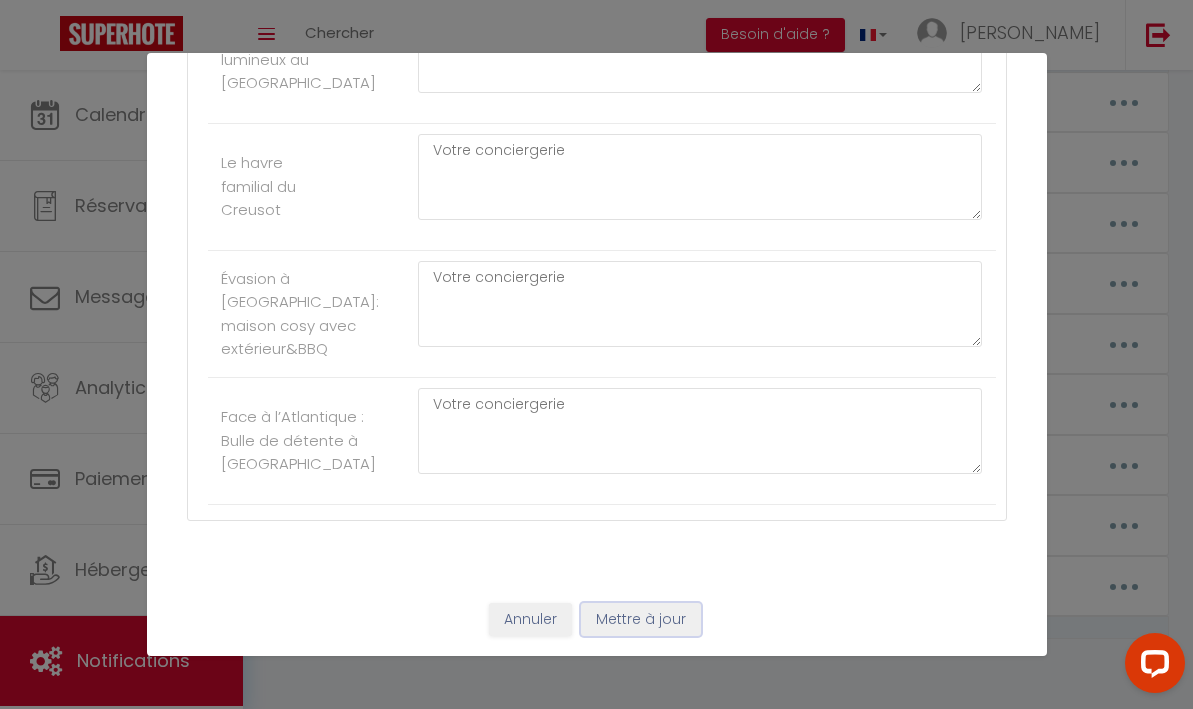 click on "Mettre à jour" at bounding box center (641, 620) 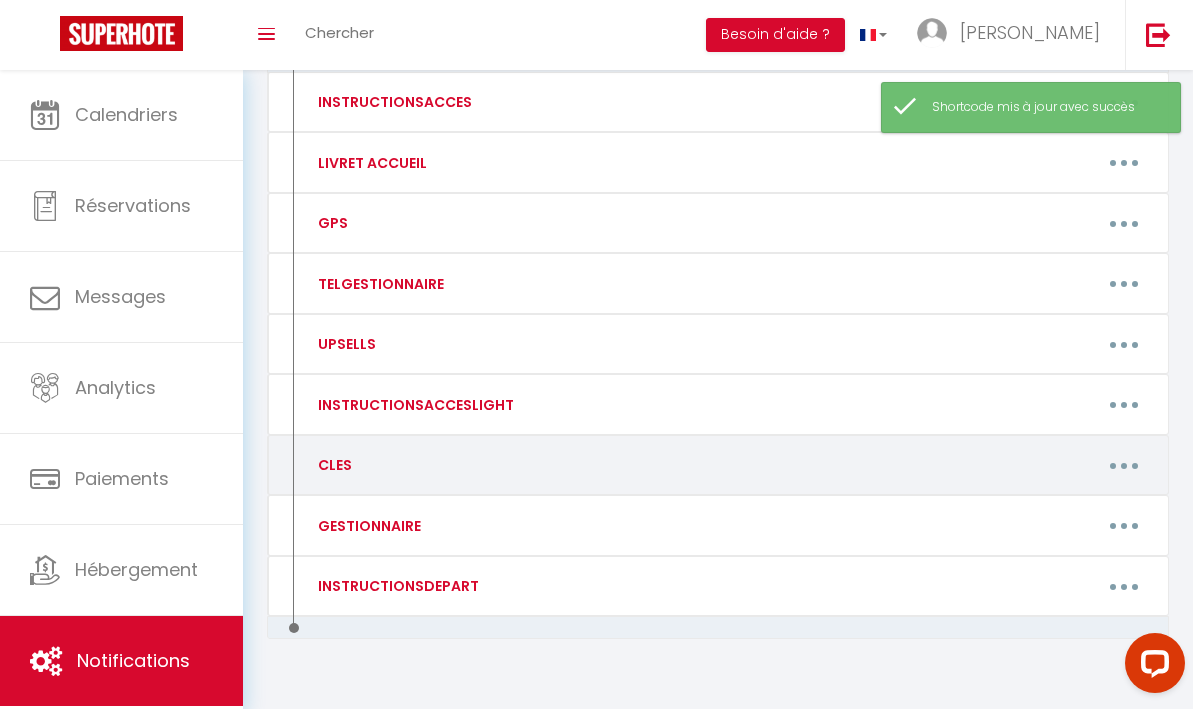 click at bounding box center (1124, 465) 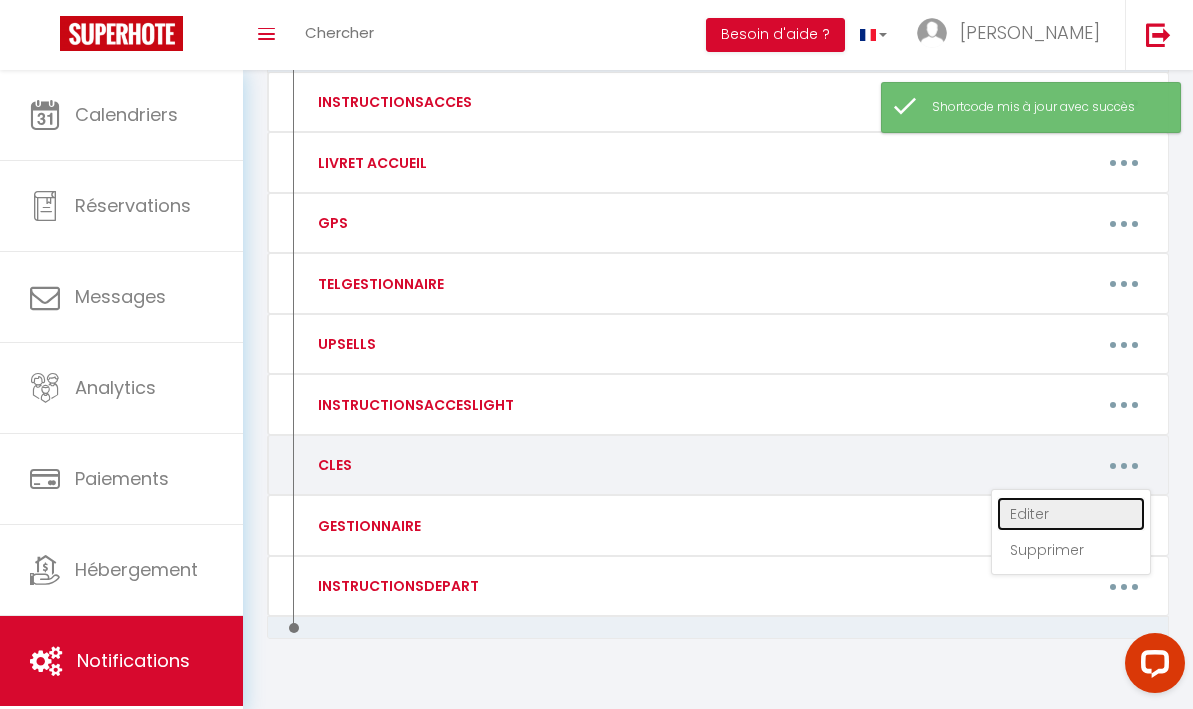 click on "Editer" at bounding box center (1071, 514) 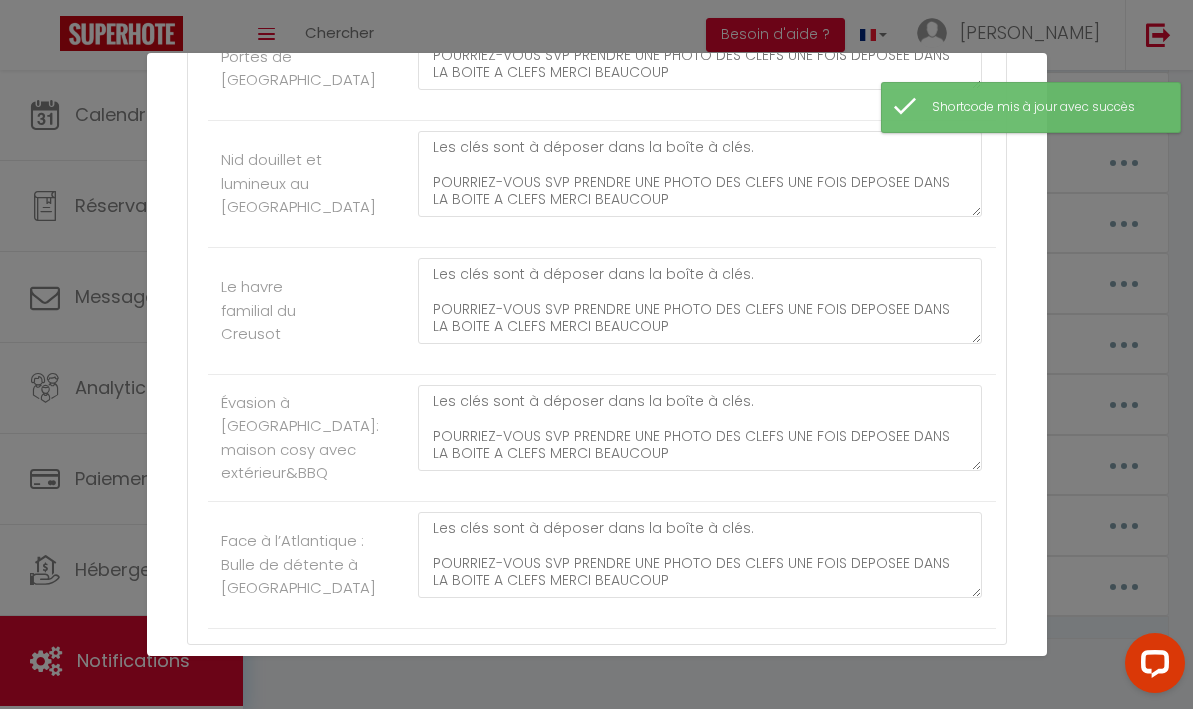 scroll, scrollTop: 8921, scrollLeft: 0, axis: vertical 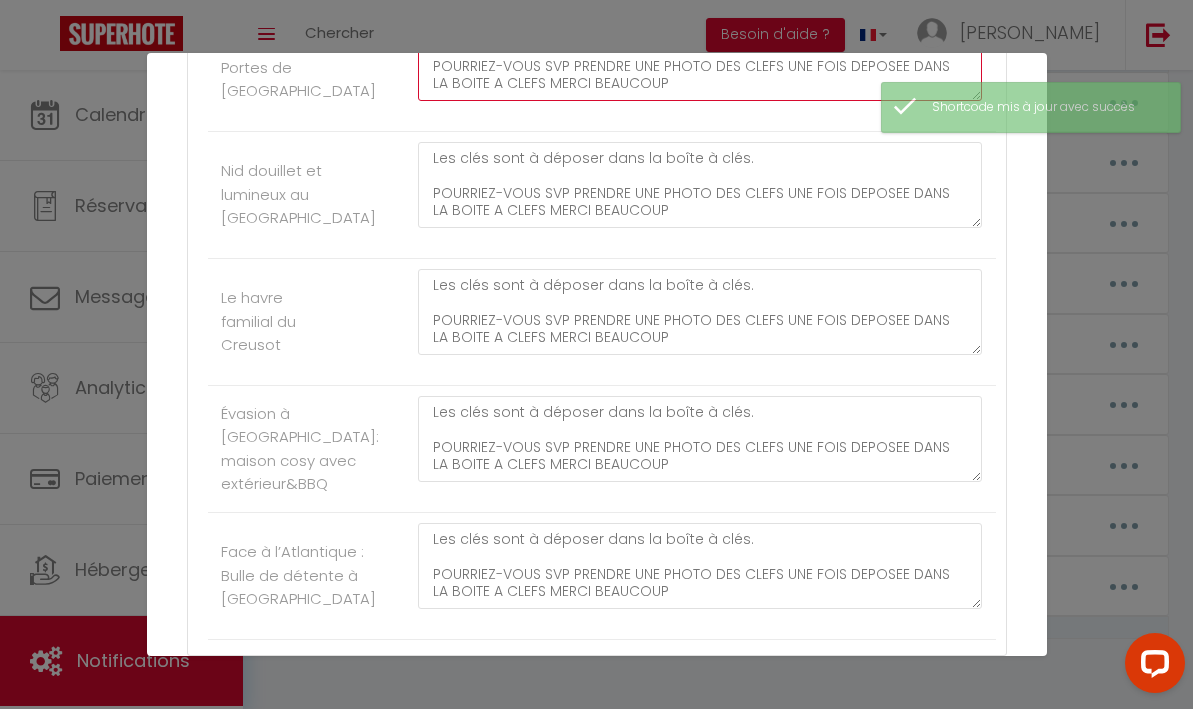 drag, startPoint x: 433, startPoint y: 133, endPoint x: 759, endPoint y: 241, distance: 343.42395 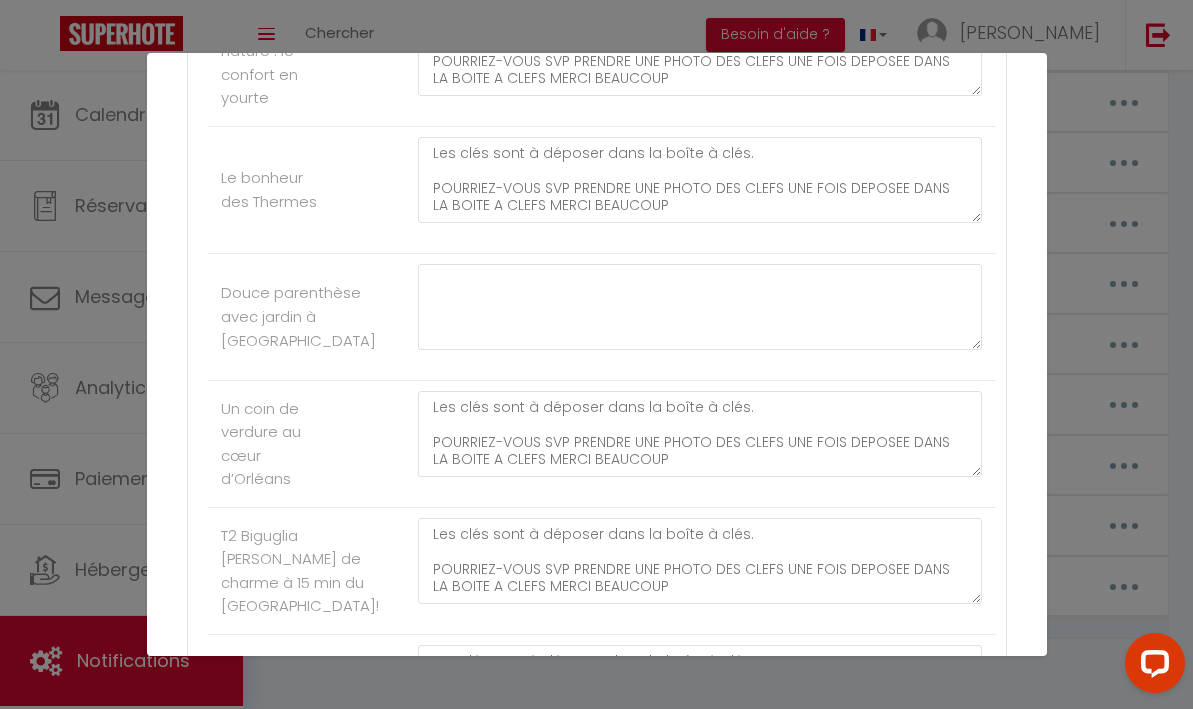 scroll, scrollTop: 7889, scrollLeft: 0, axis: vertical 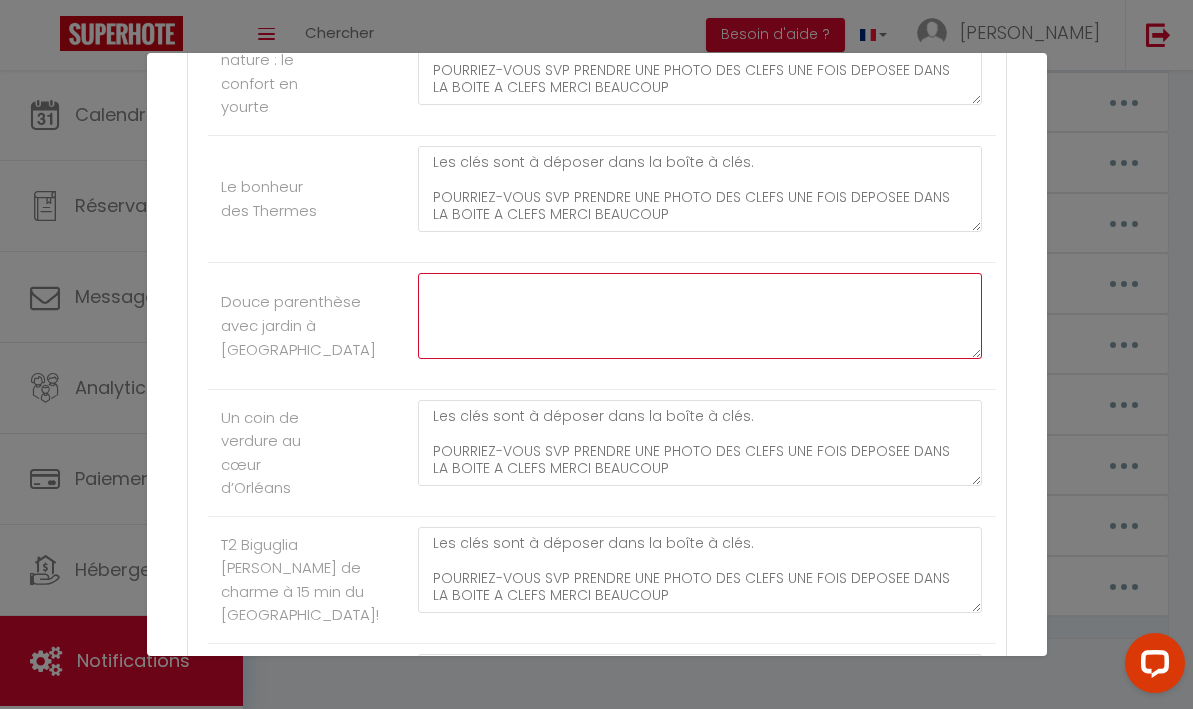 click at bounding box center (700, 316) 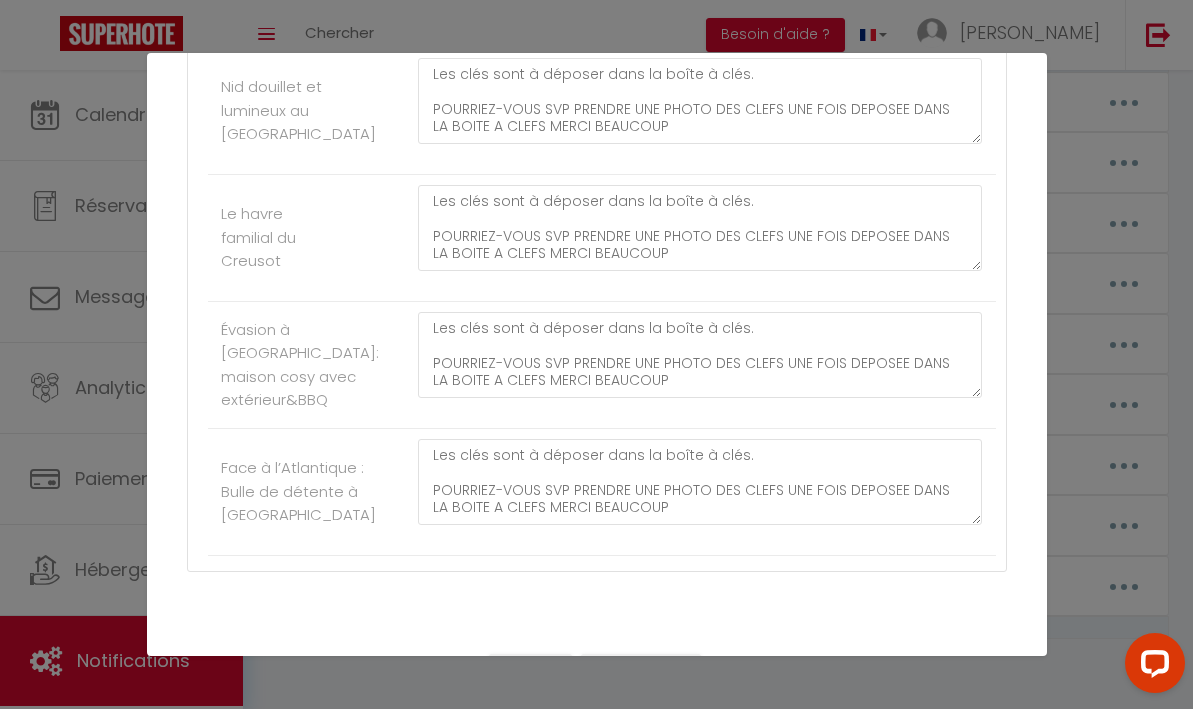scroll, scrollTop: 9187, scrollLeft: 0, axis: vertical 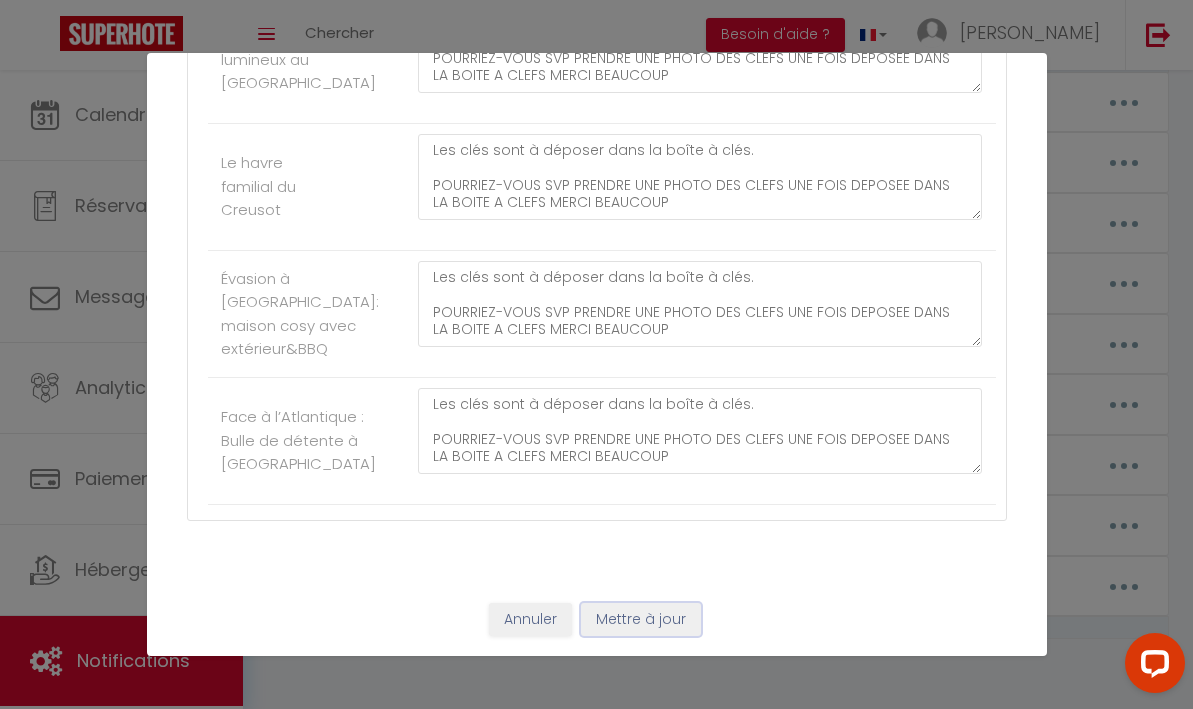 click on "Mettre à jour" at bounding box center [641, 620] 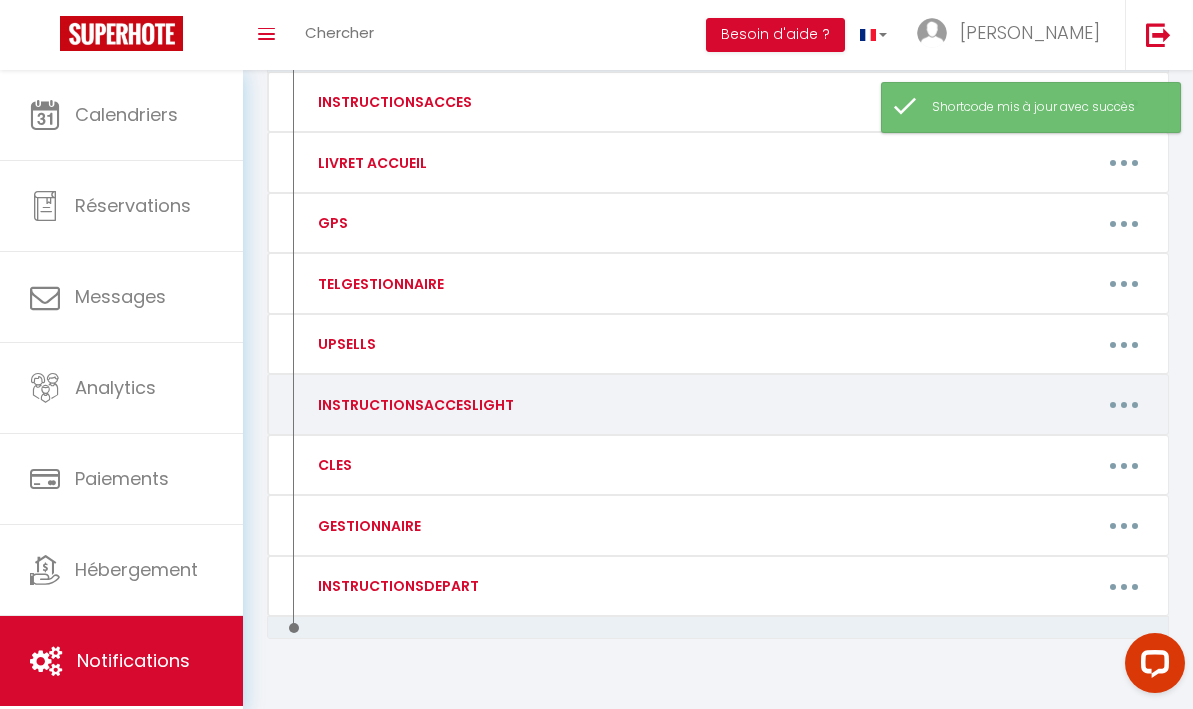 click at bounding box center (1124, 405) 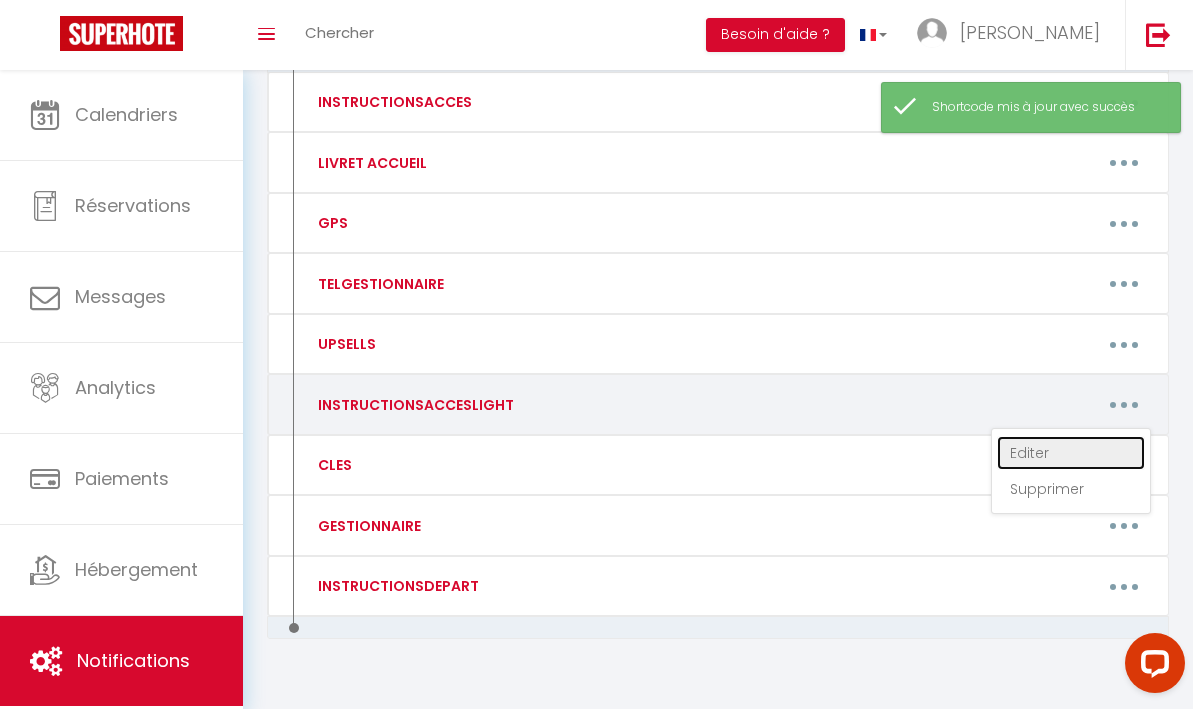 click on "Editer" at bounding box center [1071, 453] 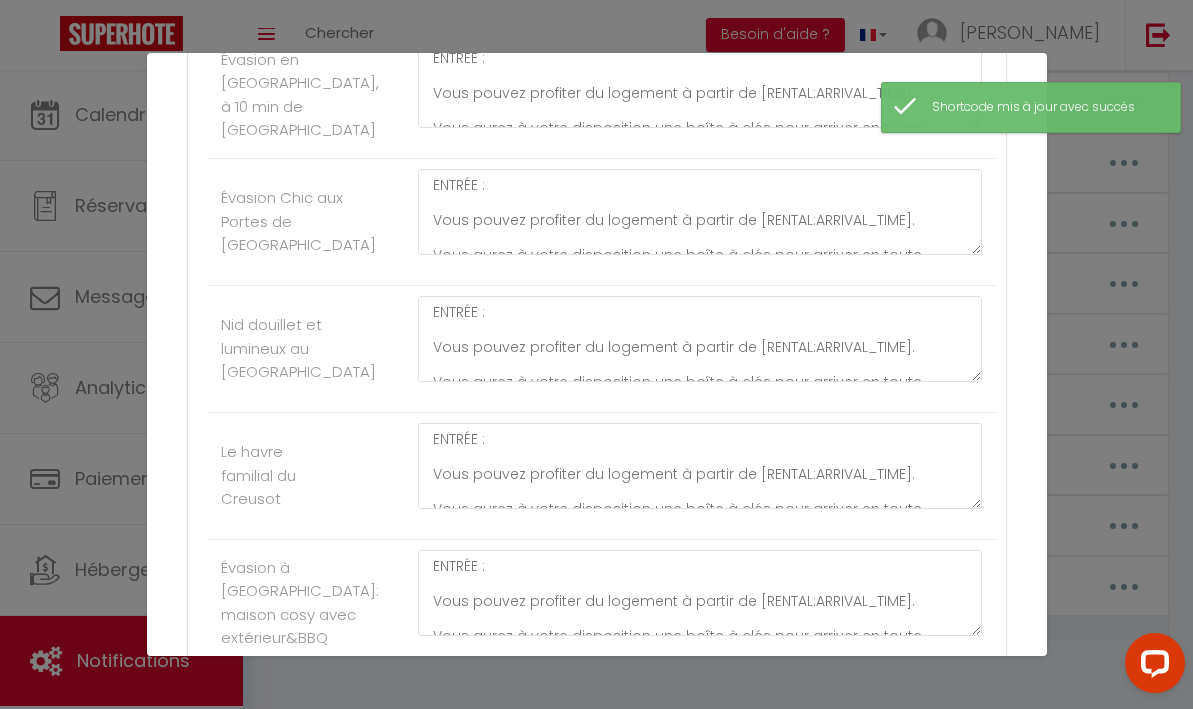 scroll, scrollTop: 8763, scrollLeft: 0, axis: vertical 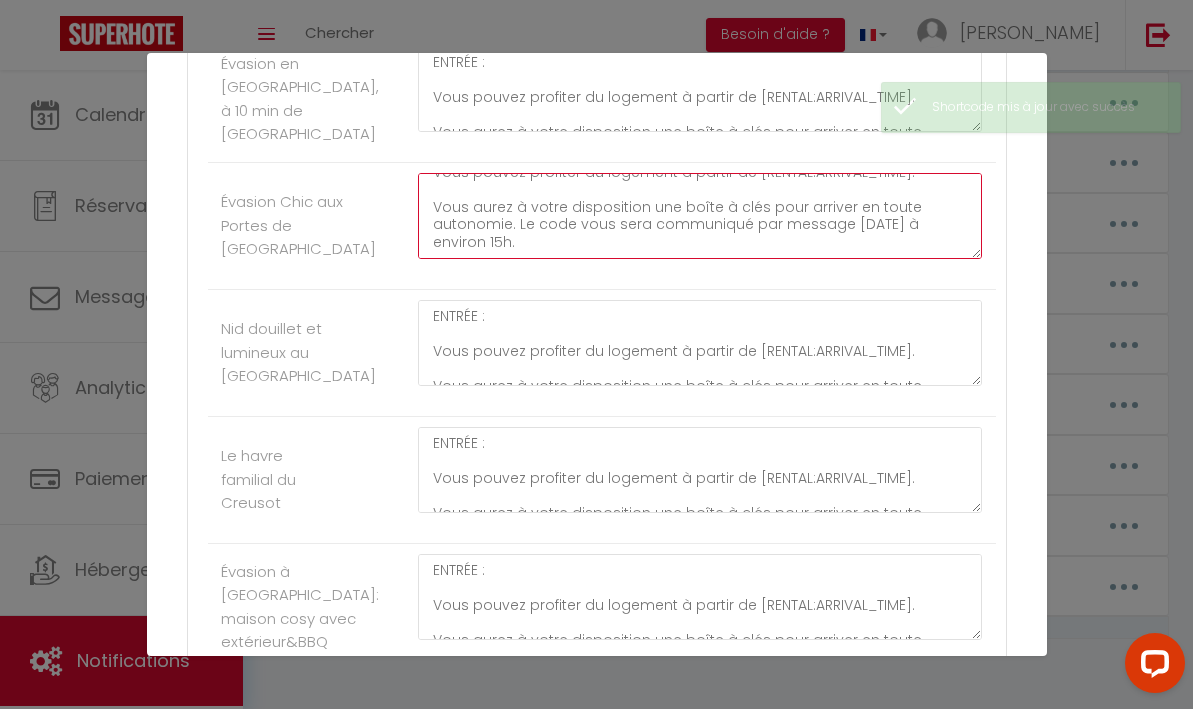 drag, startPoint x: 423, startPoint y: 291, endPoint x: 716, endPoint y: 401, distance: 312.96805 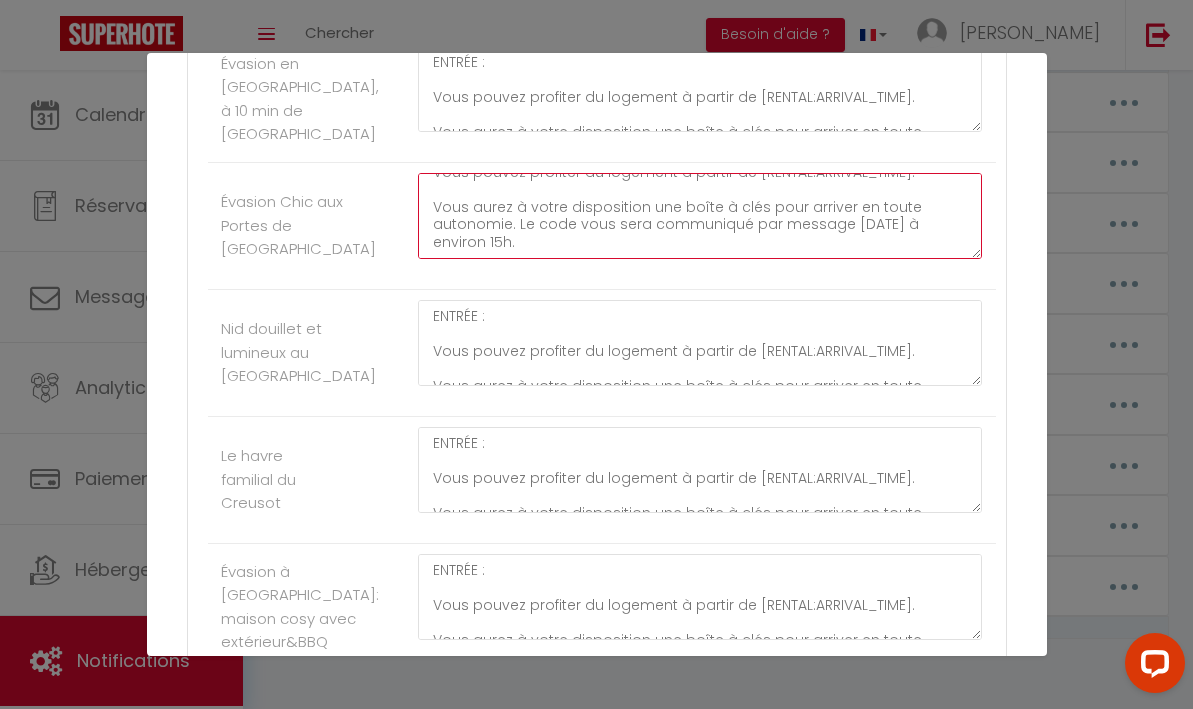 paste on "Les clés sont à déposer dans la boîte à clés.
POURRIEZ-VOUS SVP PRENDRE UNE PHOTO DES CLEFS UNE FOIS DEPOSEE DANS LA BOITE A CLEFS MERCI BEAUCOUP" 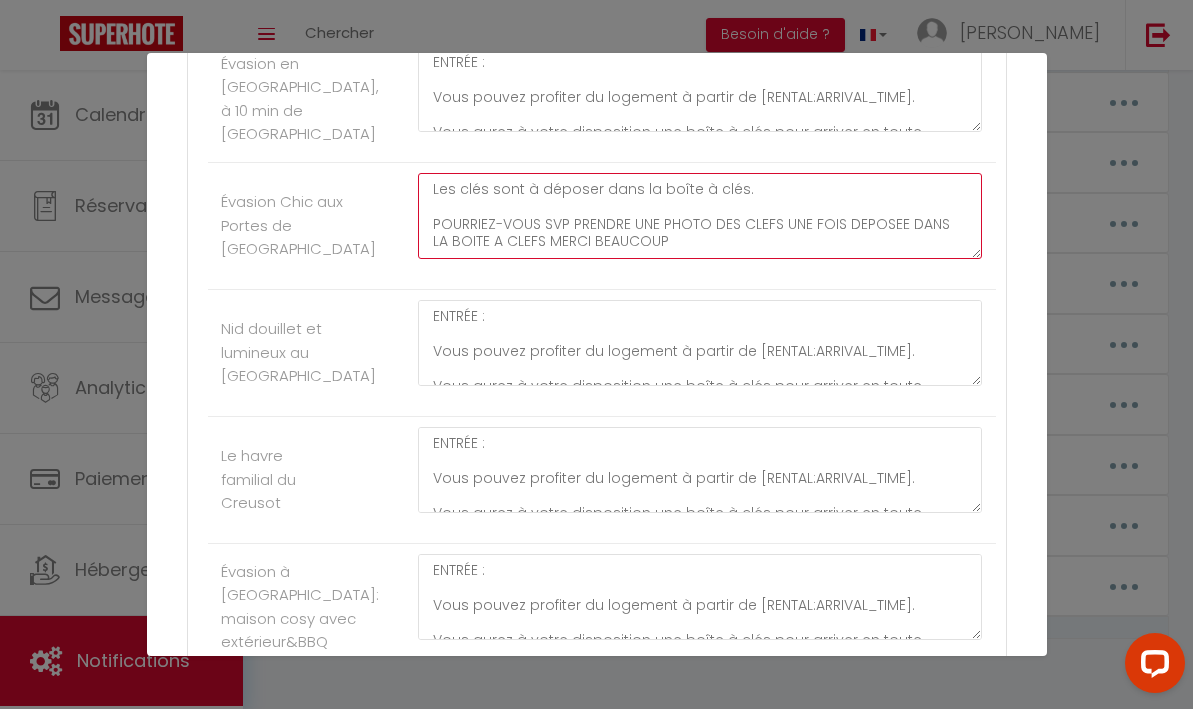 scroll, scrollTop: 0, scrollLeft: 0, axis: both 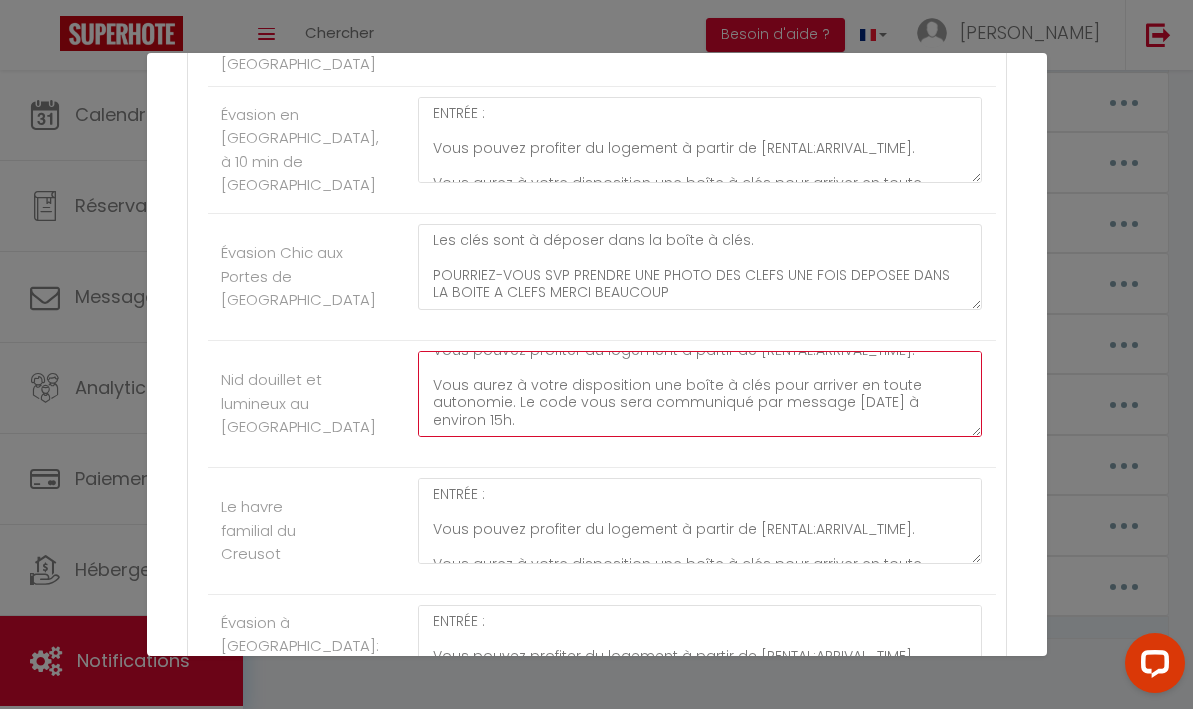 drag, startPoint x: 430, startPoint y: 466, endPoint x: 790, endPoint y: 531, distance: 365.82098 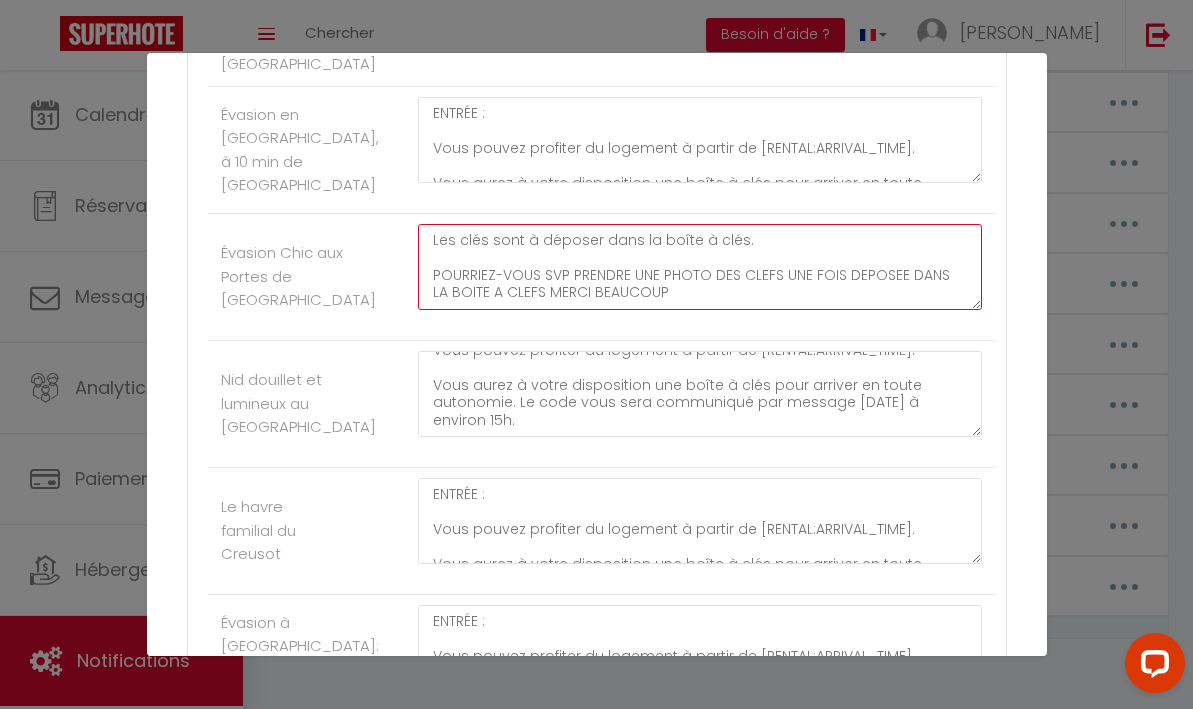 drag, startPoint x: 722, startPoint y: 400, endPoint x: 414, endPoint y: 314, distance: 319.7812 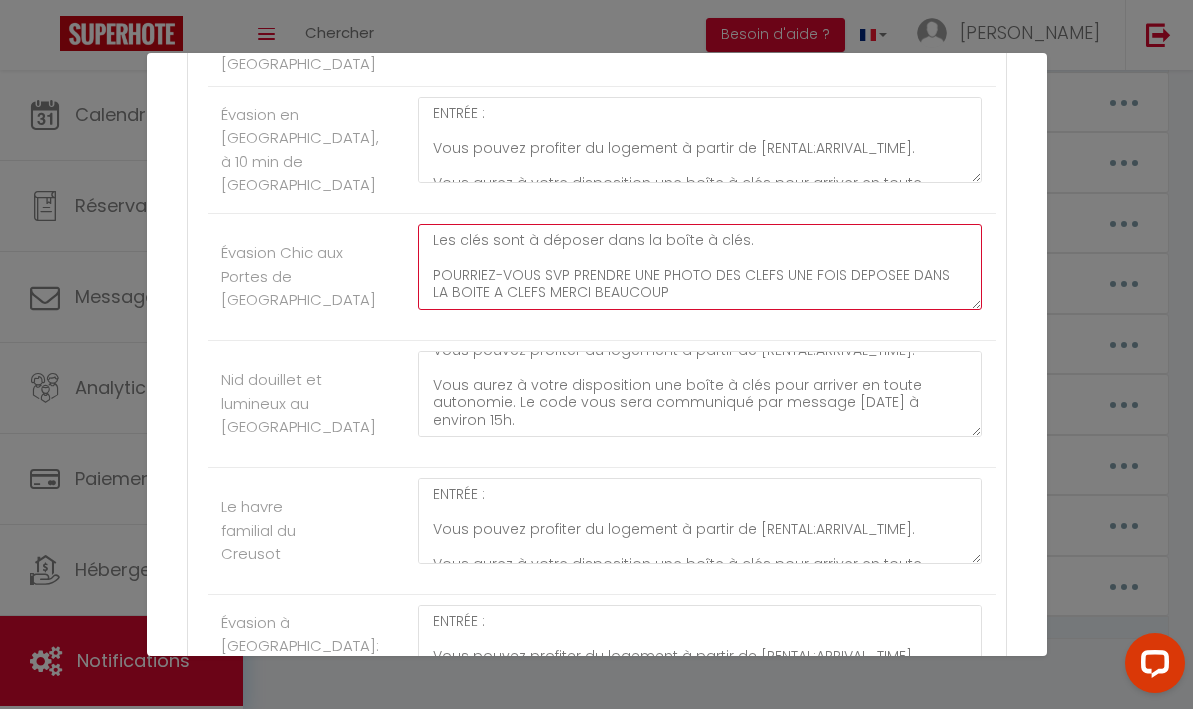 paste on "ENTRÉE :
Vous pouvez profiter du logement à partir de [RENTAL:ARRIVAL_TIME].
Vous aurez à votre disposition une boîte à clés pour arriver en toute
autonomie. Le code vous sera communiqué par message [DATE] à environ 15h." 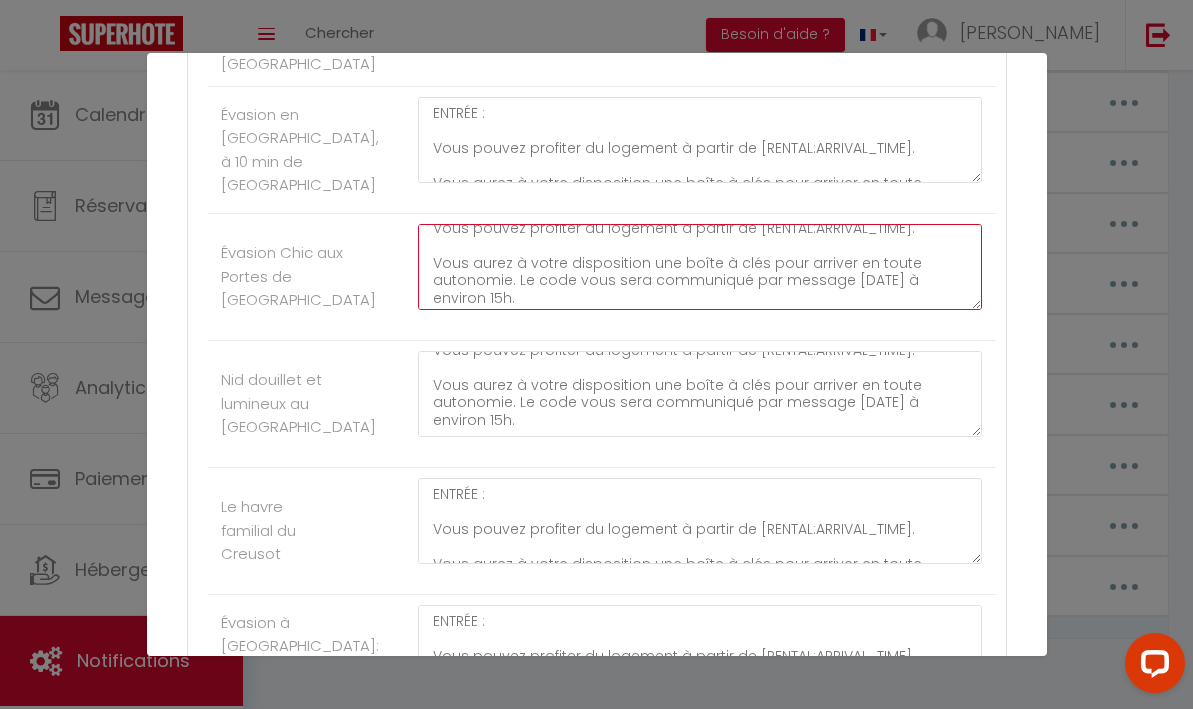 scroll, scrollTop: 0, scrollLeft: 0, axis: both 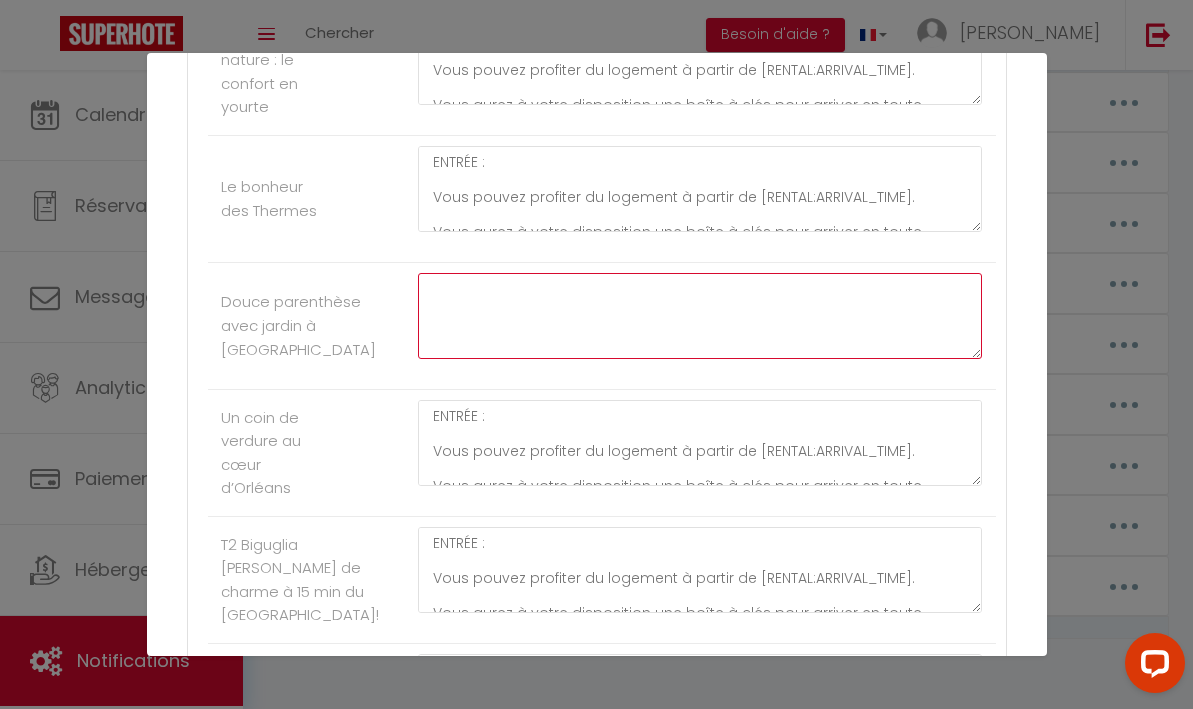 click at bounding box center (700, 316) 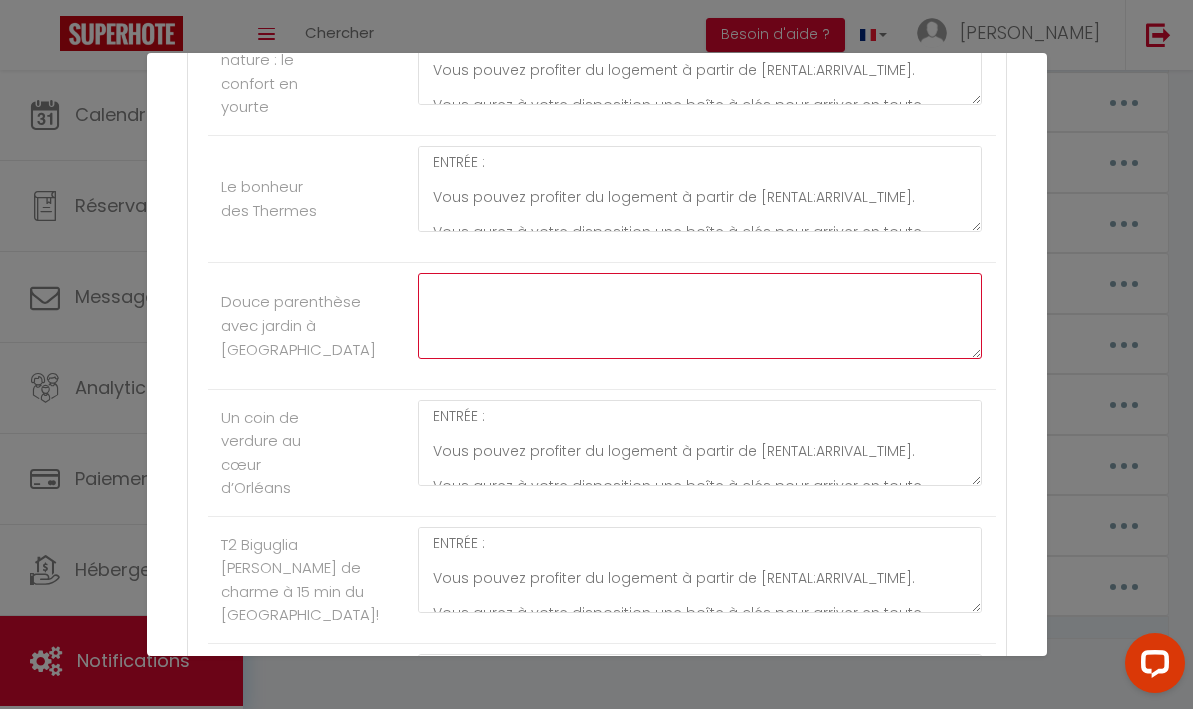 paste on "ENTRÉE :
Vous pouvez profiter du logement à partir de [RENTAL:ARRIVAL_TIME].
Vous aurez à votre disposition une boîte à clés pour arriver en toute
autonomie. Le code vous sera communiqué par message [DATE] à environ 15h." 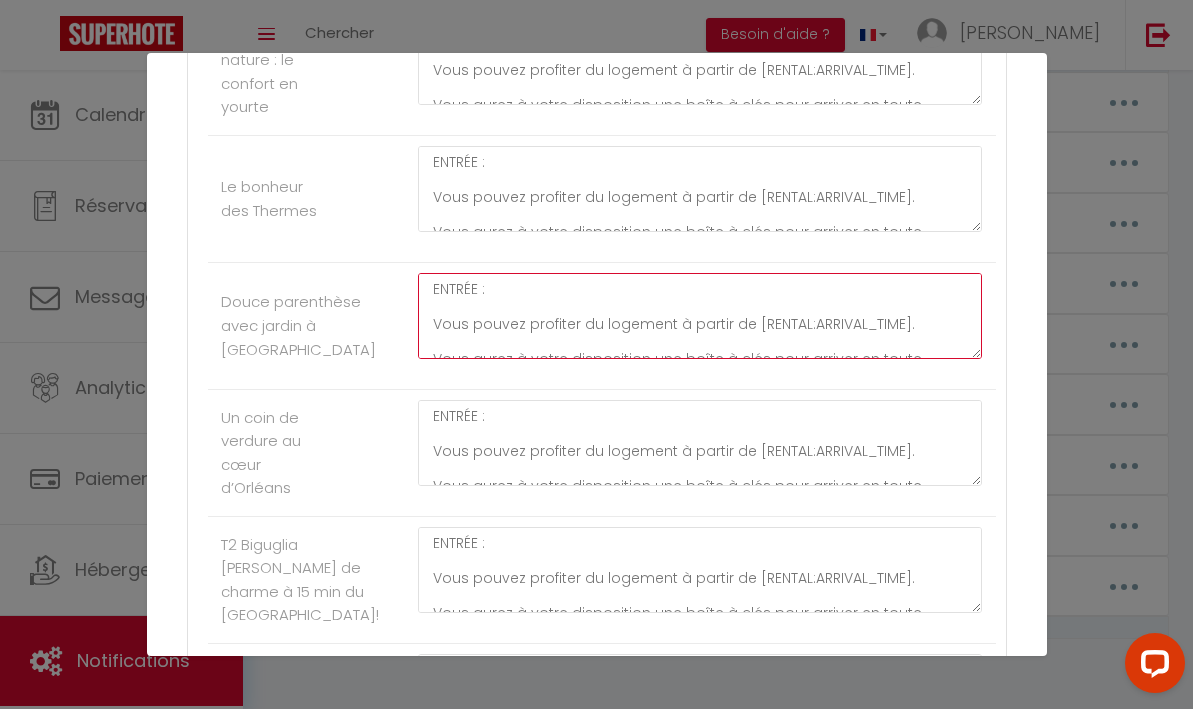 scroll, scrollTop: 46, scrollLeft: 0, axis: vertical 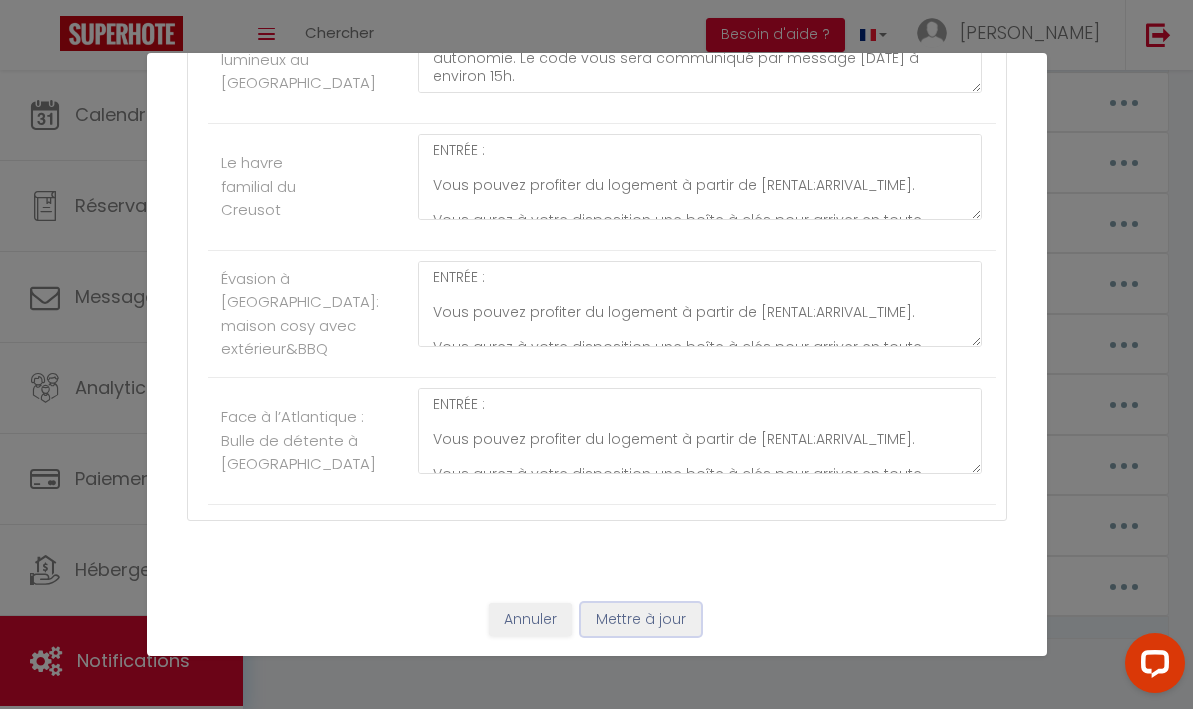 click on "Mettre à jour" at bounding box center [641, 620] 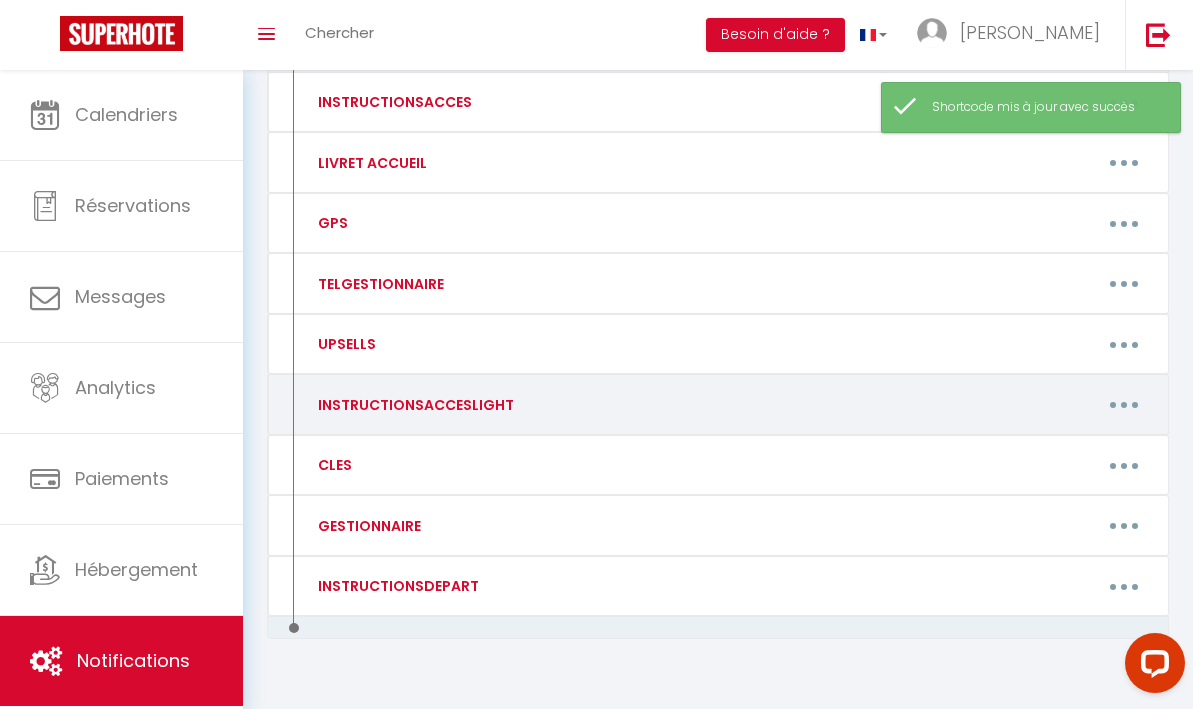 click at bounding box center (1124, 405) 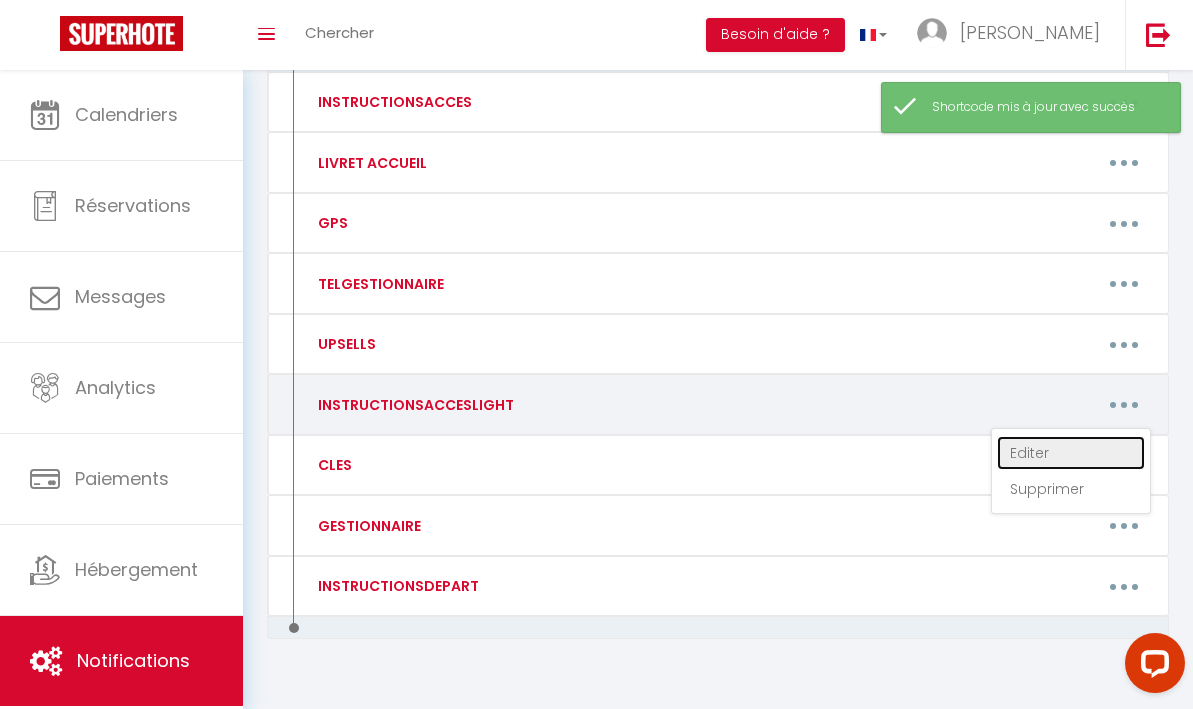 click on "Editer" at bounding box center (1071, 453) 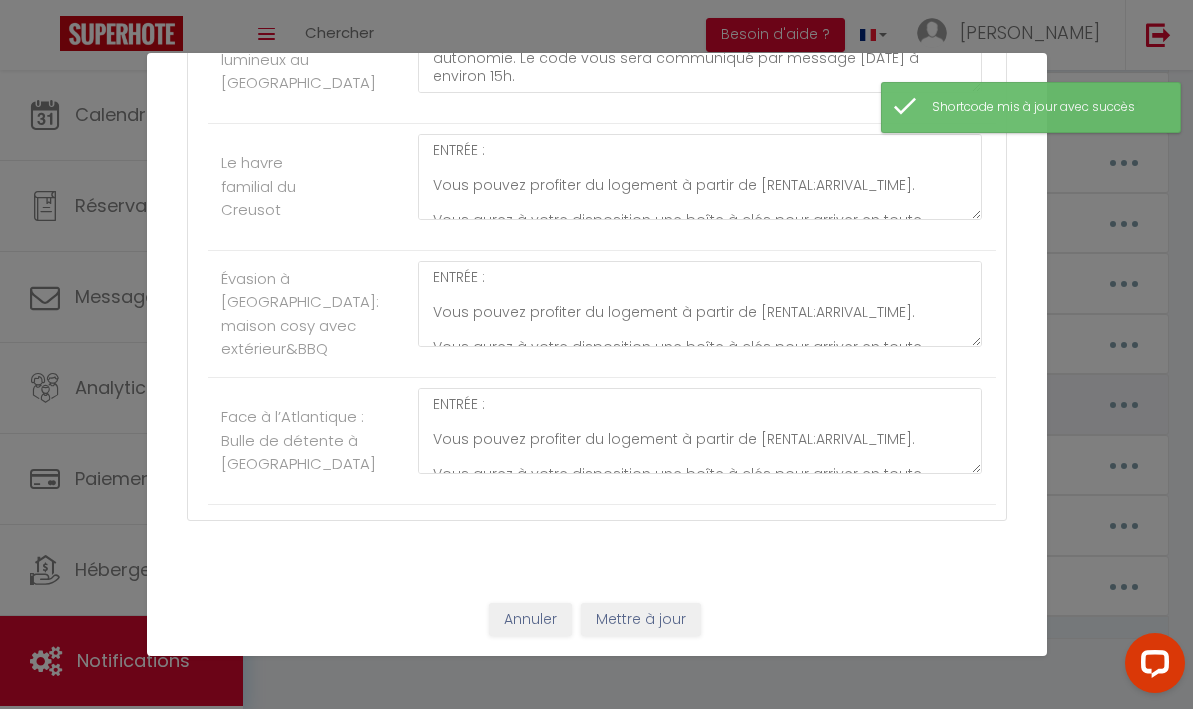 scroll, scrollTop: 0, scrollLeft: 0, axis: both 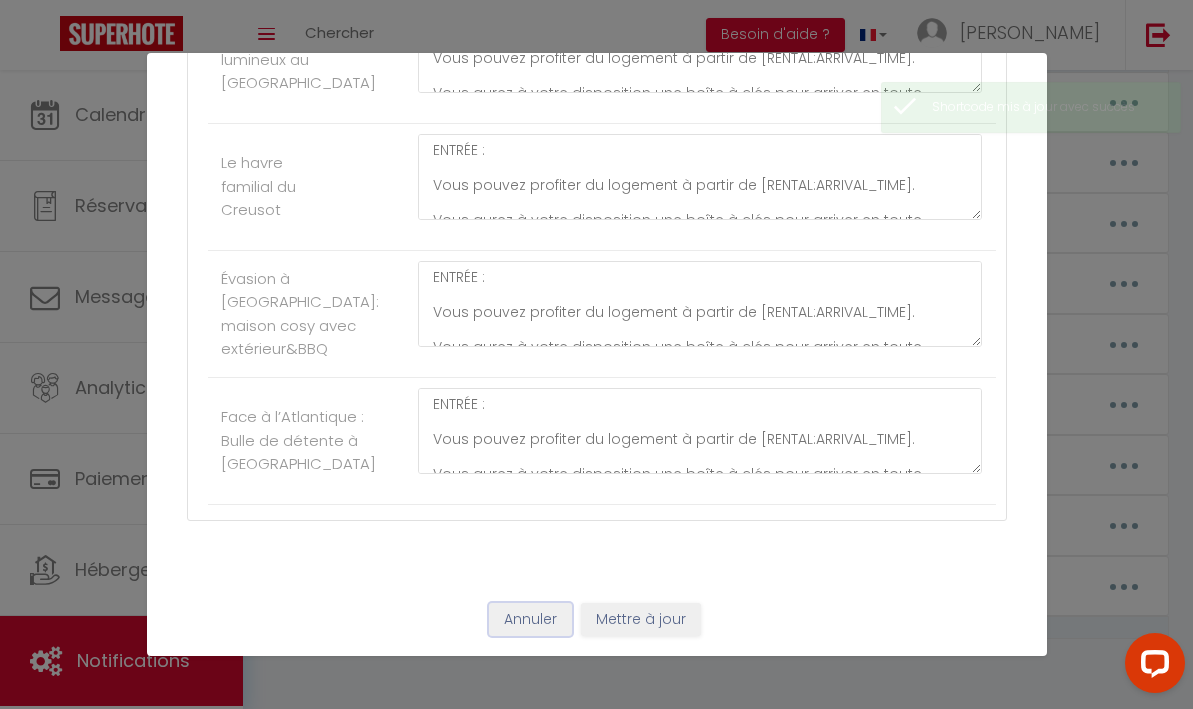 click on "Annuler" at bounding box center (530, 620) 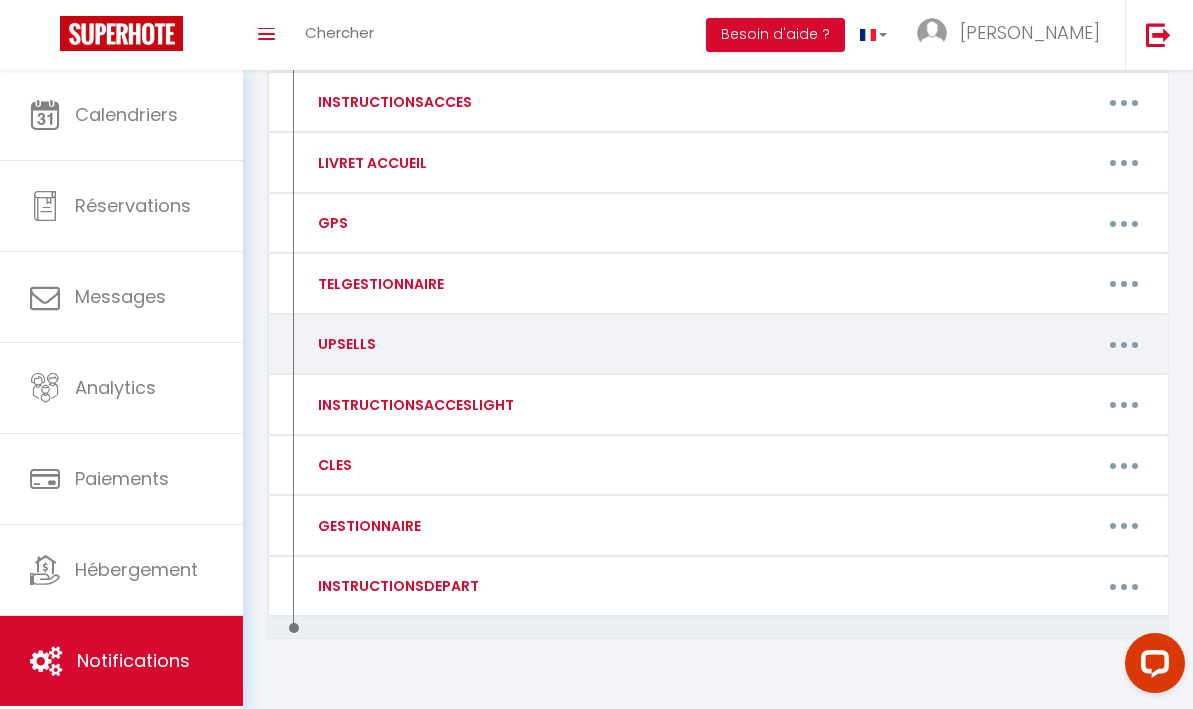 click at bounding box center [1124, 344] 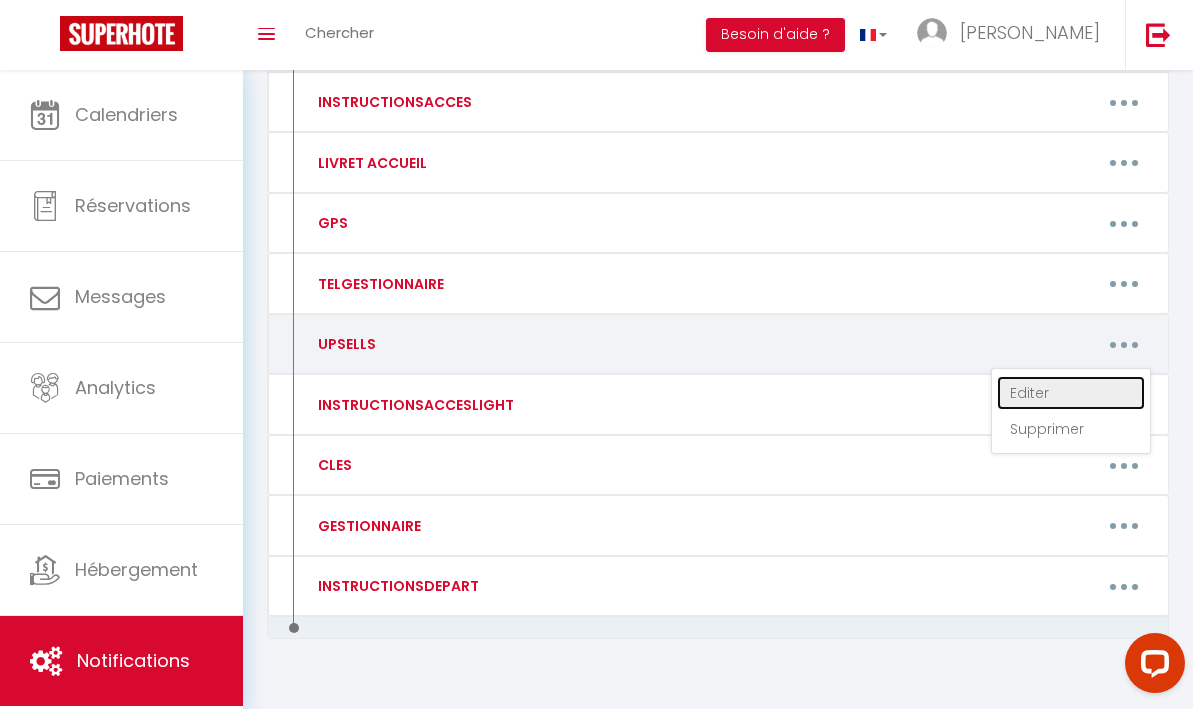 click on "Editer" at bounding box center (1071, 393) 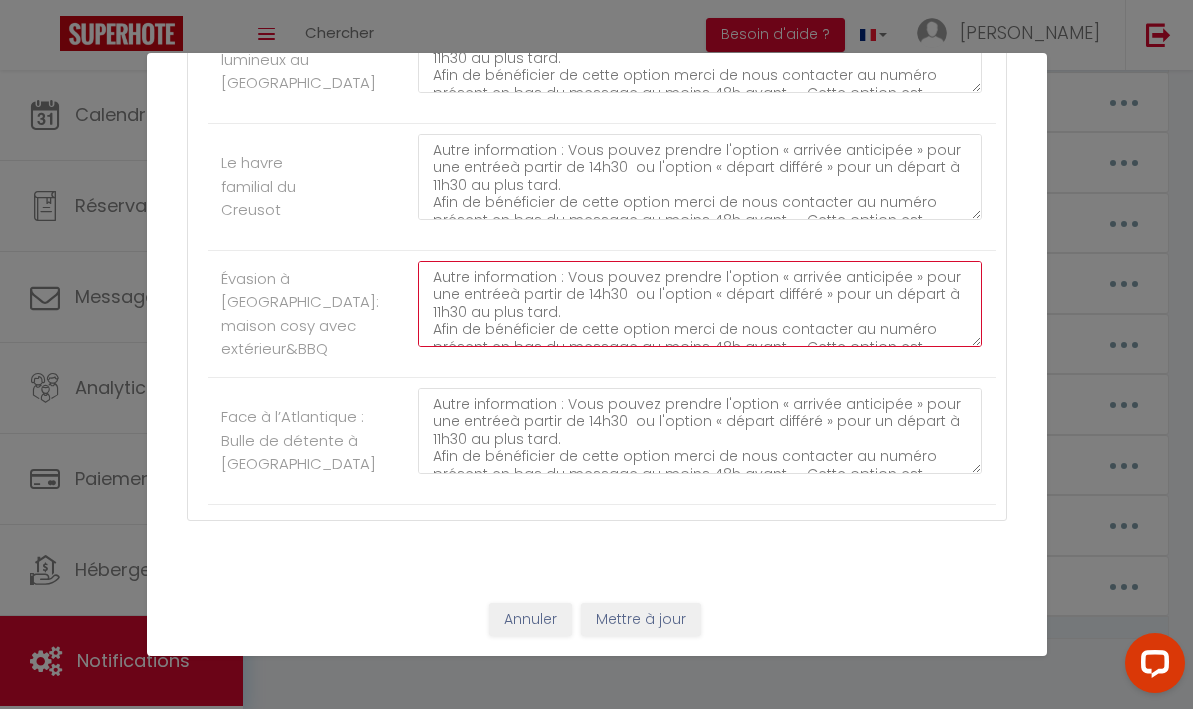 scroll, scrollTop: 35, scrollLeft: 0, axis: vertical 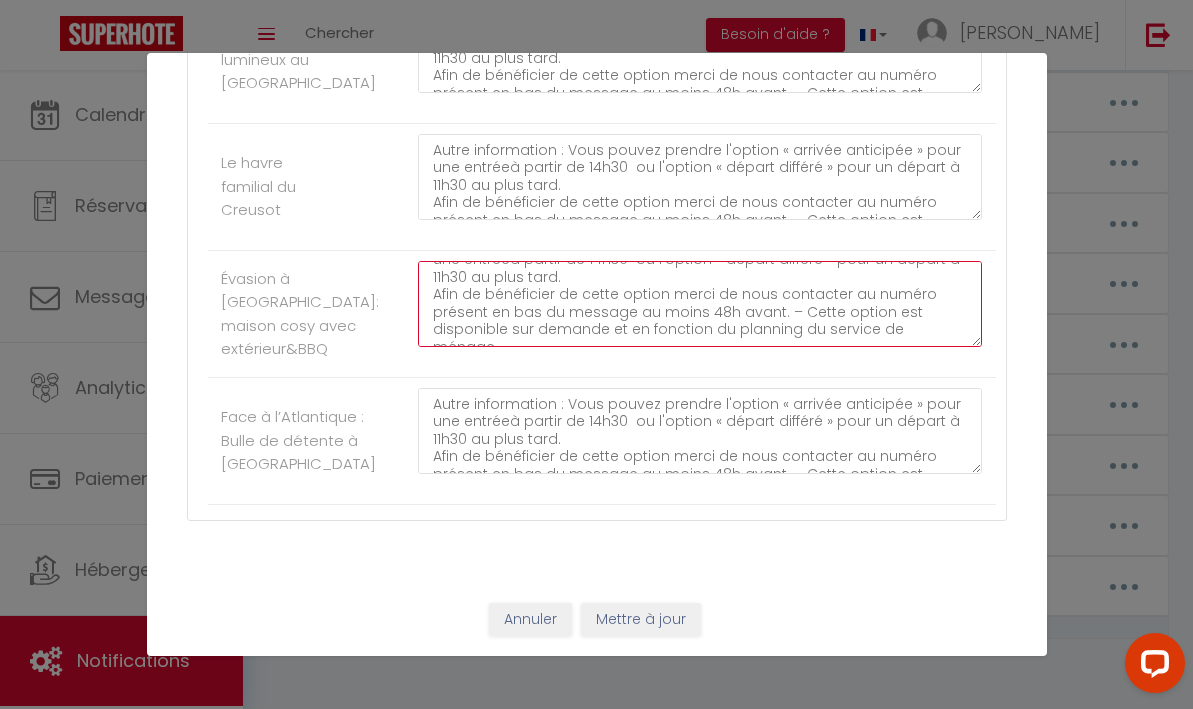 drag, startPoint x: 430, startPoint y: 255, endPoint x: 756, endPoint y: 387, distance: 351.7101 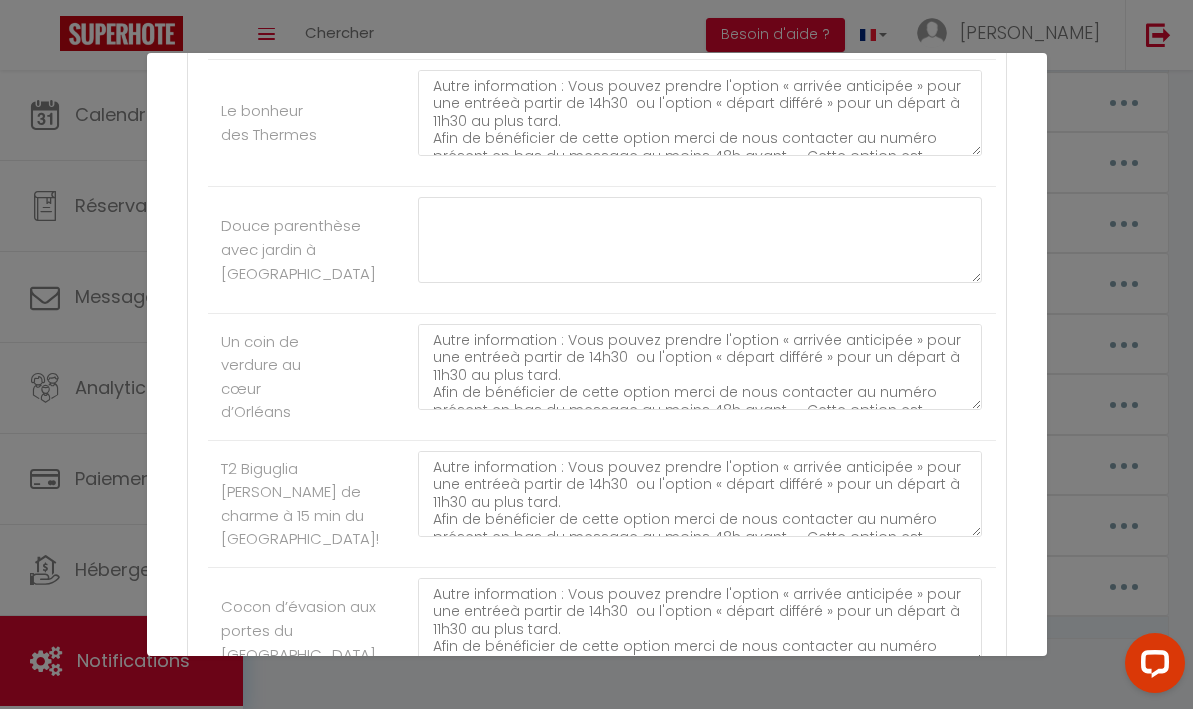 scroll, scrollTop: 7942, scrollLeft: 0, axis: vertical 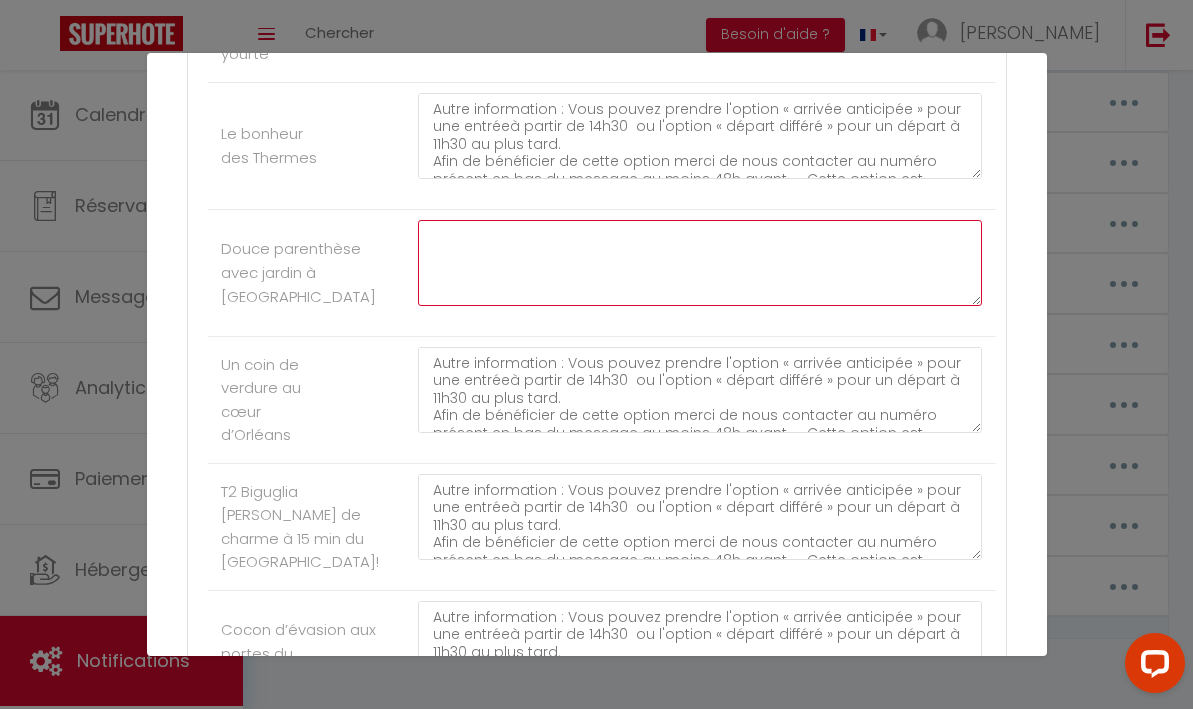 click at bounding box center [700, 263] 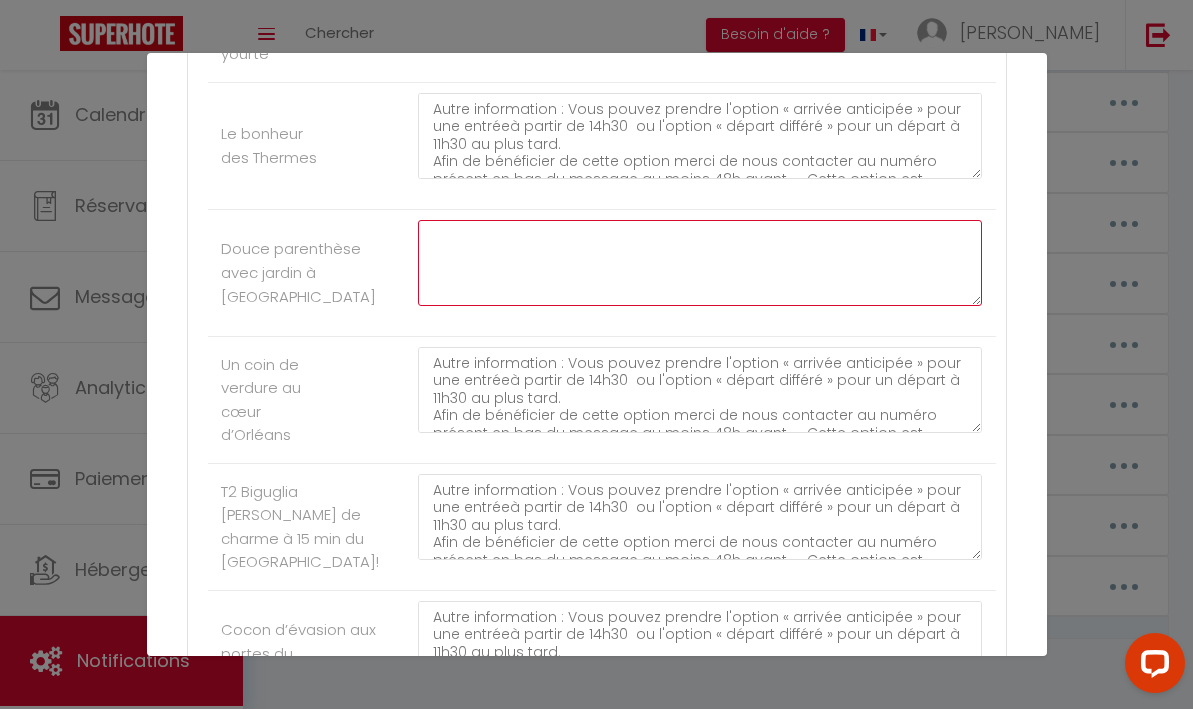 paste on "Autre information : Vous pouvez prendre l'option « arrivée anticipée » pour  une entréeà partir de 14h30  ou l'option « départ différé » pour un départ à 11h30 au plus tard.
Afin de bénéficier de cette option merci de nous contacter au numéro présent en bas du message au moins 48h avant. – Cette option est disponible sur demande et en fonction du planning du service de ménage." 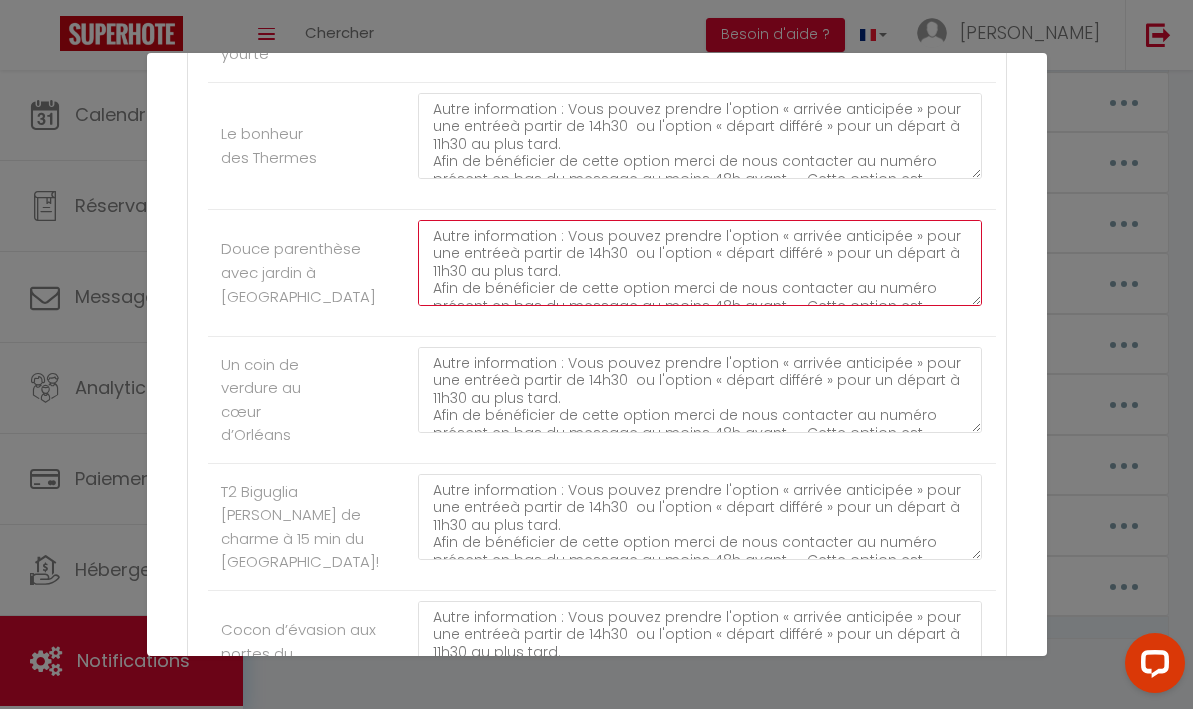 scroll, scrollTop: 29, scrollLeft: 0, axis: vertical 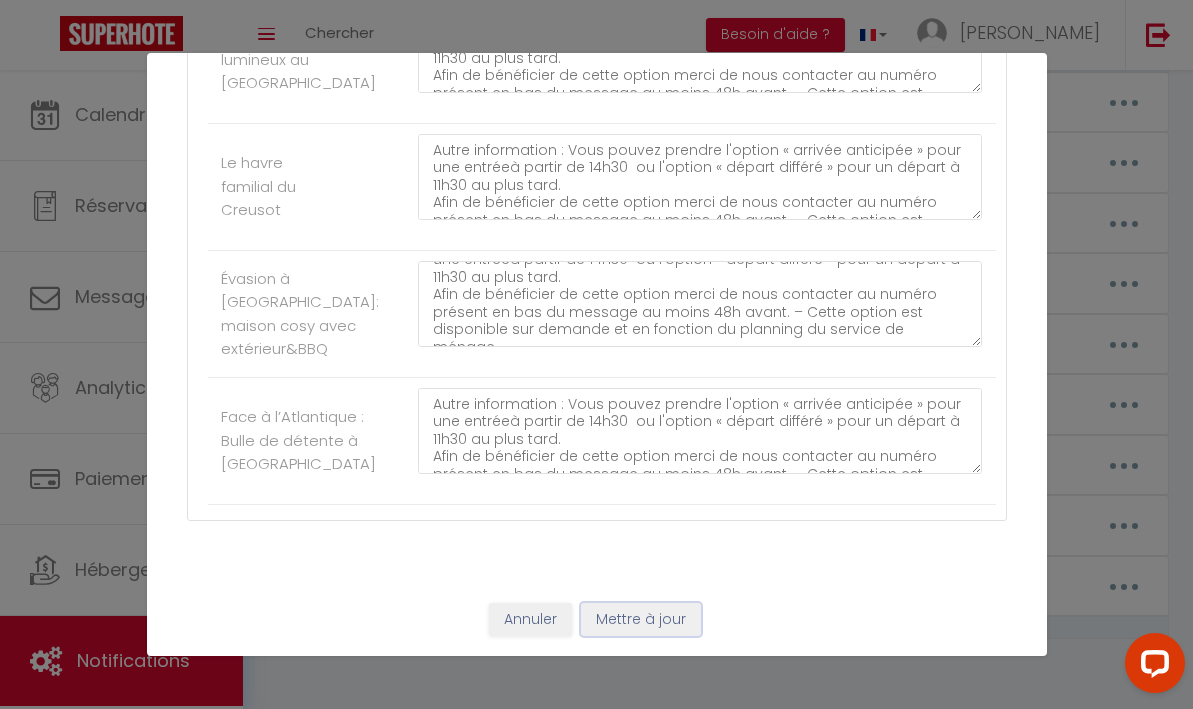 click on "Mettre à jour" at bounding box center (641, 620) 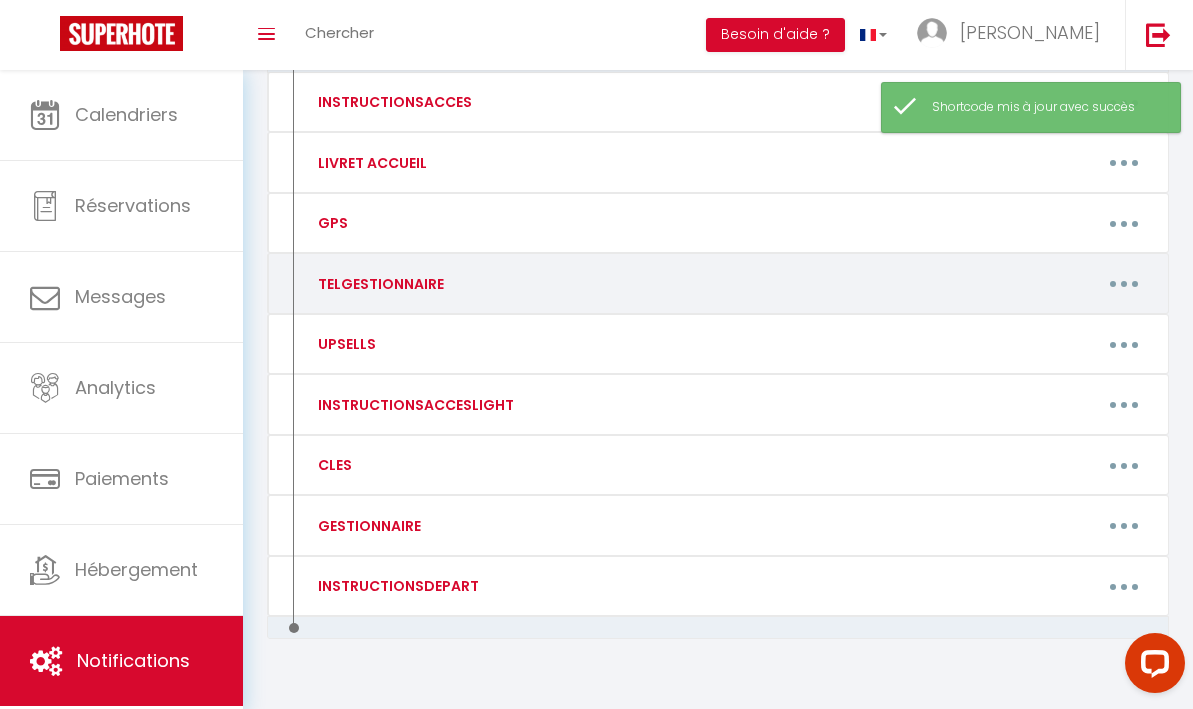 click at bounding box center (1124, 284) 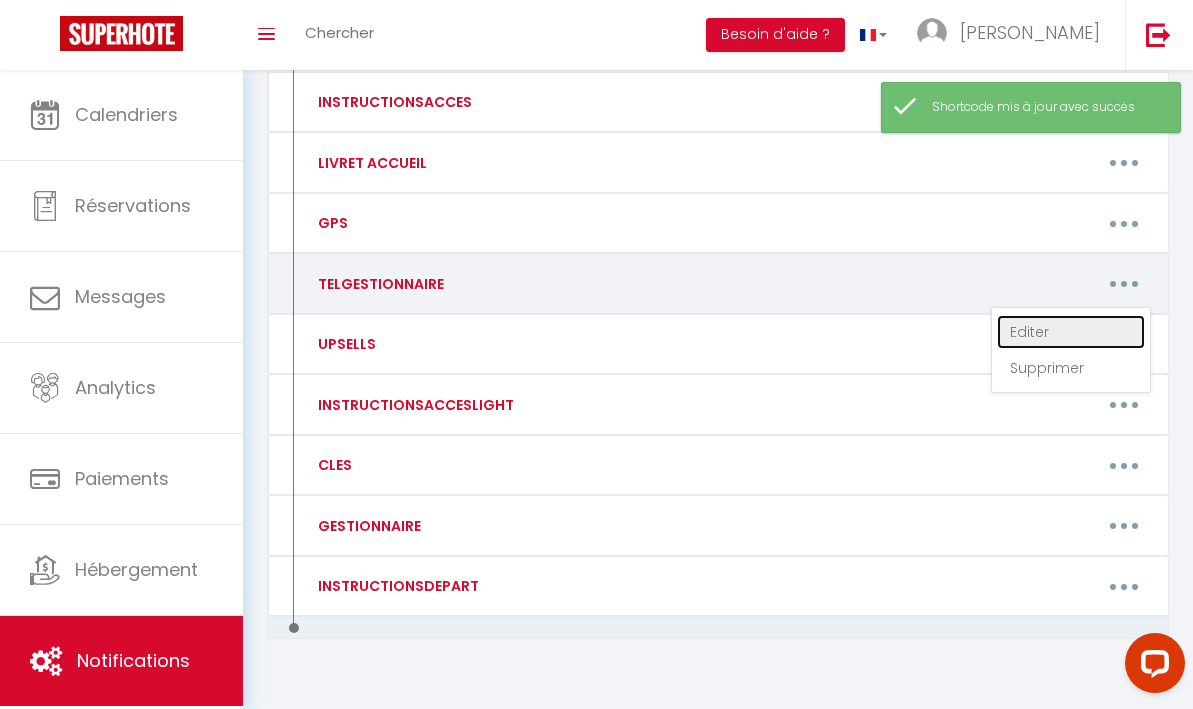 click on "Editer" at bounding box center [1071, 332] 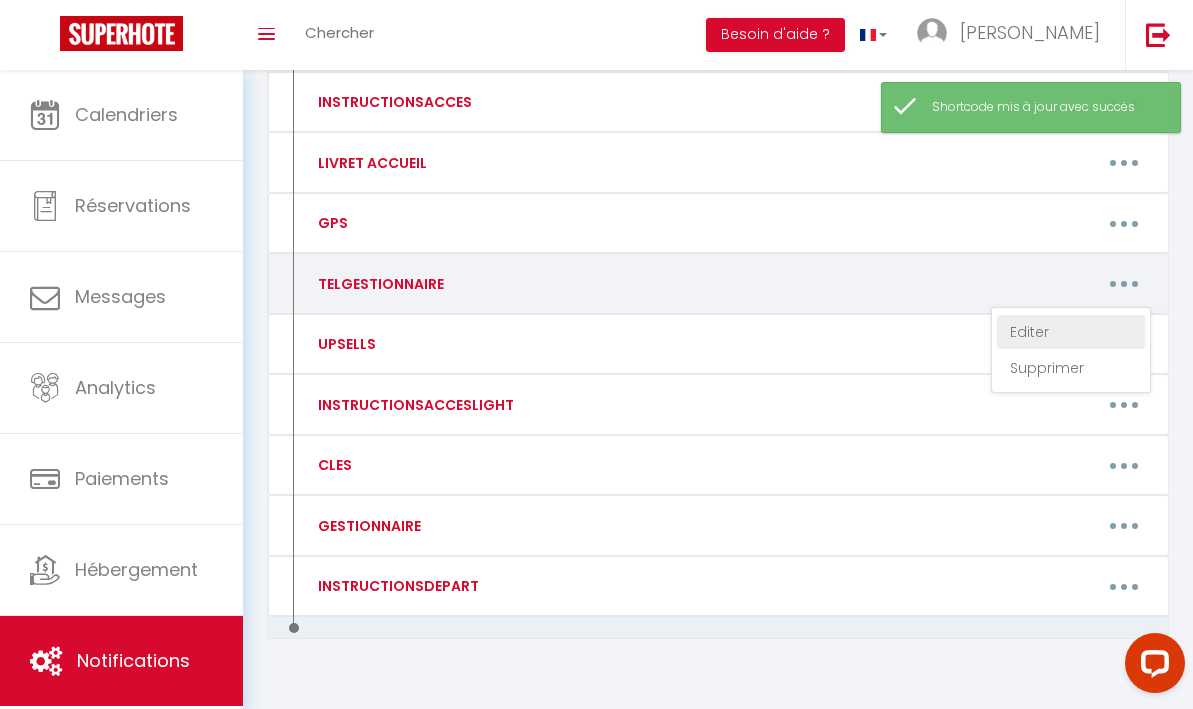 scroll, scrollTop: 0, scrollLeft: 0, axis: both 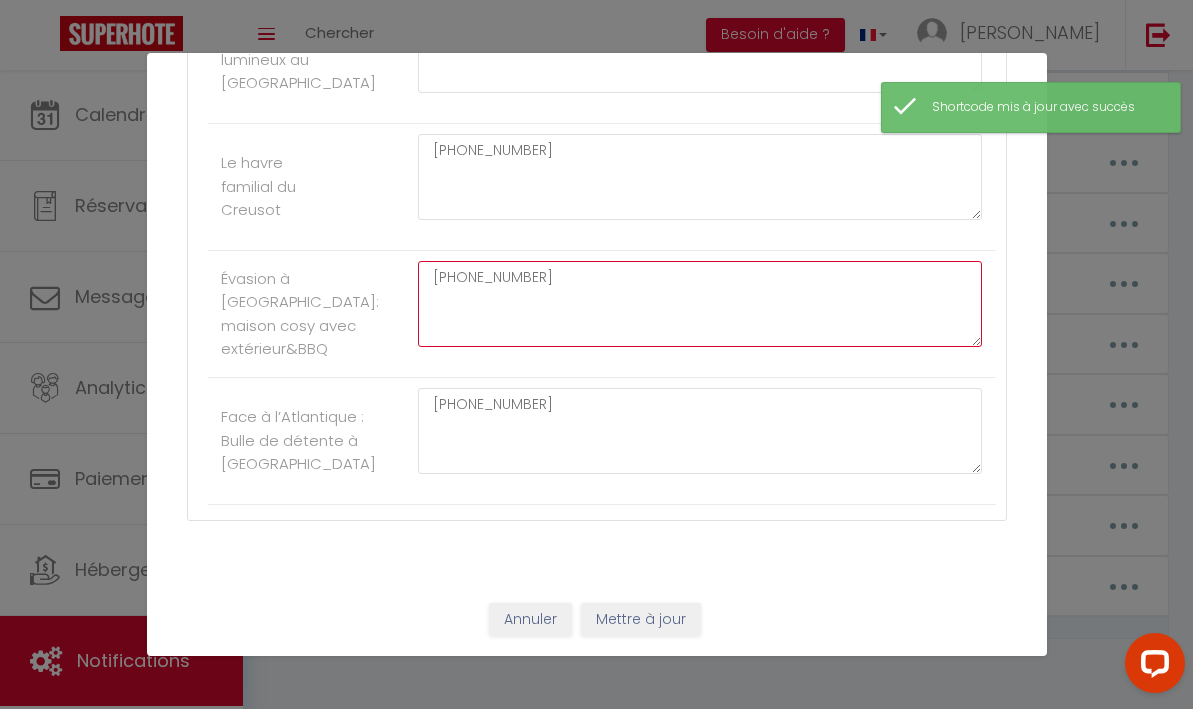 click on "[PHONE_NUMBER]" at bounding box center (700, 304) 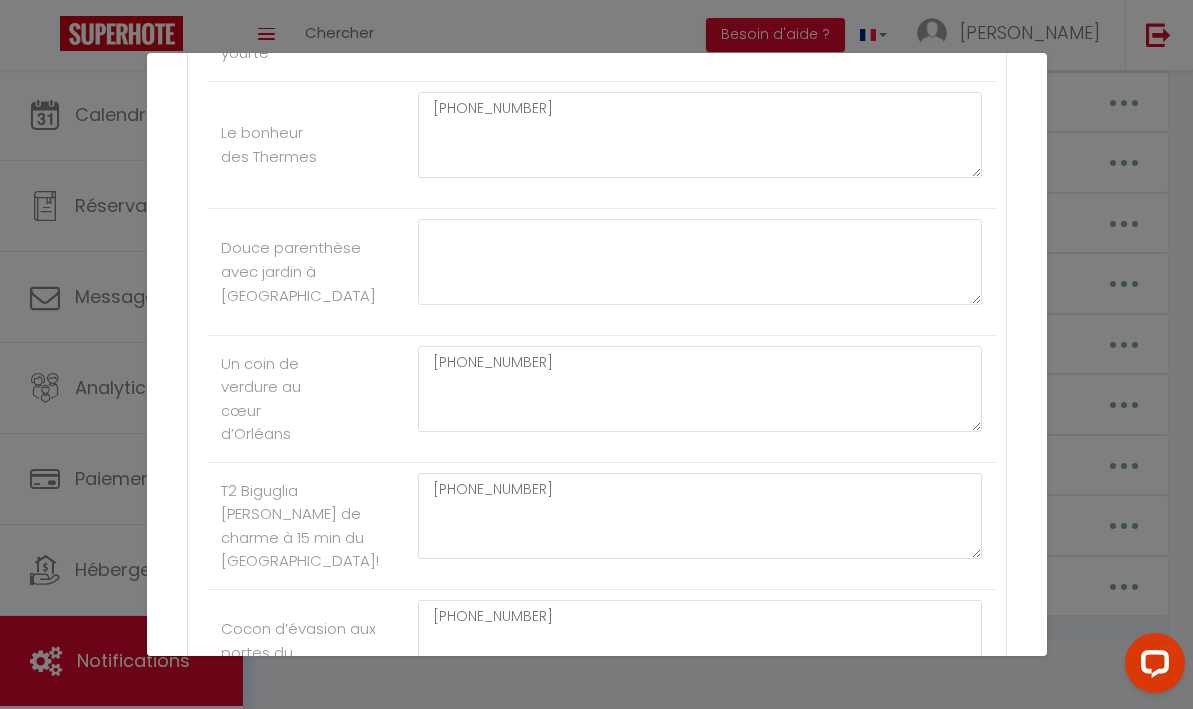 scroll, scrollTop: 7923, scrollLeft: 0, axis: vertical 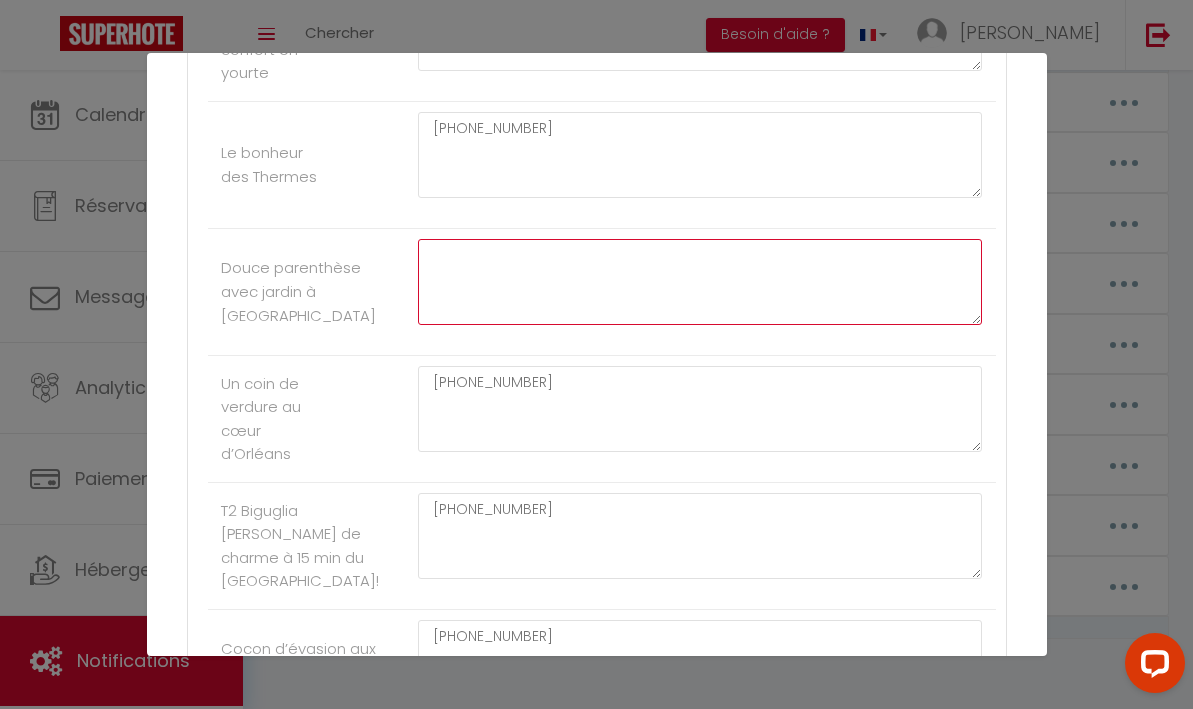 click at bounding box center (700, 282) 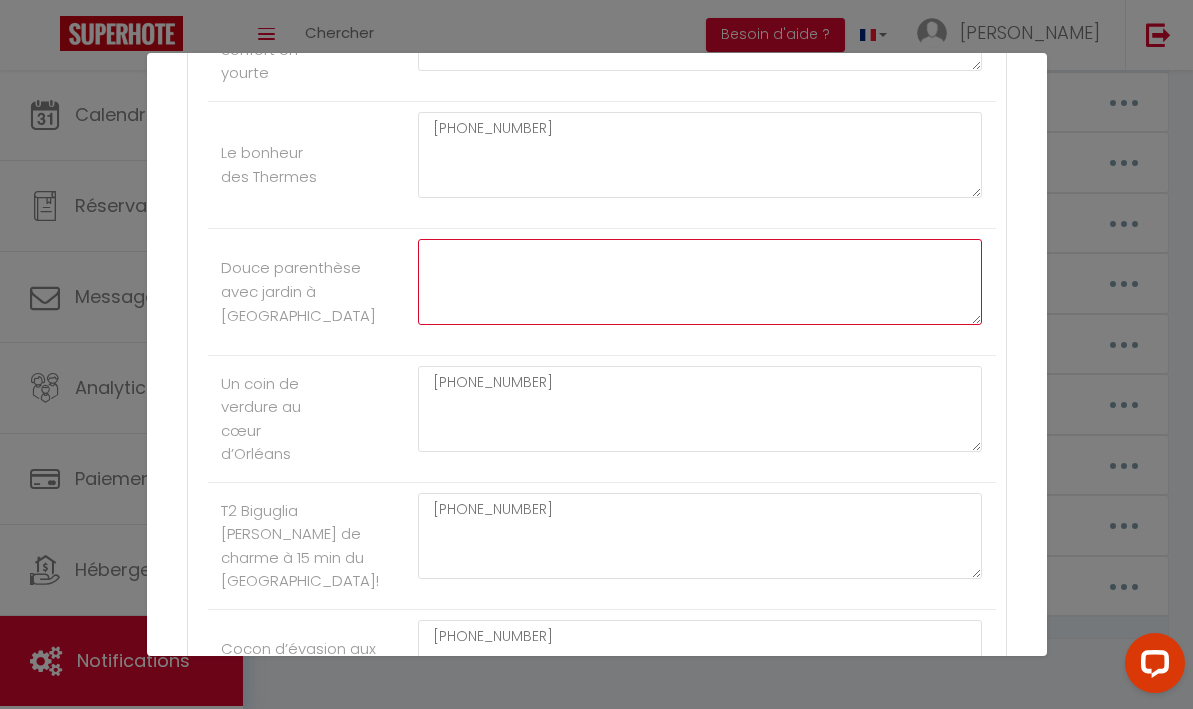 paste on "[PHONE_NUMBER]" 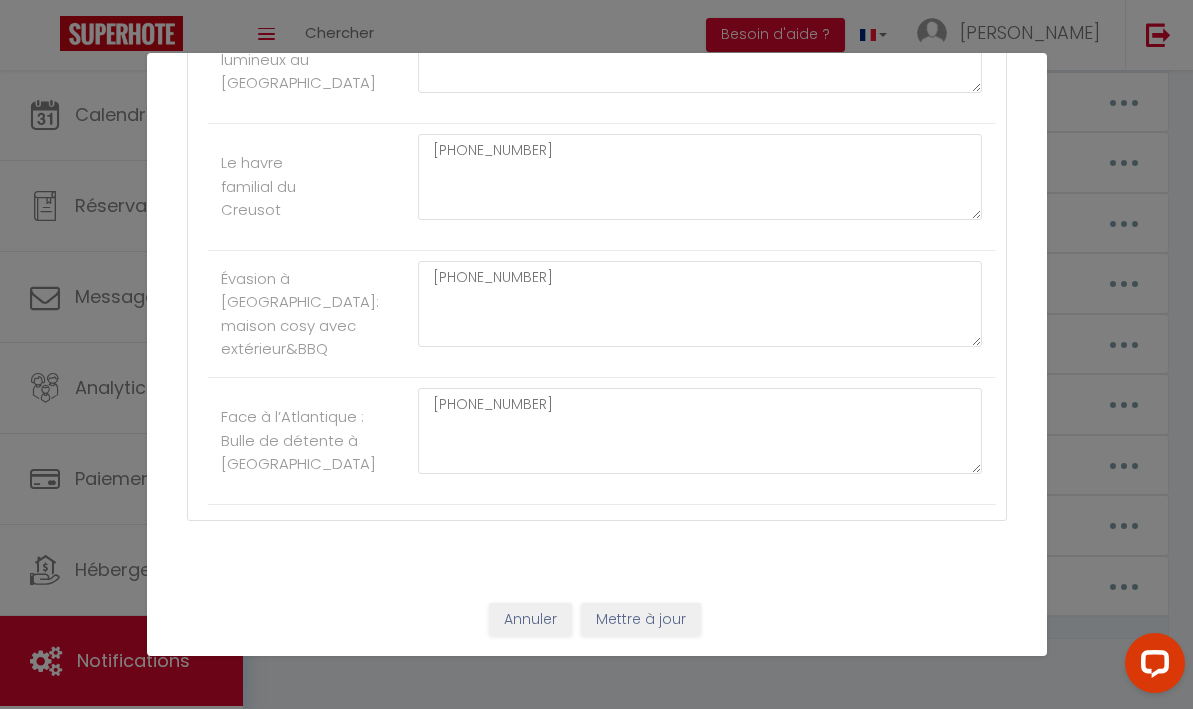 scroll, scrollTop: 9187, scrollLeft: 0, axis: vertical 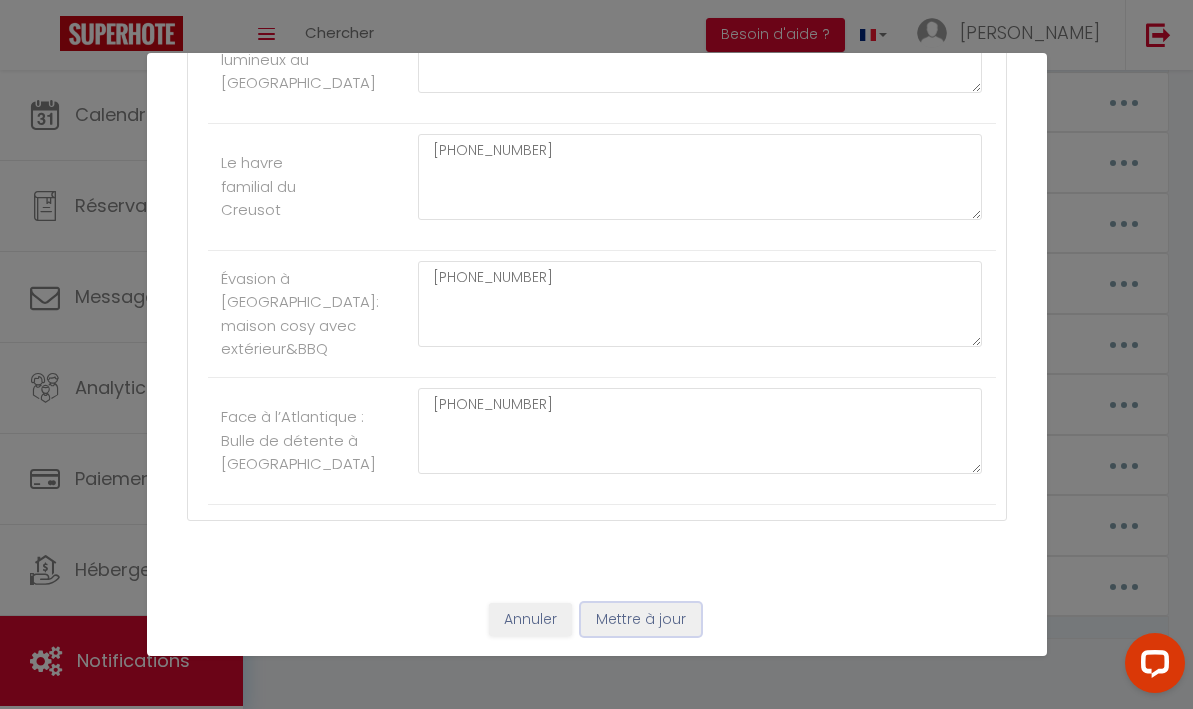 click on "Mettre à jour" at bounding box center [641, 620] 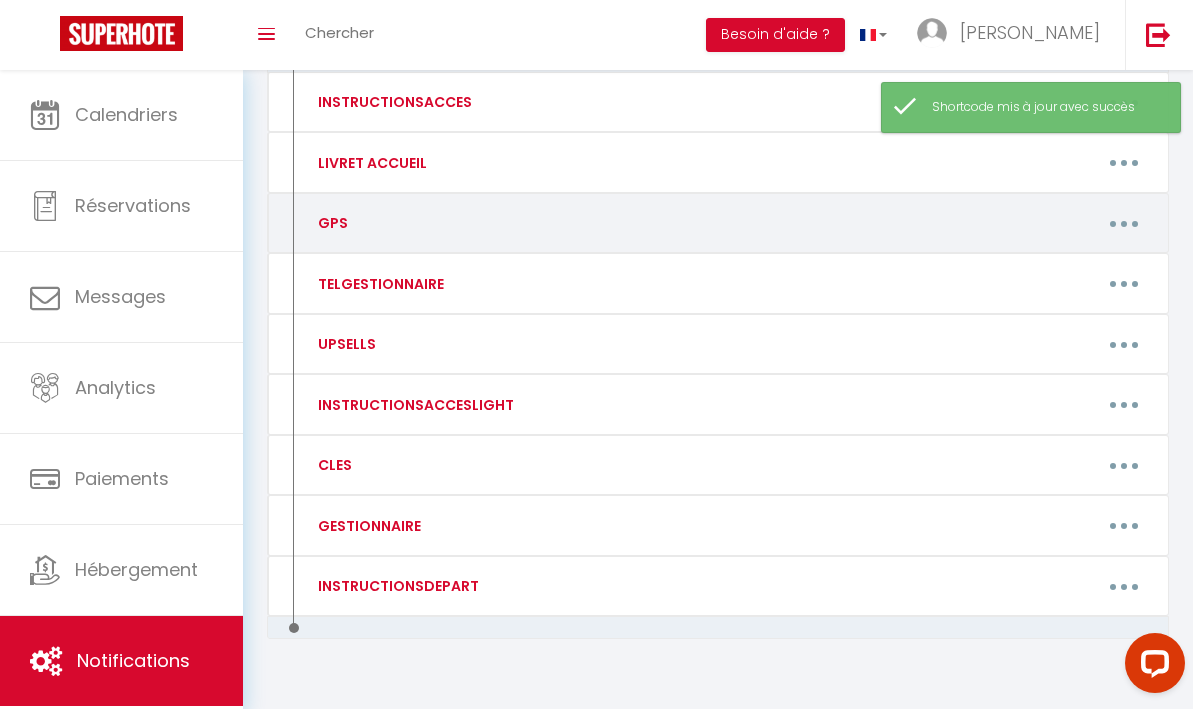 click at bounding box center (1124, 223) 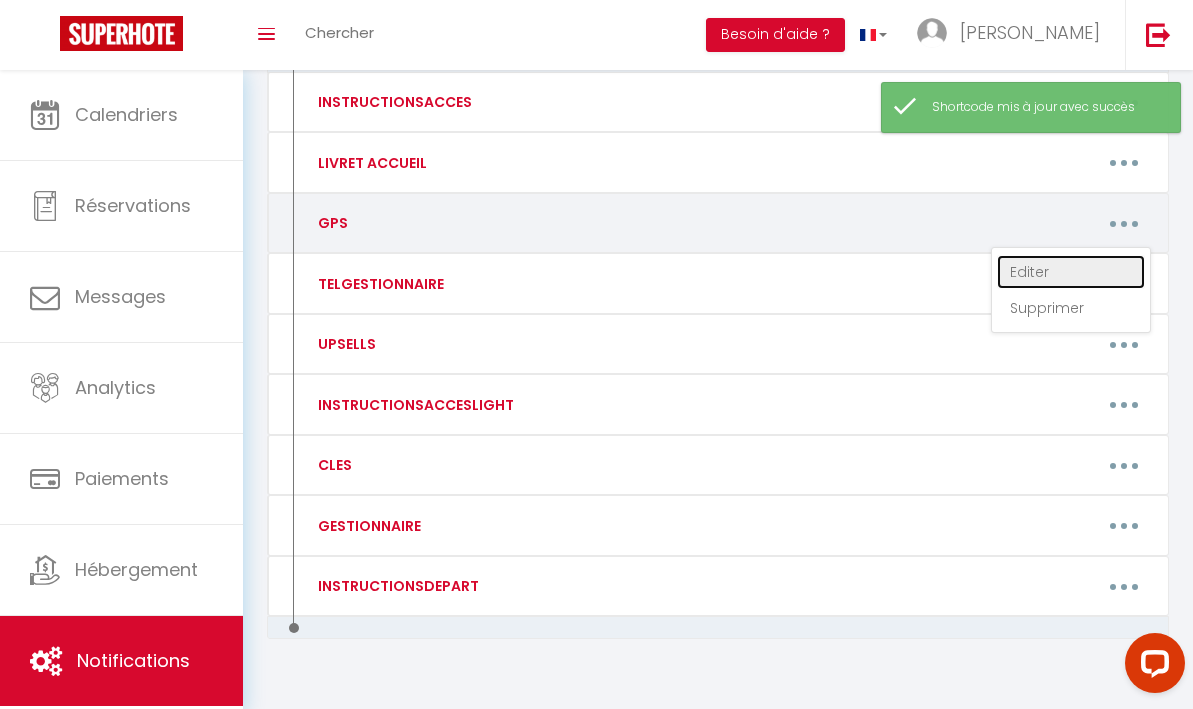 click on "Editer" at bounding box center (1071, 272) 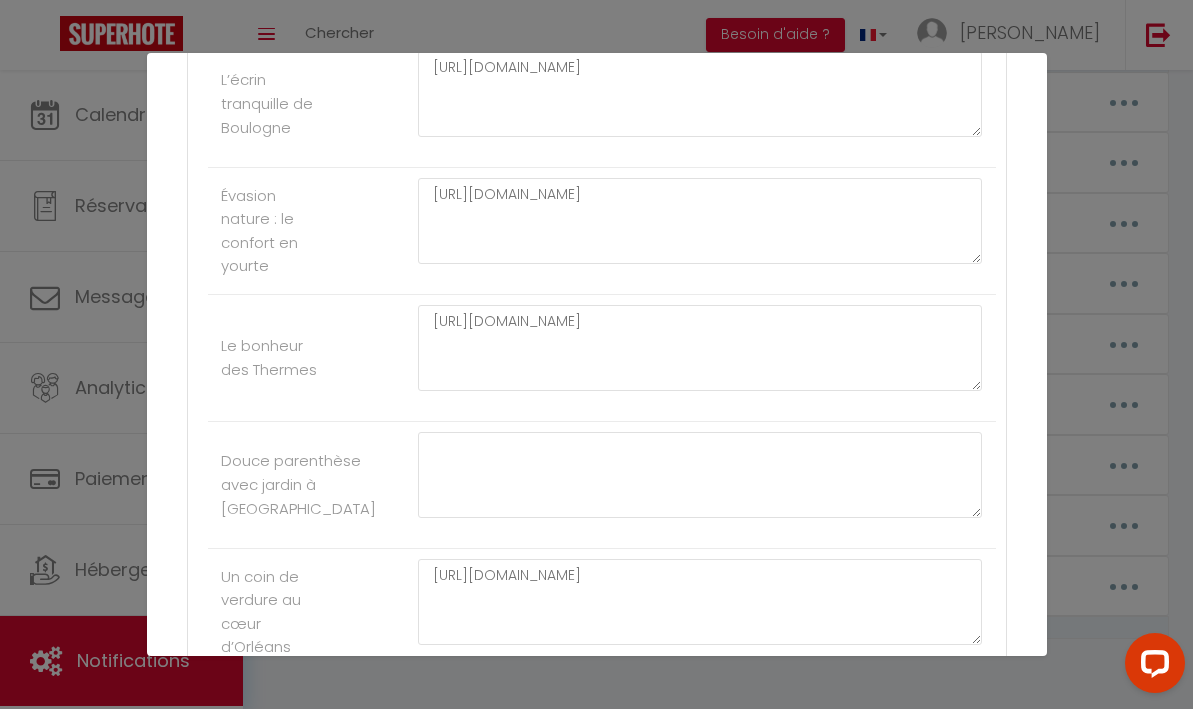 scroll, scrollTop: 7735, scrollLeft: 0, axis: vertical 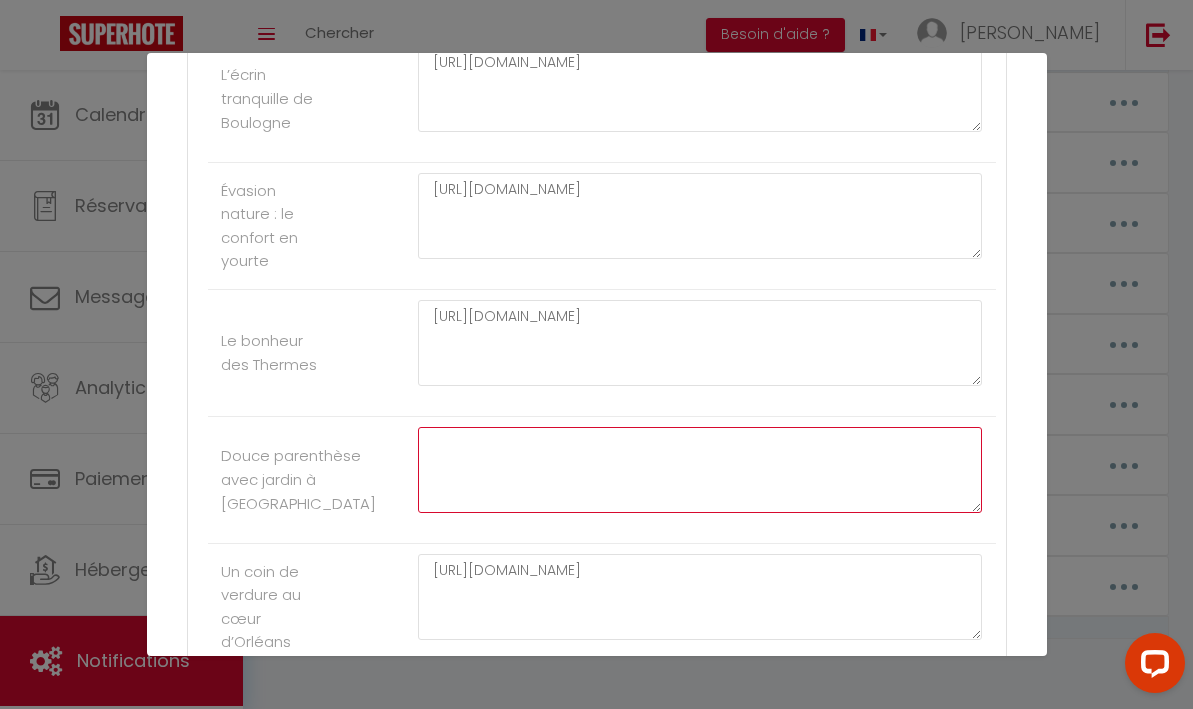 click at bounding box center [700, 470] 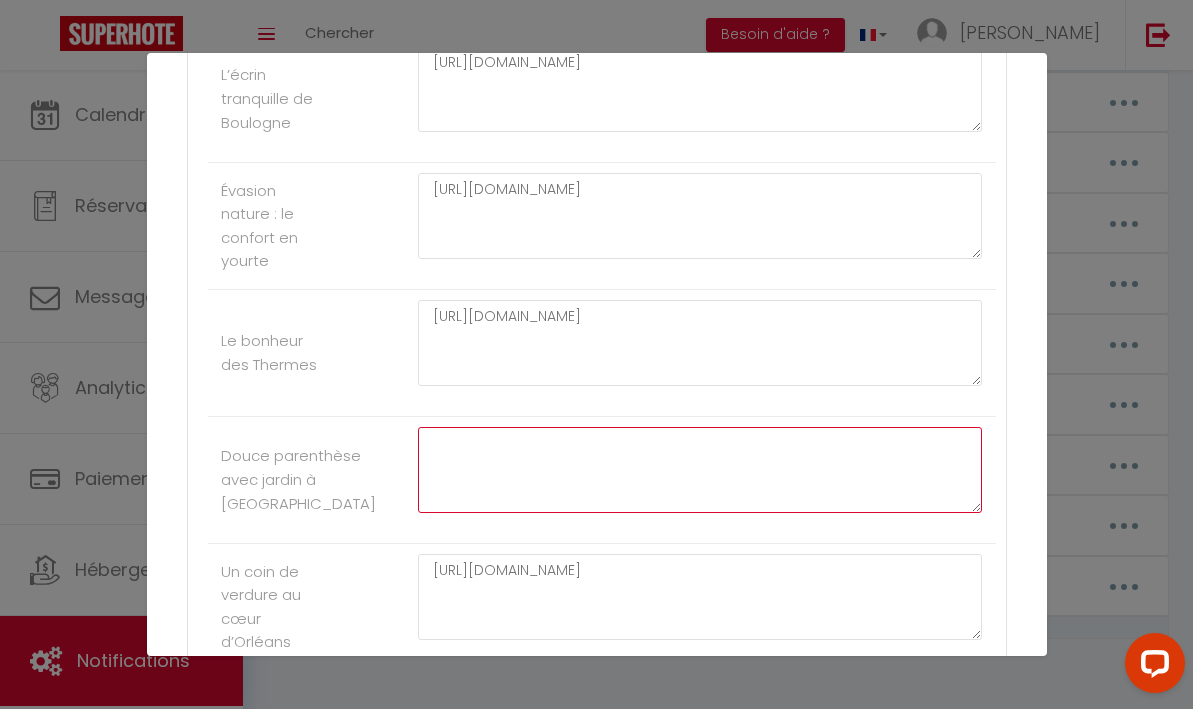 paste on "[URL][DOMAIN_NAME]" 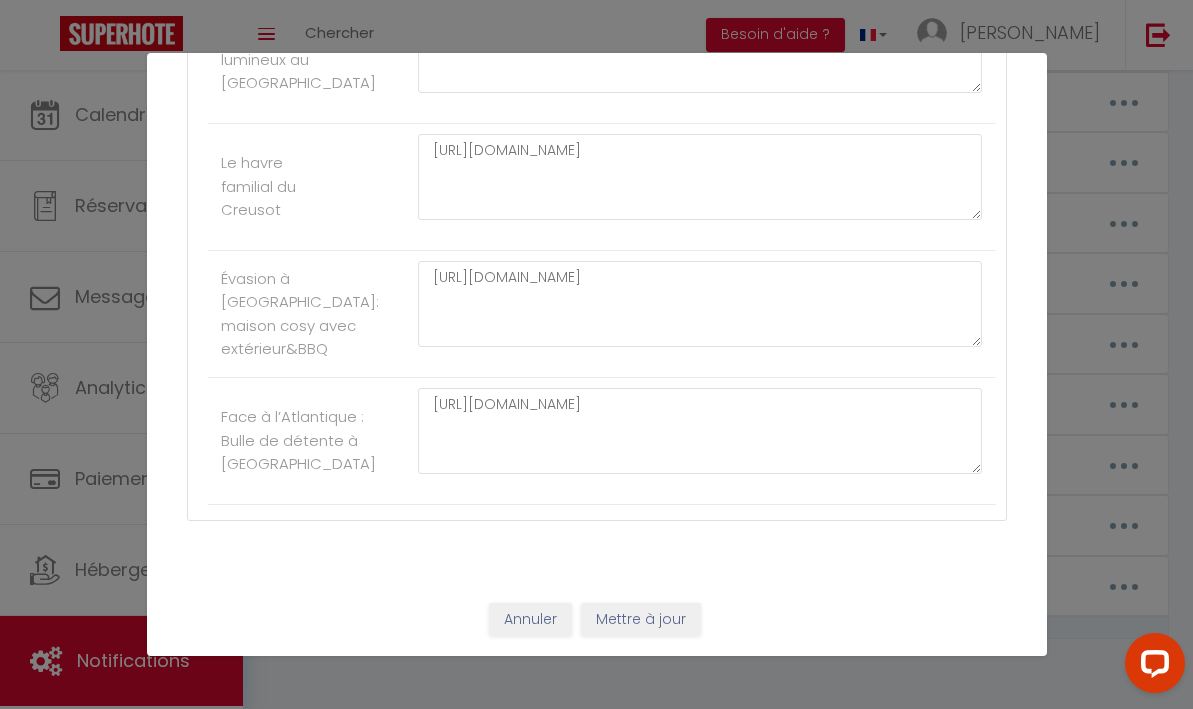 scroll, scrollTop: 9187, scrollLeft: 0, axis: vertical 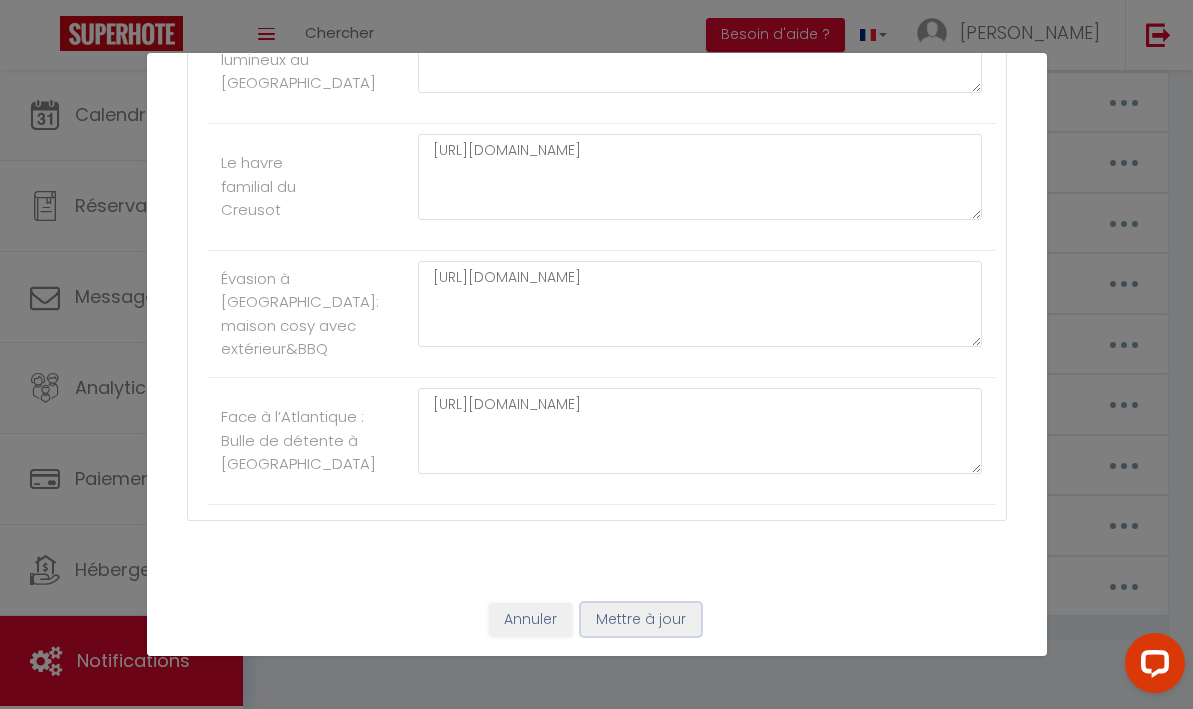 click on "Mettre à jour" at bounding box center [641, 620] 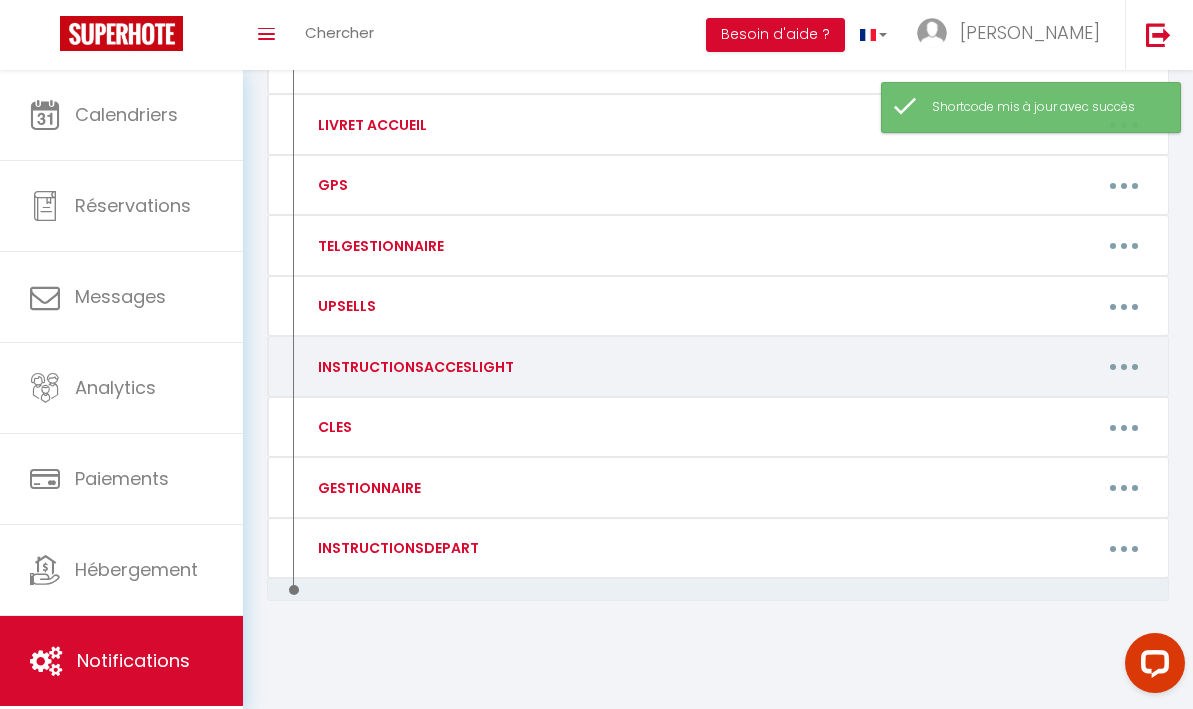 scroll, scrollTop: 0, scrollLeft: 0, axis: both 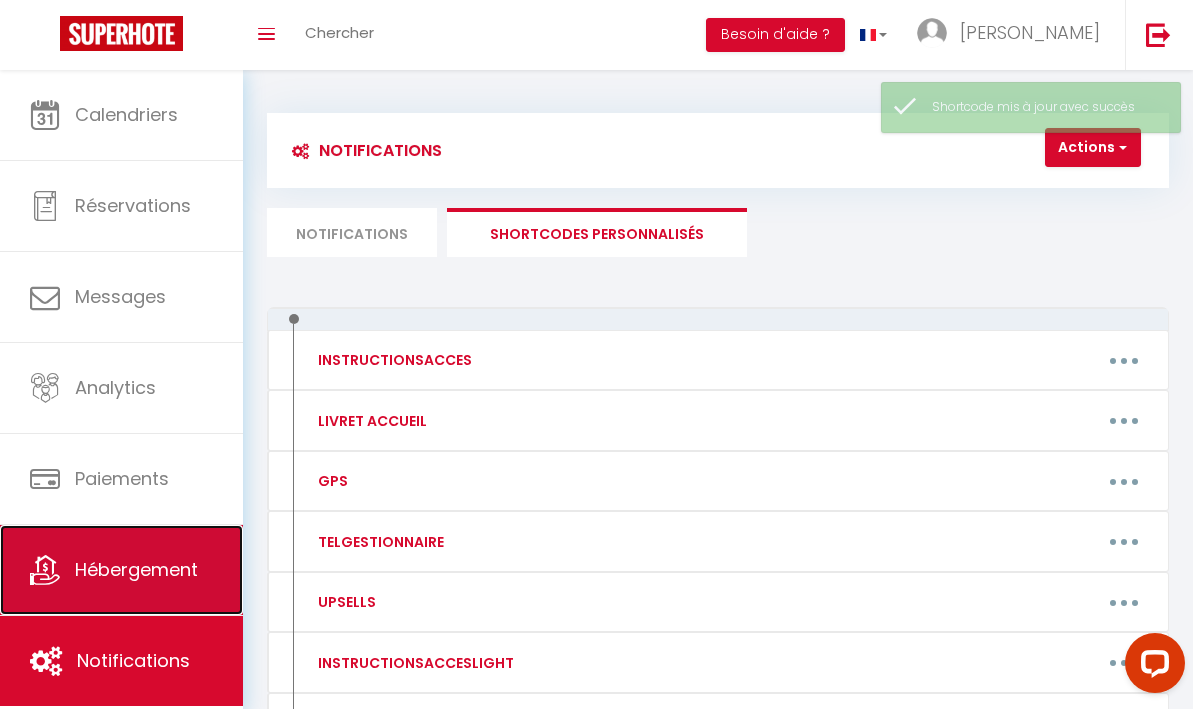 click on "Hébergement" at bounding box center (136, 569) 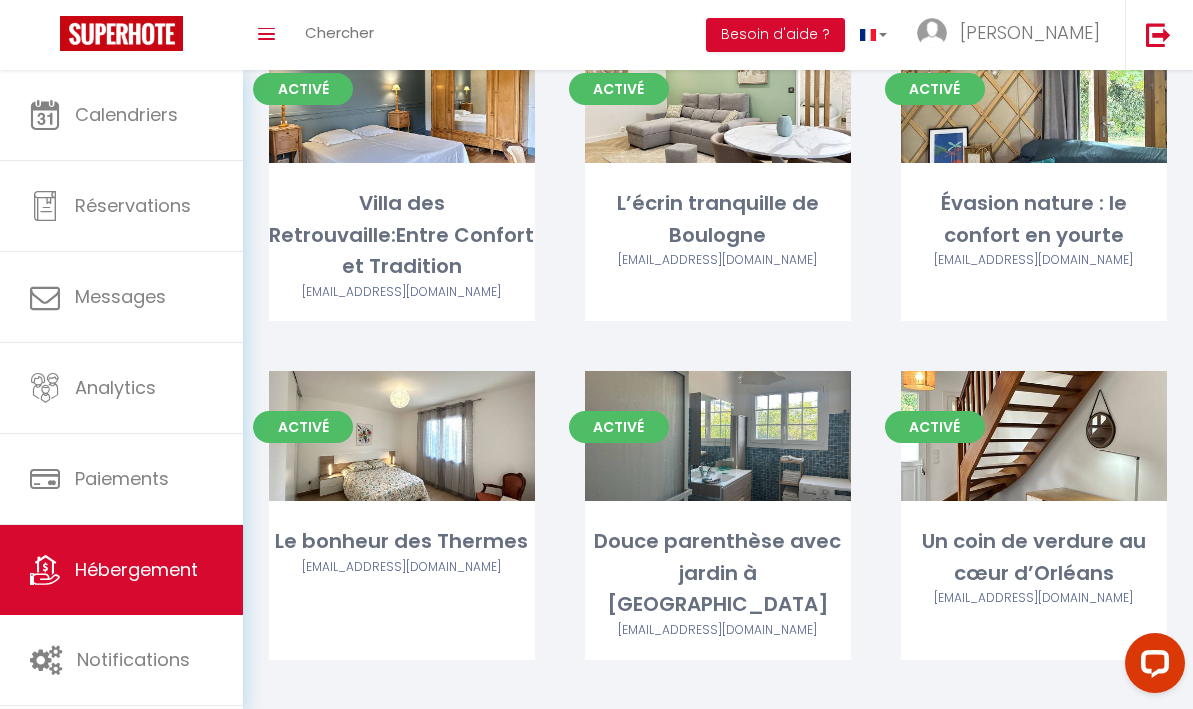 scroll, scrollTop: 6077, scrollLeft: 0, axis: vertical 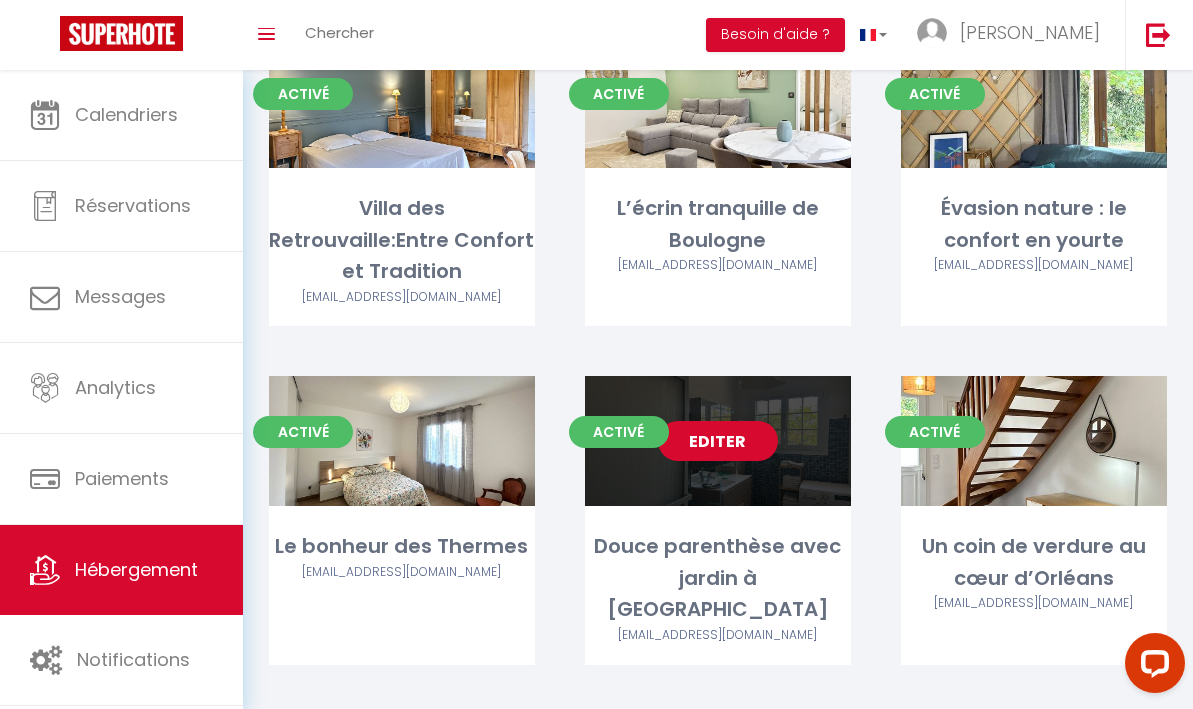 click on "Editer" at bounding box center [718, 441] 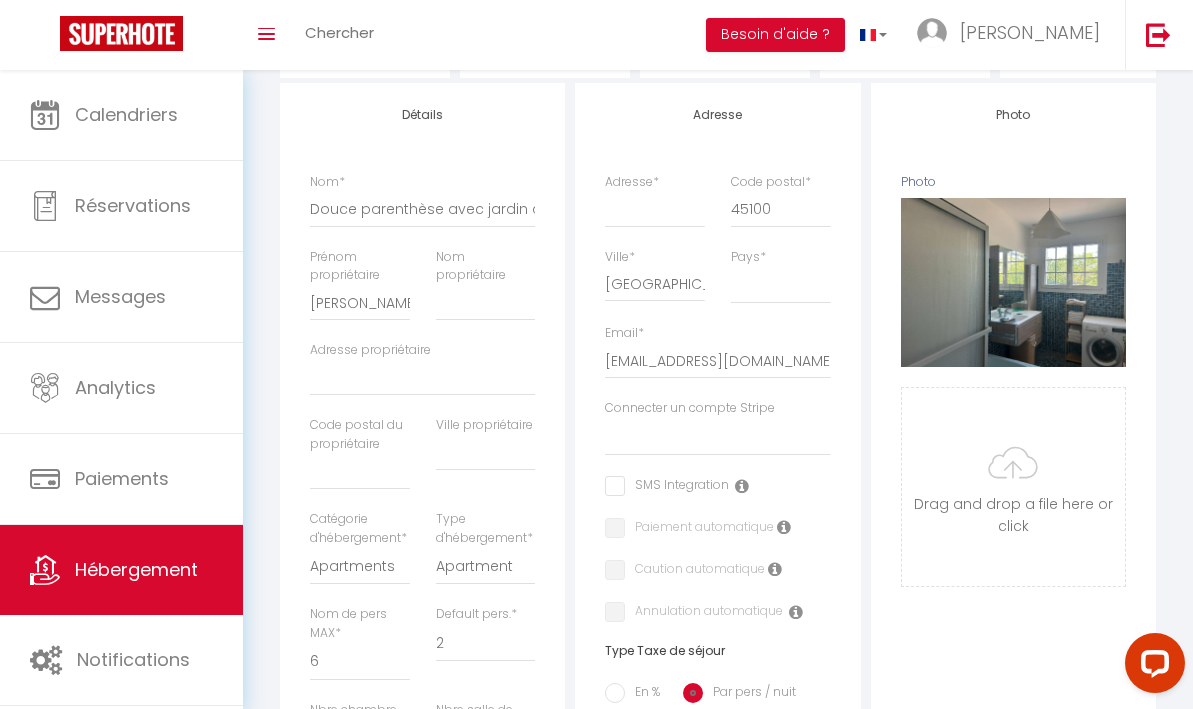 scroll, scrollTop: 237, scrollLeft: 0, axis: vertical 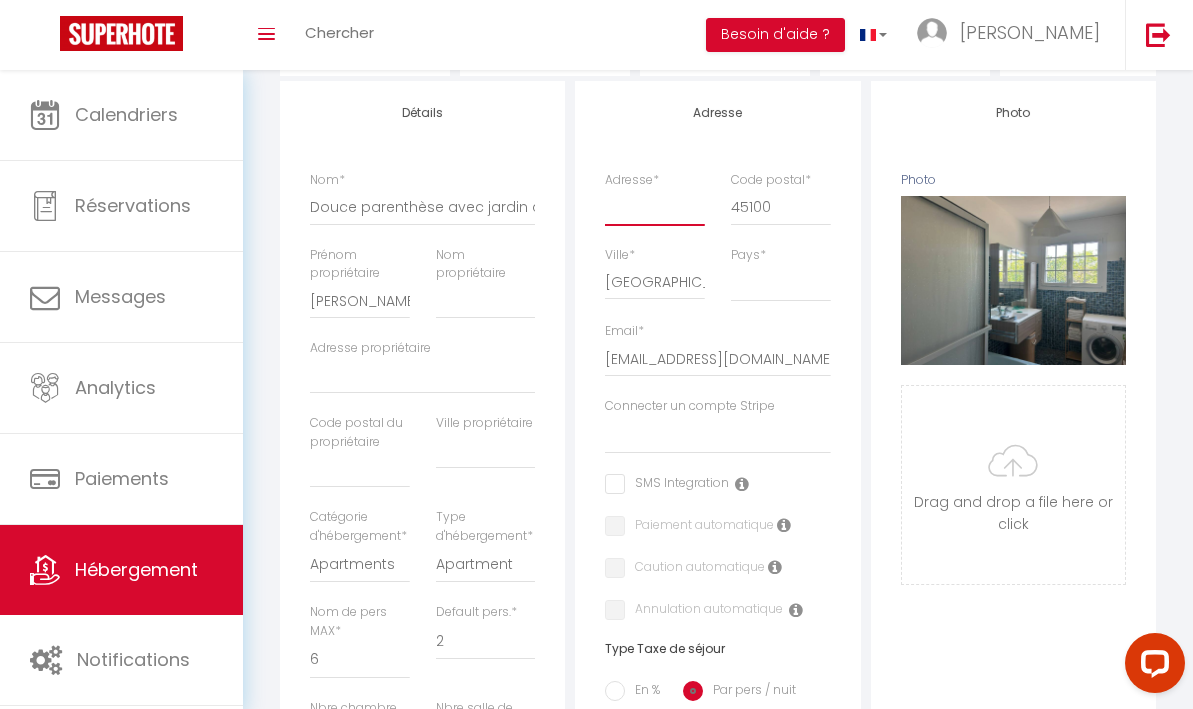 click on "Adresse
*" at bounding box center (654, 207) 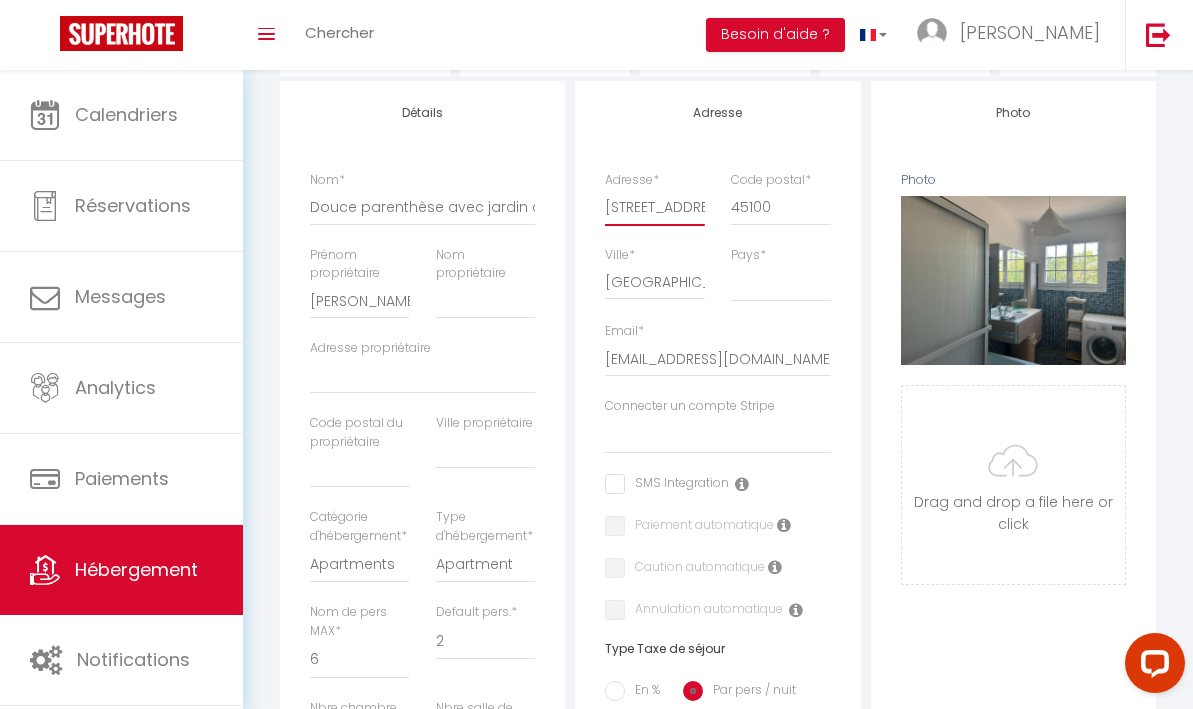 scroll, scrollTop: 0, scrollLeft: 38, axis: horizontal 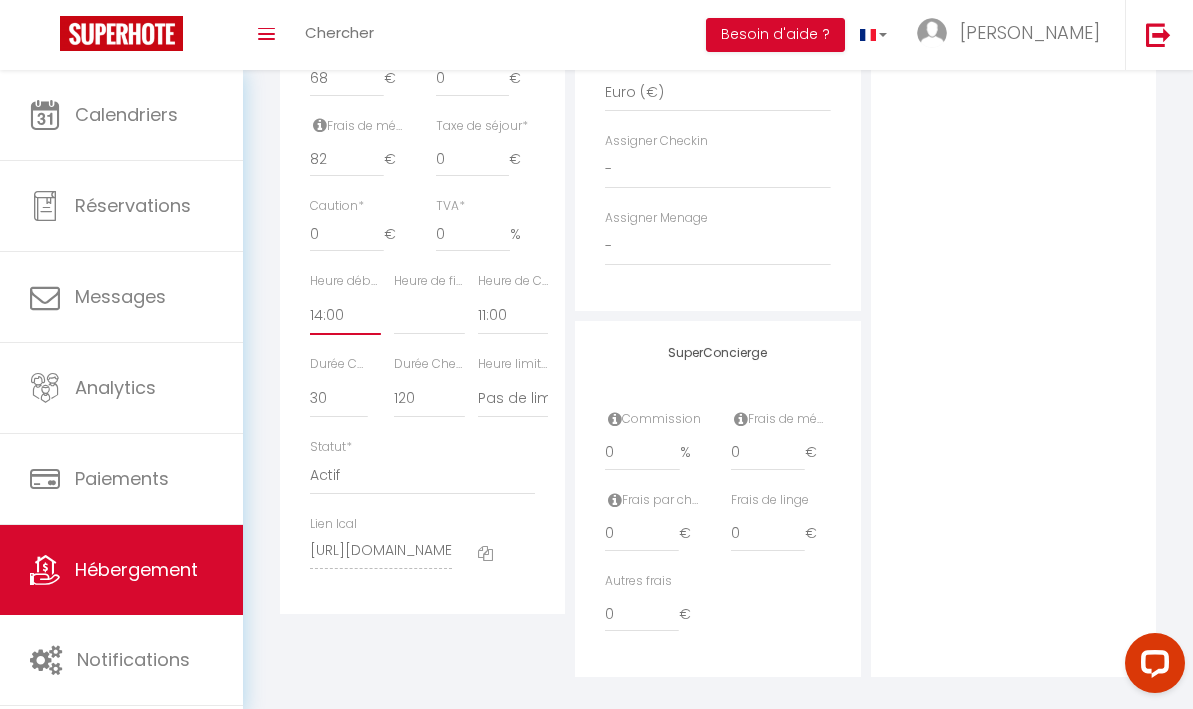 click on "00:00
00:15
00:30
00:45
01:00
01:15
01:30
01:45
02:00
02:15
02:30
02:45
03:00" at bounding box center [345, 316] 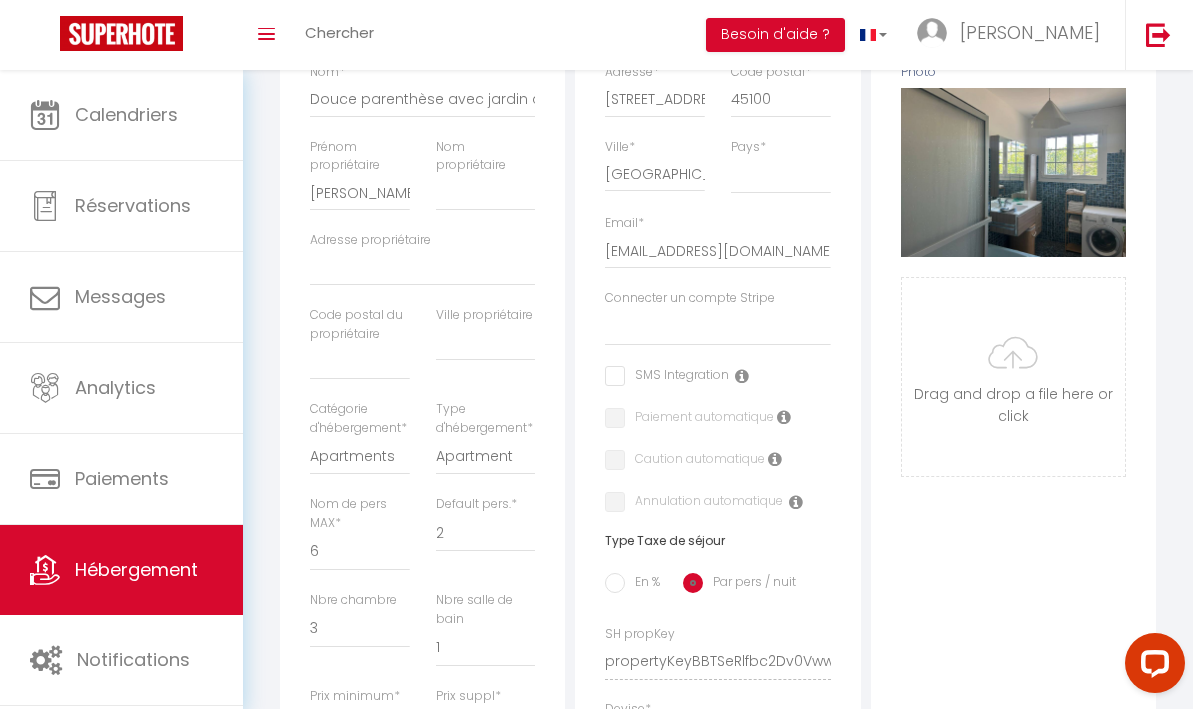 scroll, scrollTop: 0, scrollLeft: 0, axis: both 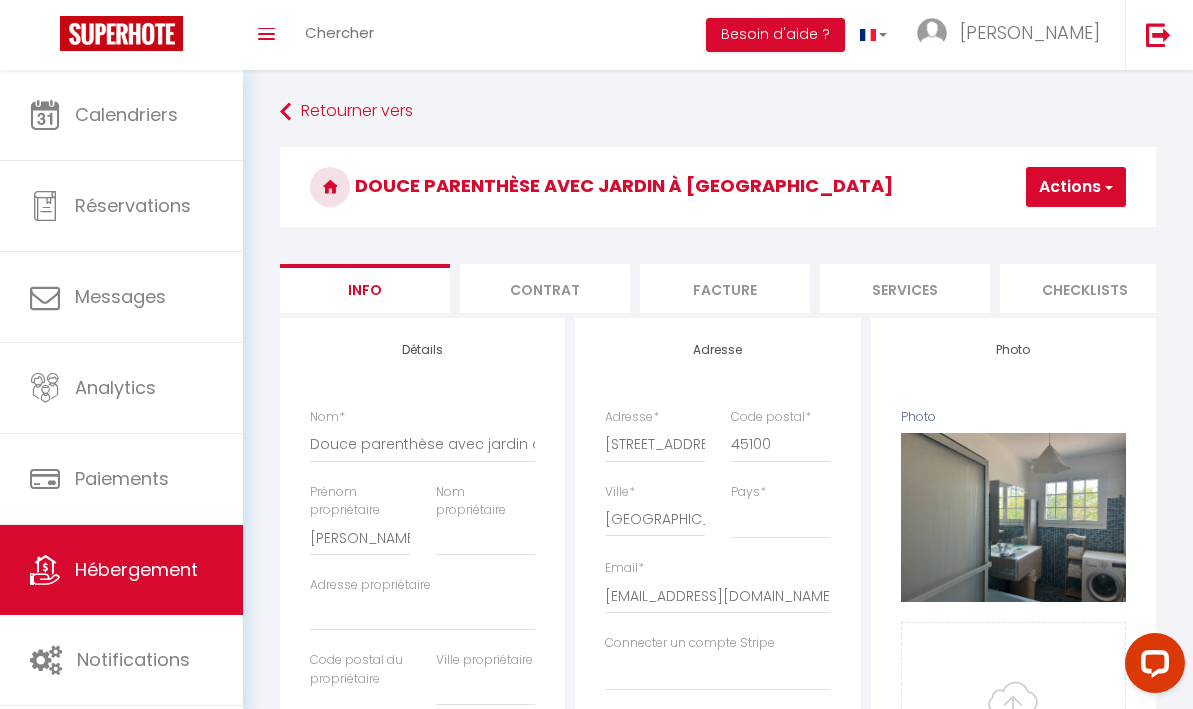 click on "Actions" at bounding box center (1076, 187) 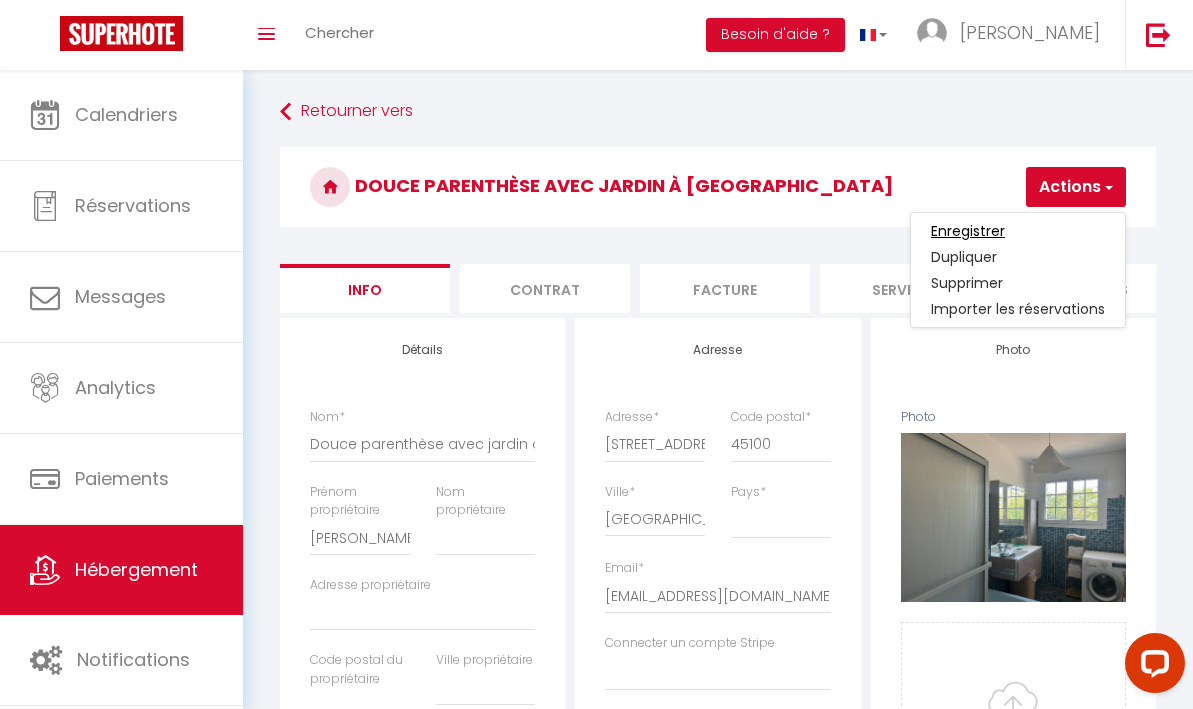 click on "Enregistrer" at bounding box center [968, 231] 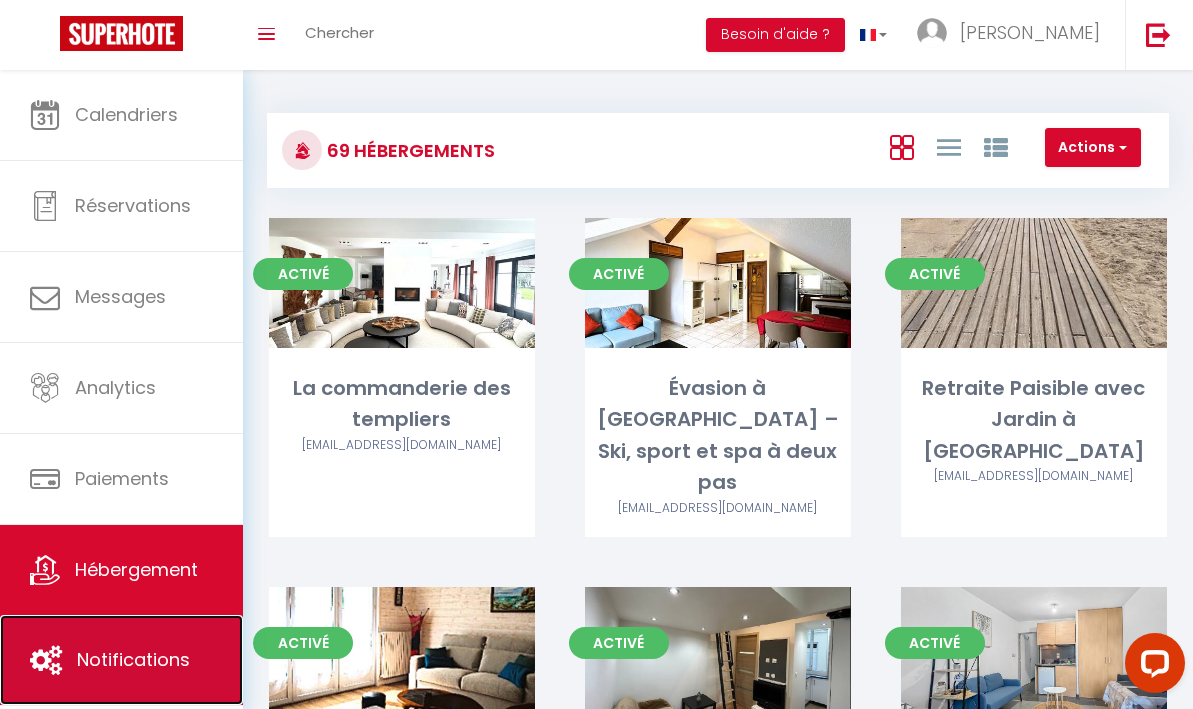 click on "Notifications" at bounding box center [133, 659] 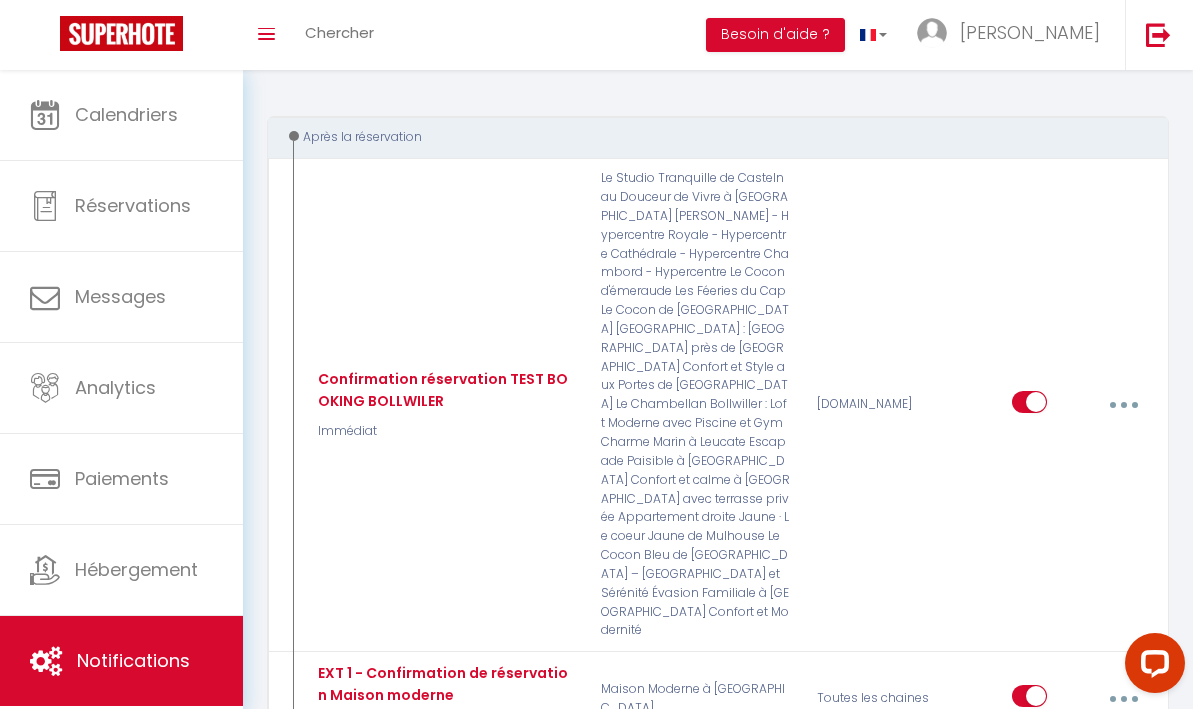 scroll, scrollTop: 0, scrollLeft: 0, axis: both 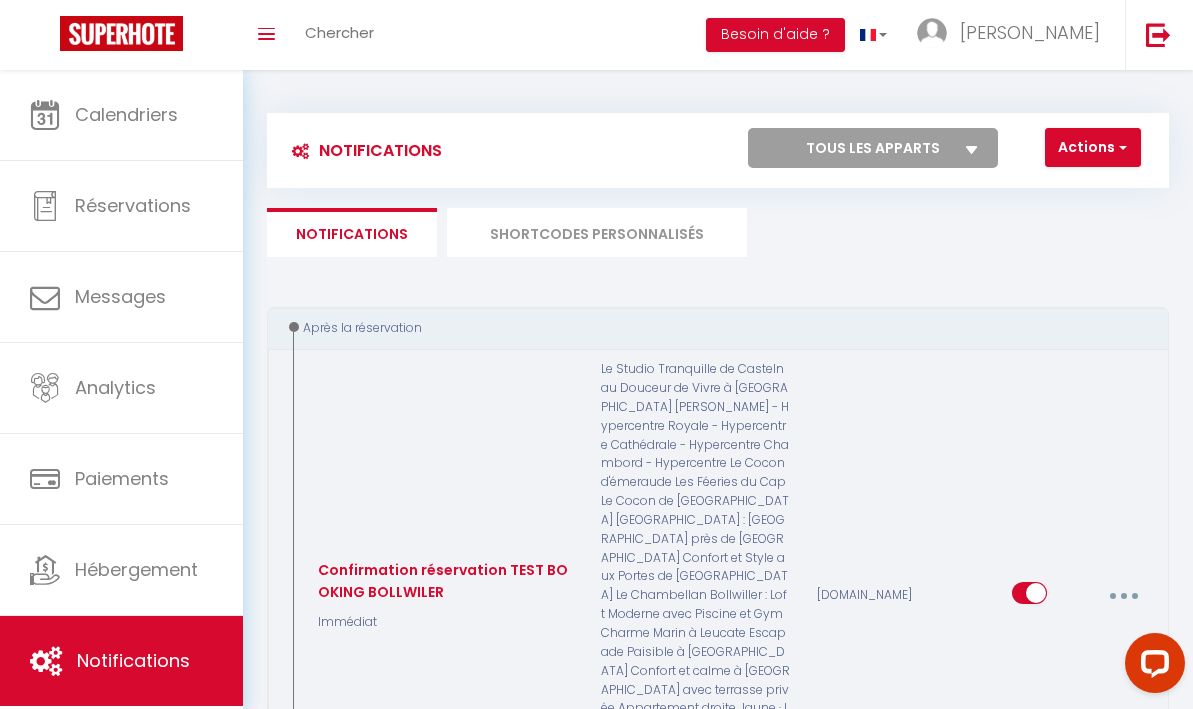 click at bounding box center [1123, 596] 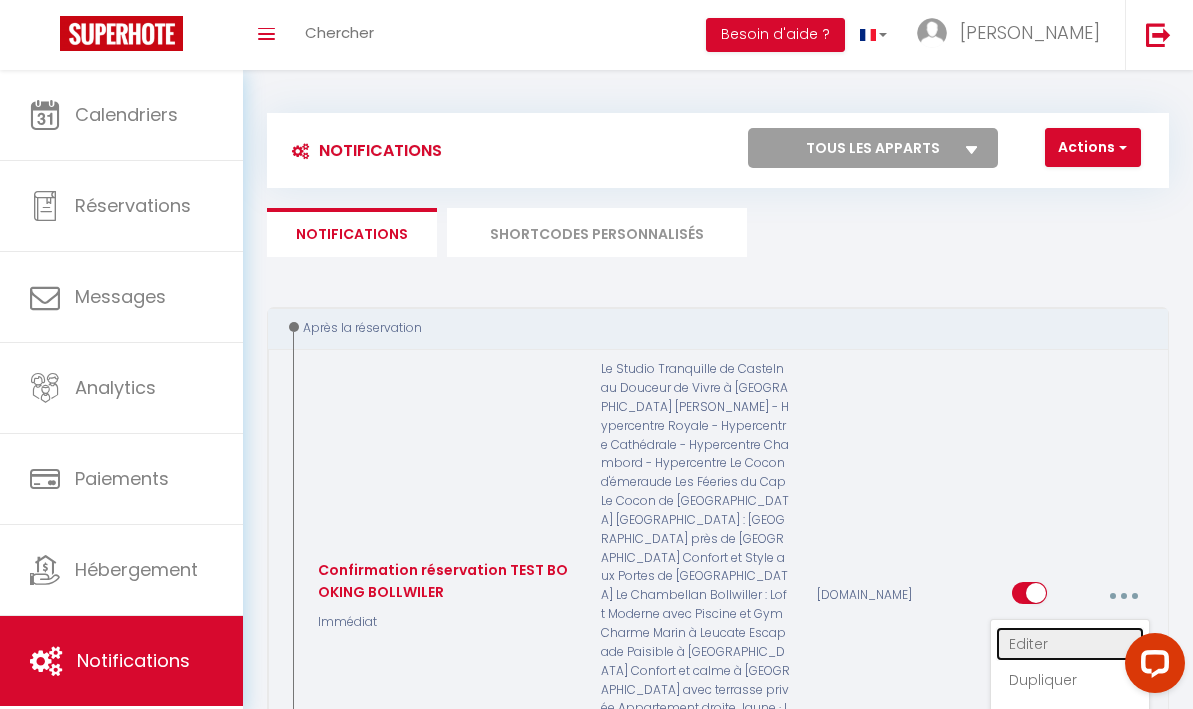click on "Editer" at bounding box center (1070, 644) 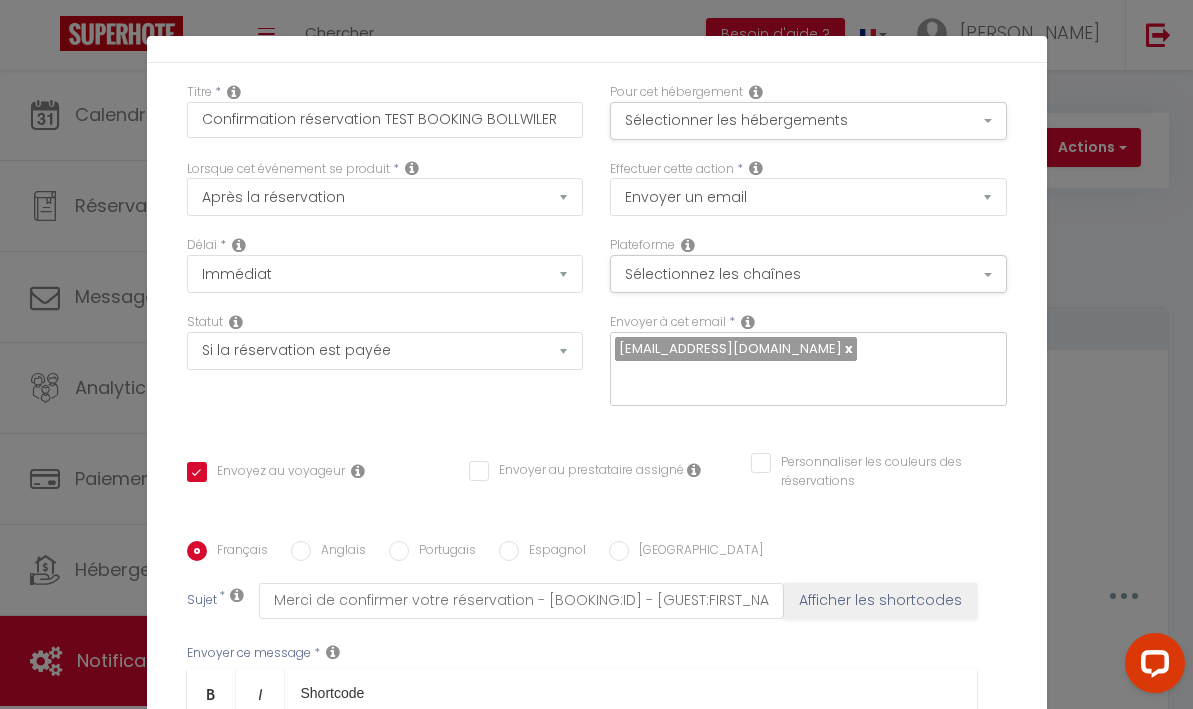 scroll, scrollTop: 26, scrollLeft: 0, axis: vertical 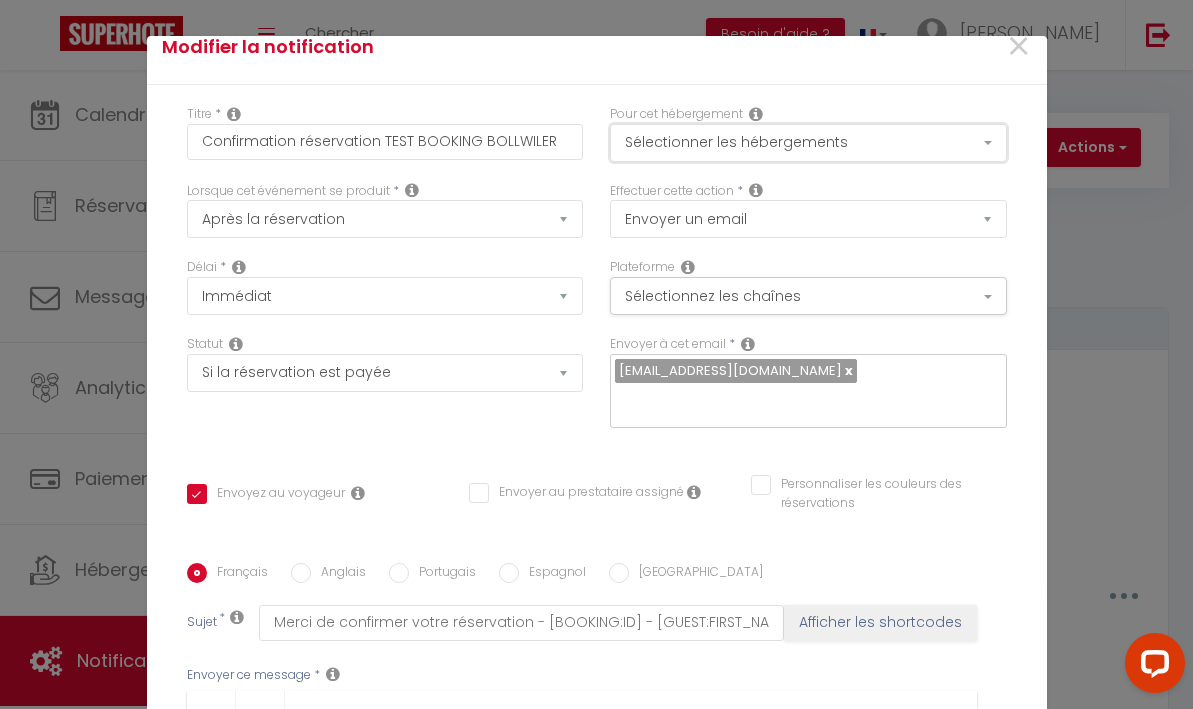 click on "Sélectionner les hébergements" at bounding box center (808, 143) 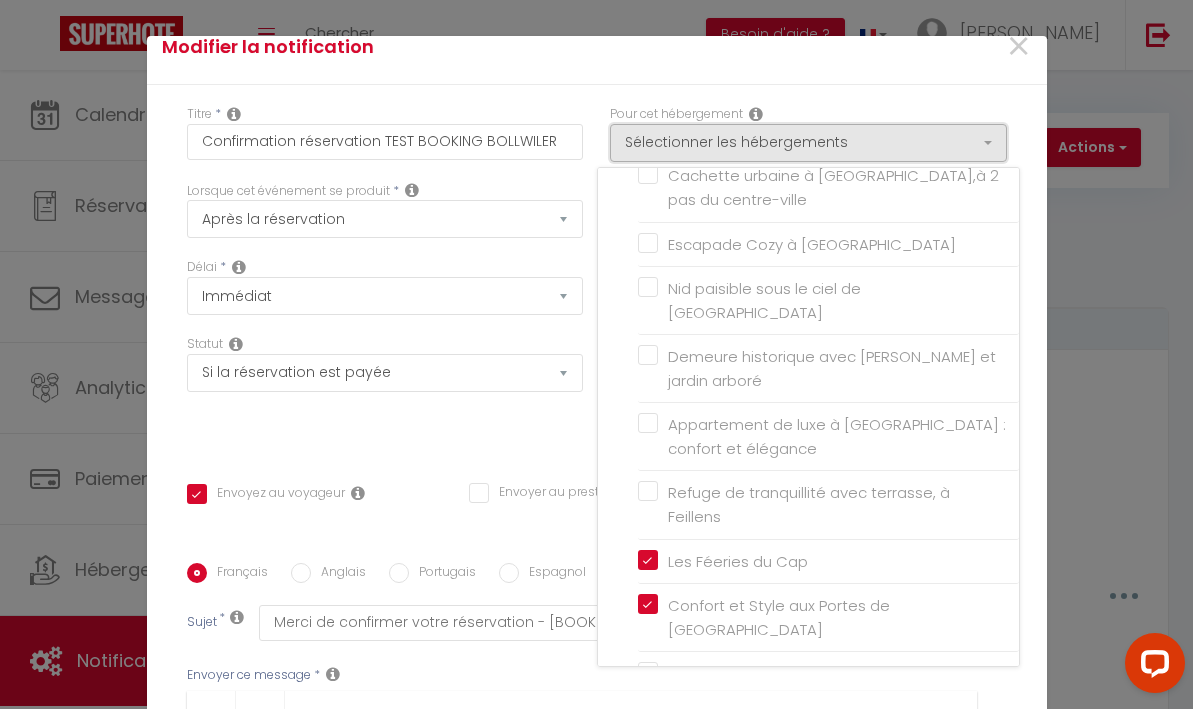 scroll, scrollTop: 3348, scrollLeft: 0, axis: vertical 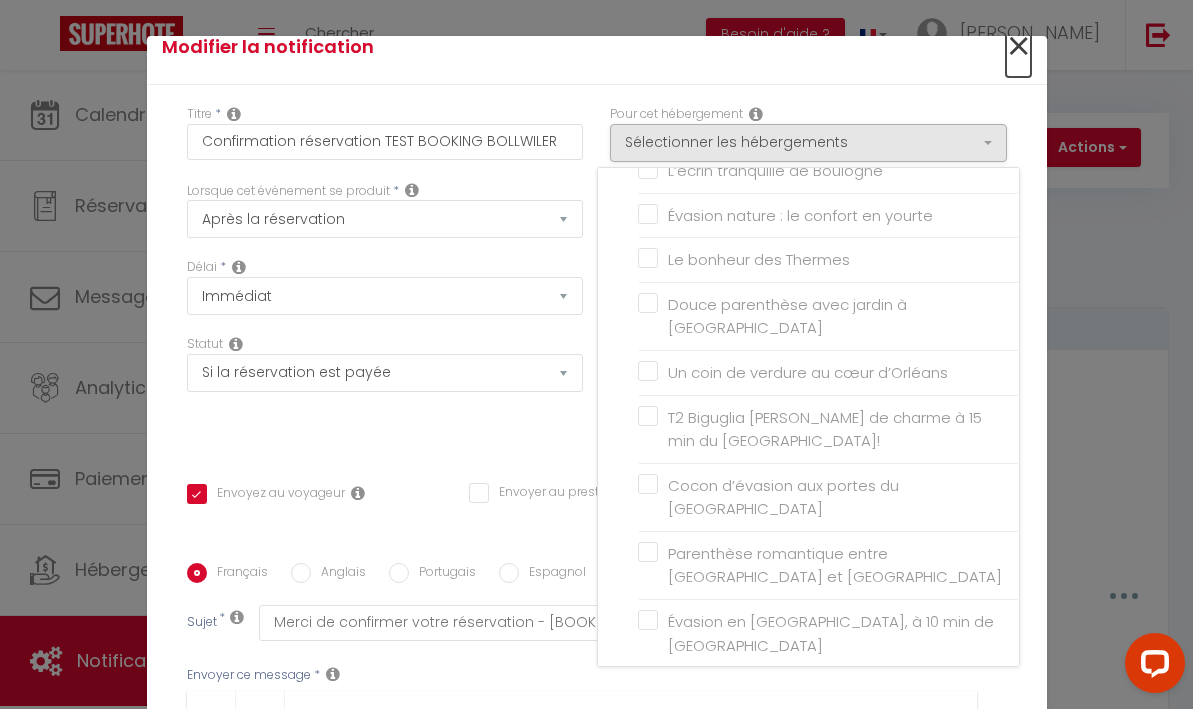 click on "×" at bounding box center (1018, 47) 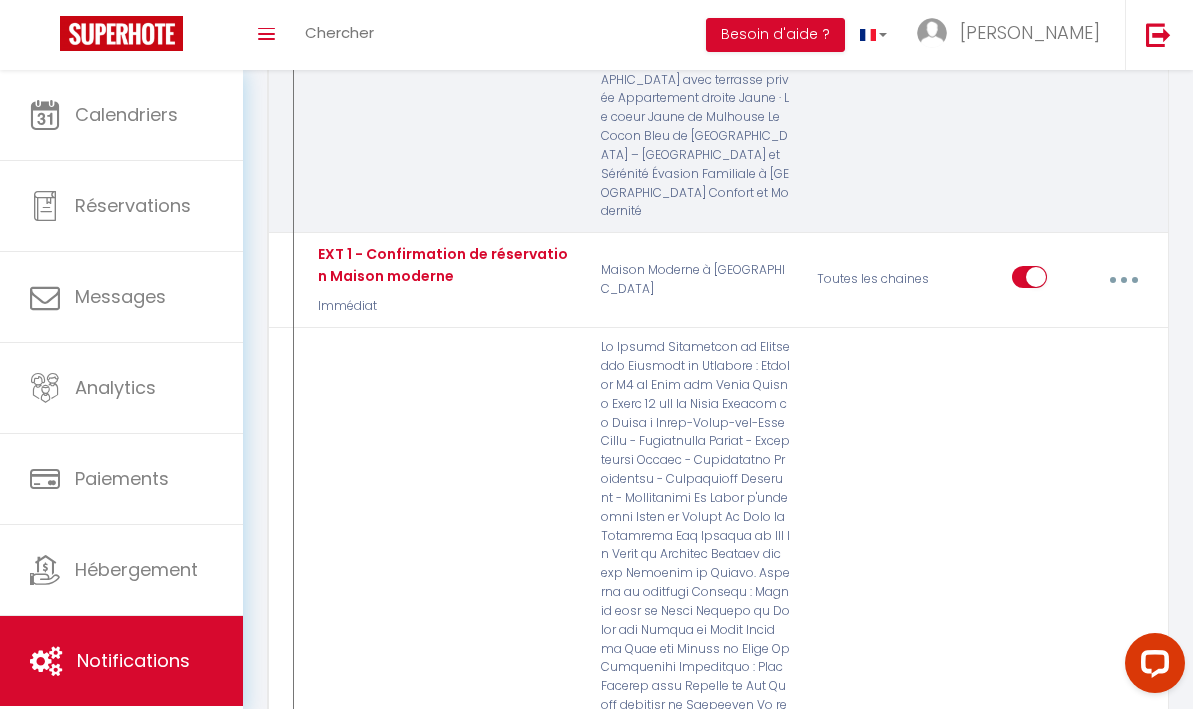 scroll, scrollTop: 572, scrollLeft: 0, axis: vertical 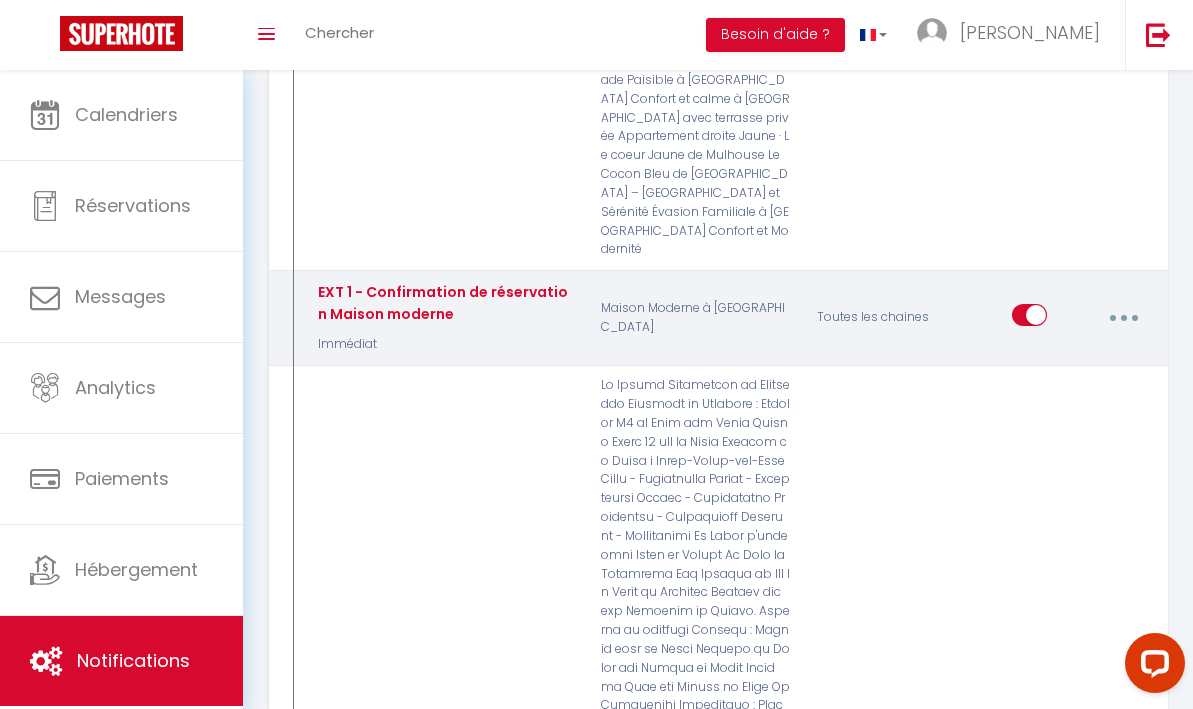 click at bounding box center [1123, 318] 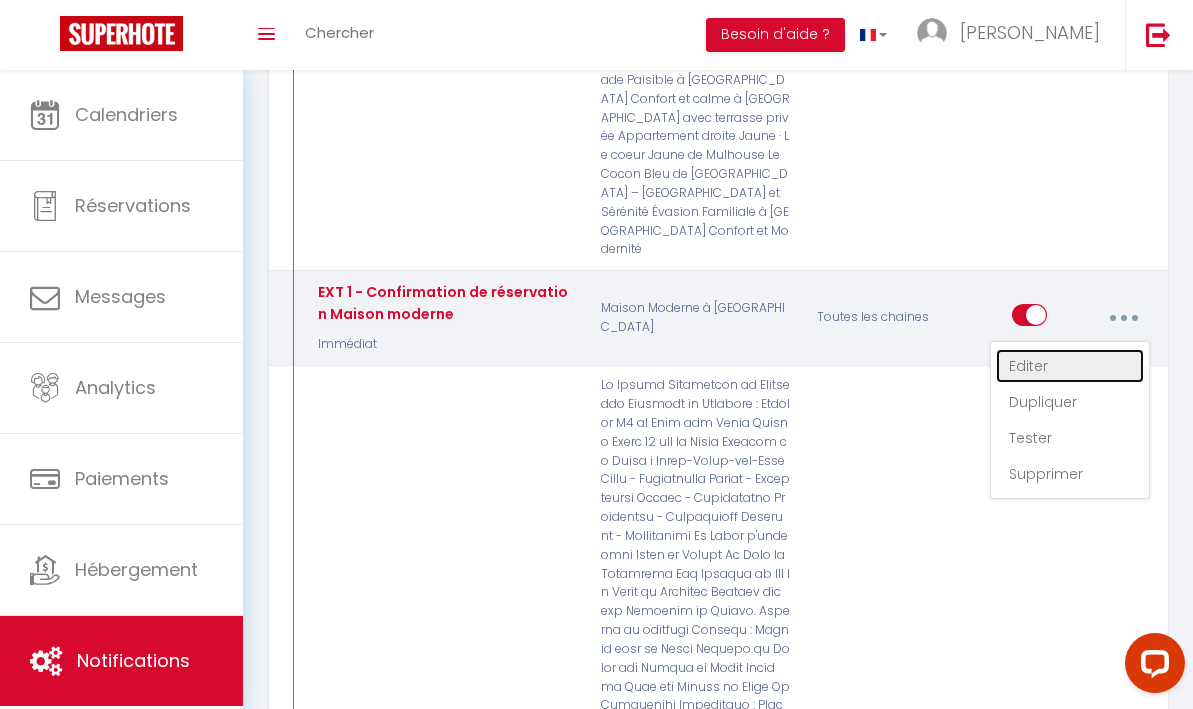 click on "Editer" at bounding box center (1070, 366) 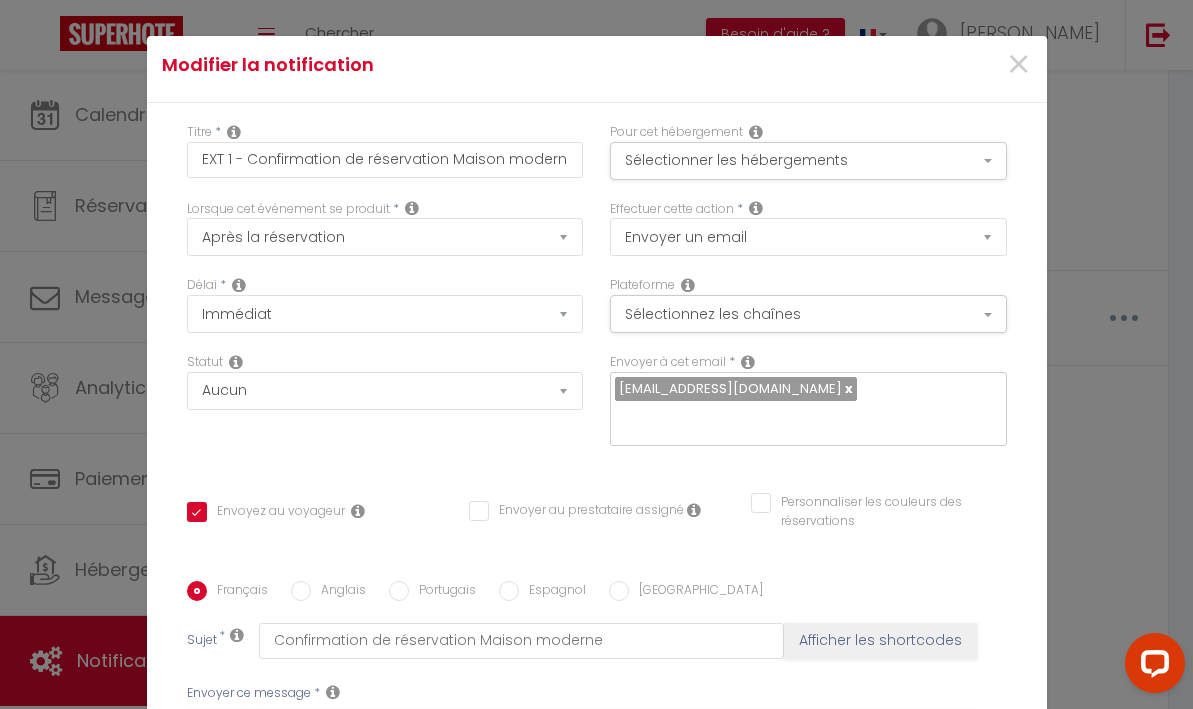 scroll, scrollTop: 0, scrollLeft: 0, axis: both 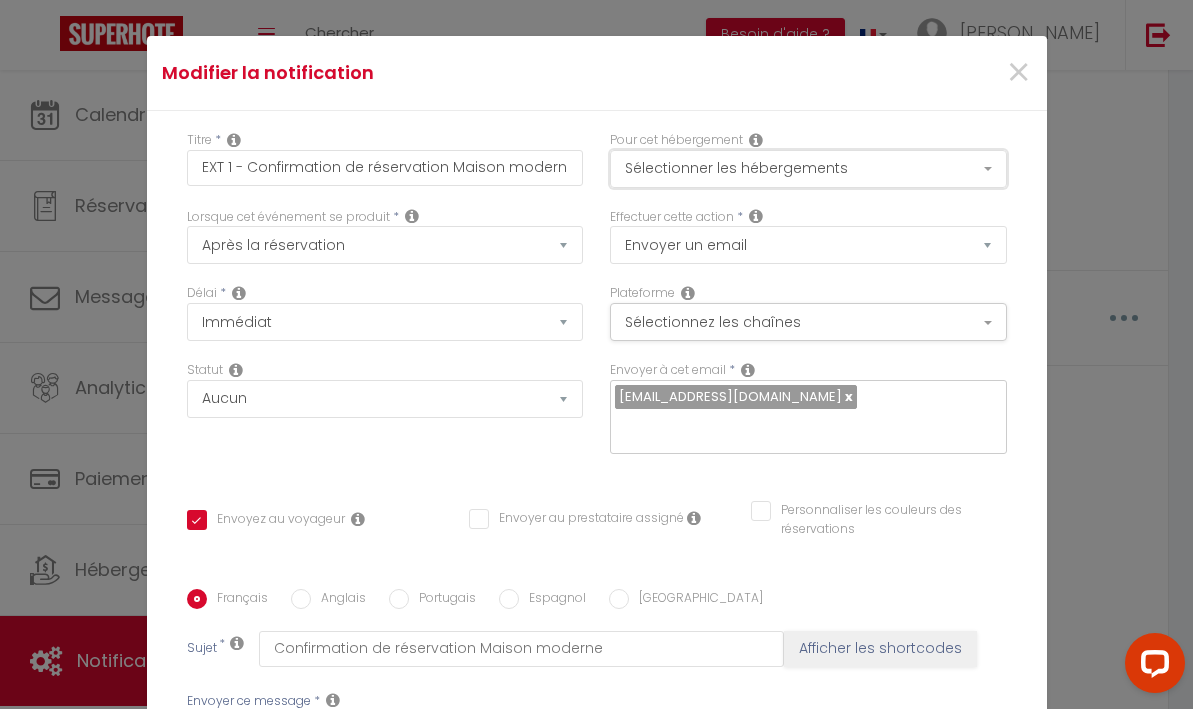 click on "Sélectionner les hébergements" at bounding box center (808, 169) 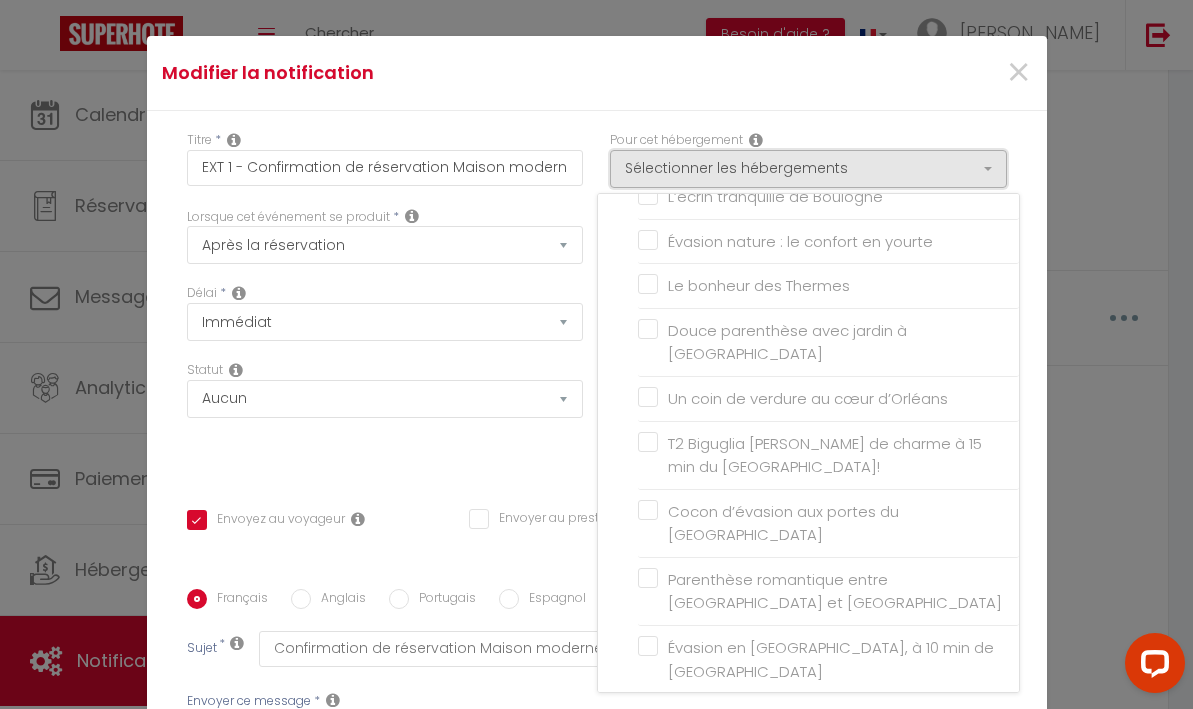scroll, scrollTop: 355, scrollLeft: 0, axis: vertical 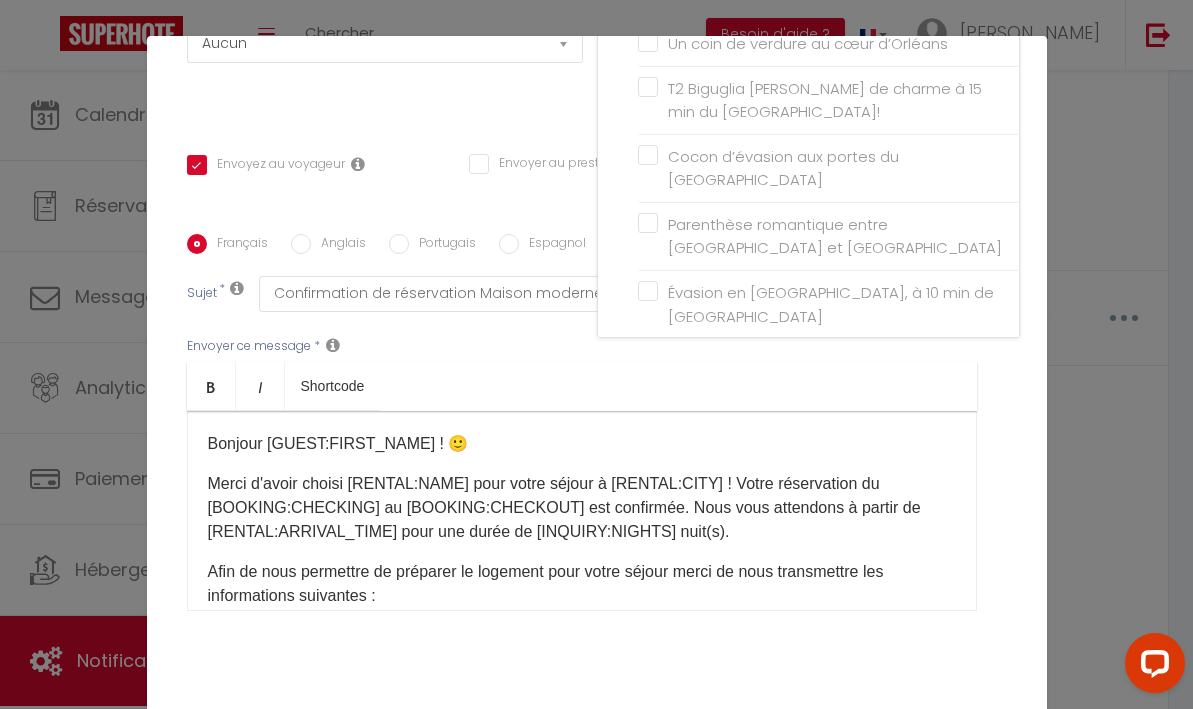 click on "Modifier la notification   ×   Titre   *     EXT 1 - Confirmation de réservation Maison moderne   Pour cet hébergement
Sélectionner les hébergements
Tous les apparts
[PERSON_NAME] / [PERSON_NAME]
Escapade Paisible à [GEOGRAPHIC_DATA]
[GEOGRAPHIC_DATA]
[PERSON_NAME]
Royale - Hypercentre
Cathédrale - Hypercentre
Chambord - Hypercentre" at bounding box center [596, 354] 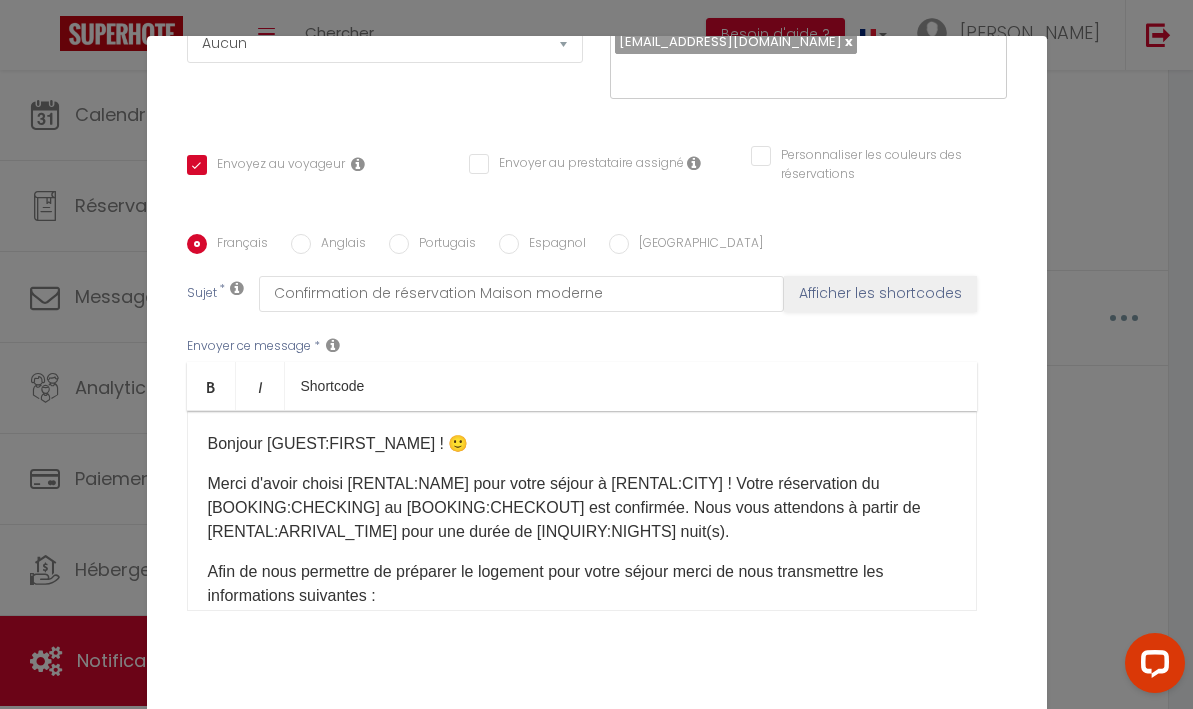 click on "Annuler" at bounding box center [530, 736] 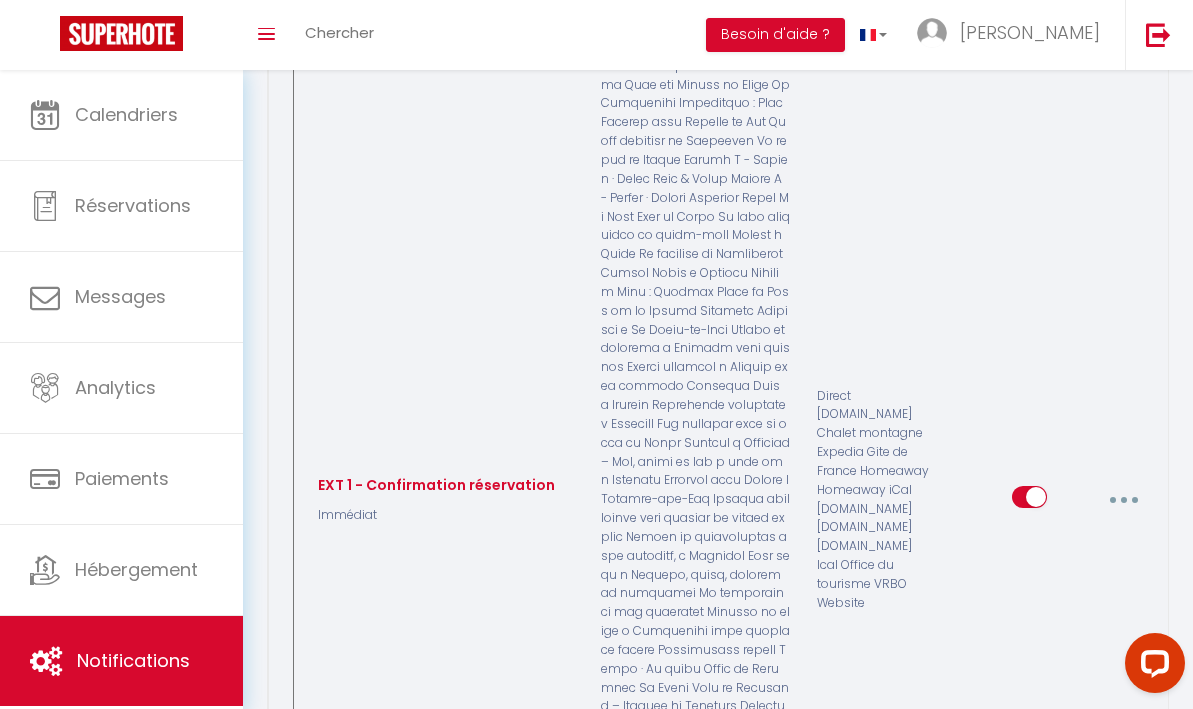scroll, scrollTop: 1177, scrollLeft: 0, axis: vertical 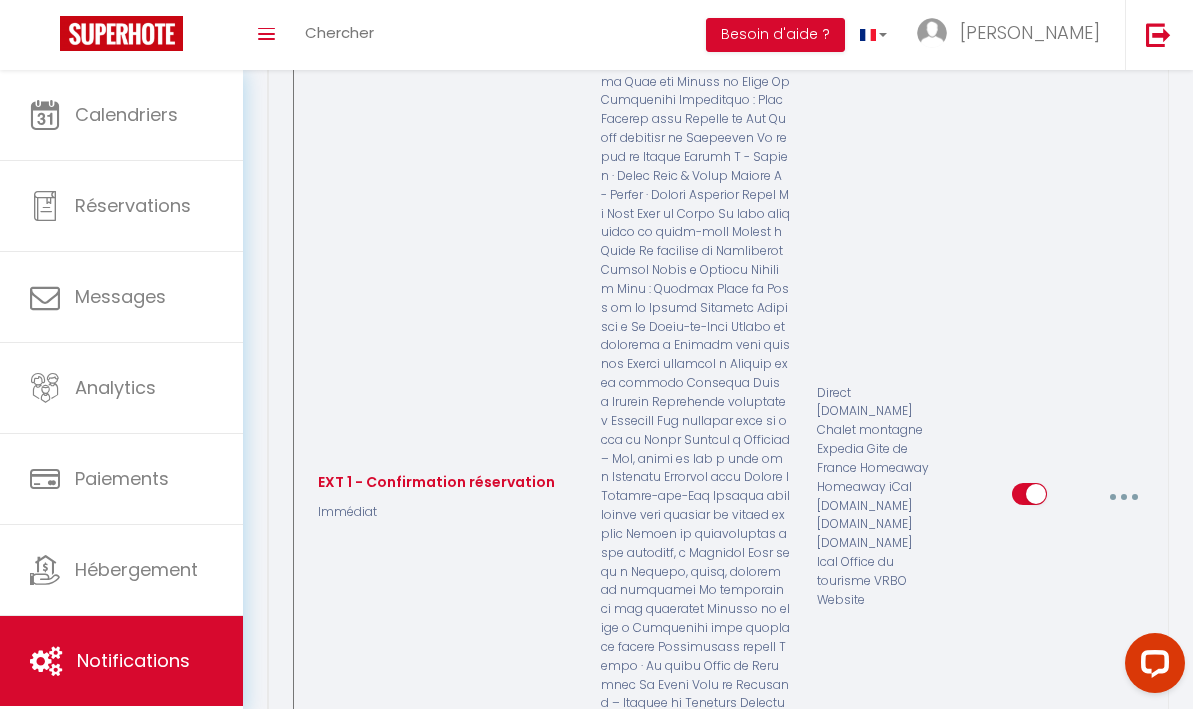 click at bounding box center (1123, 497) 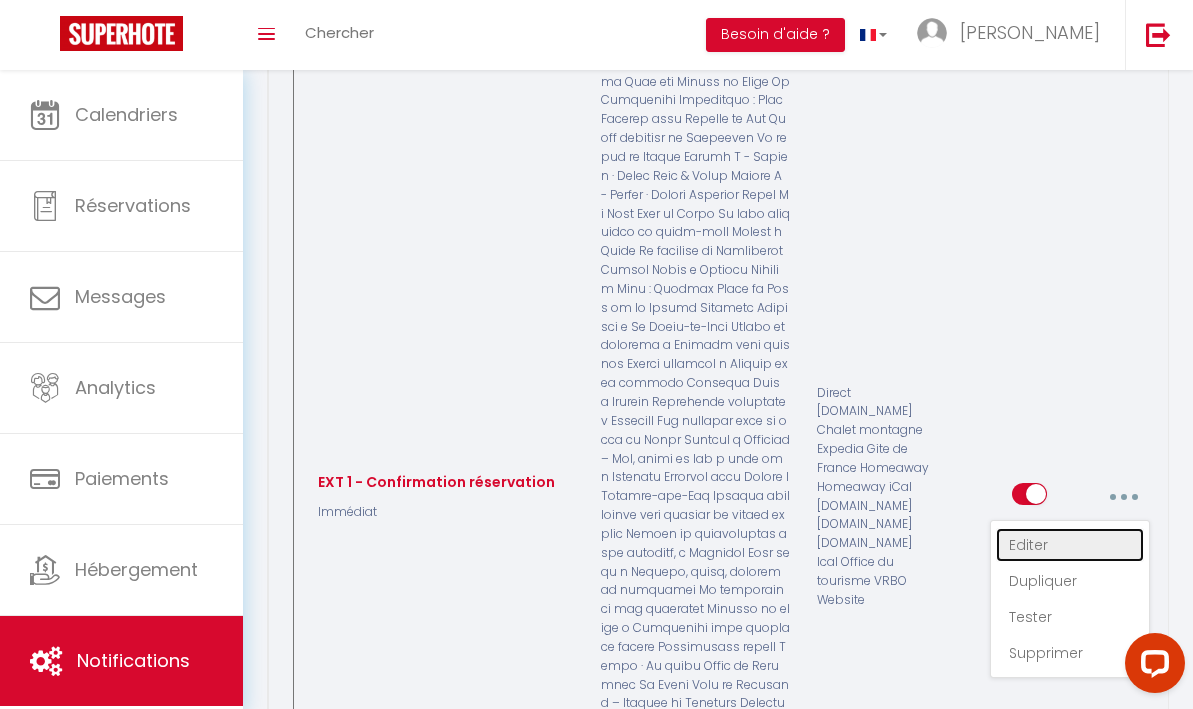 click on "Editer" at bounding box center (1070, 545) 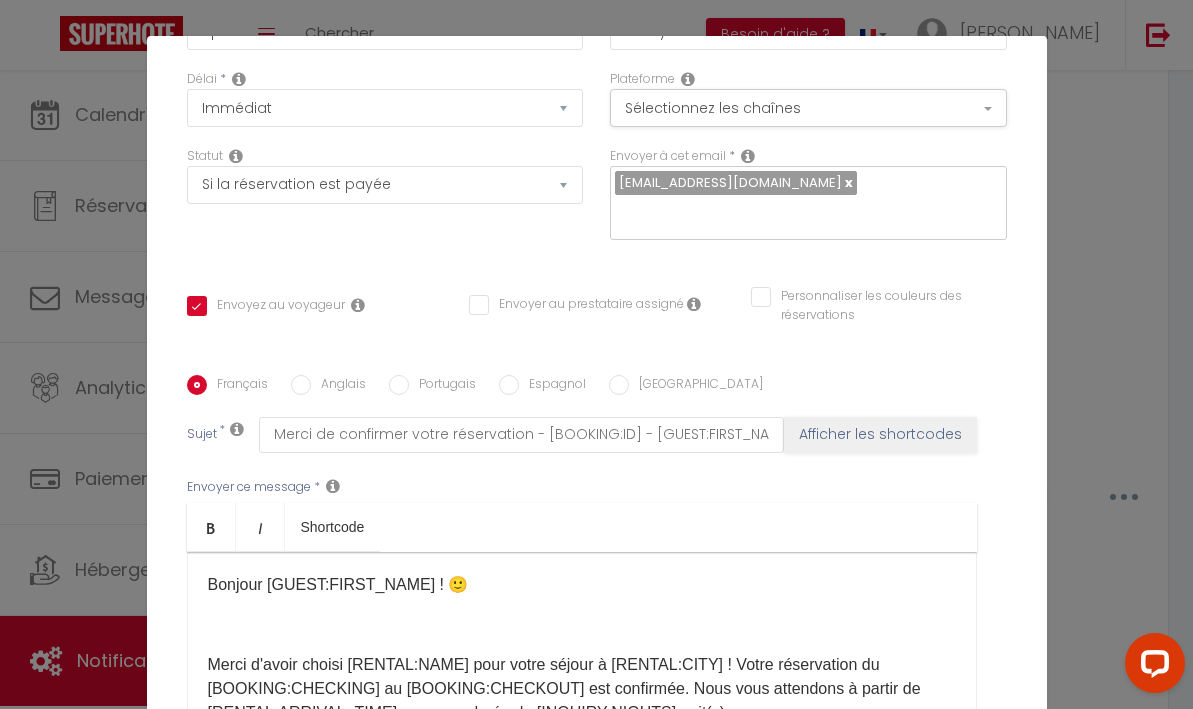 scroll, scrollTop: 0, scrollLeft: 0, axis: both 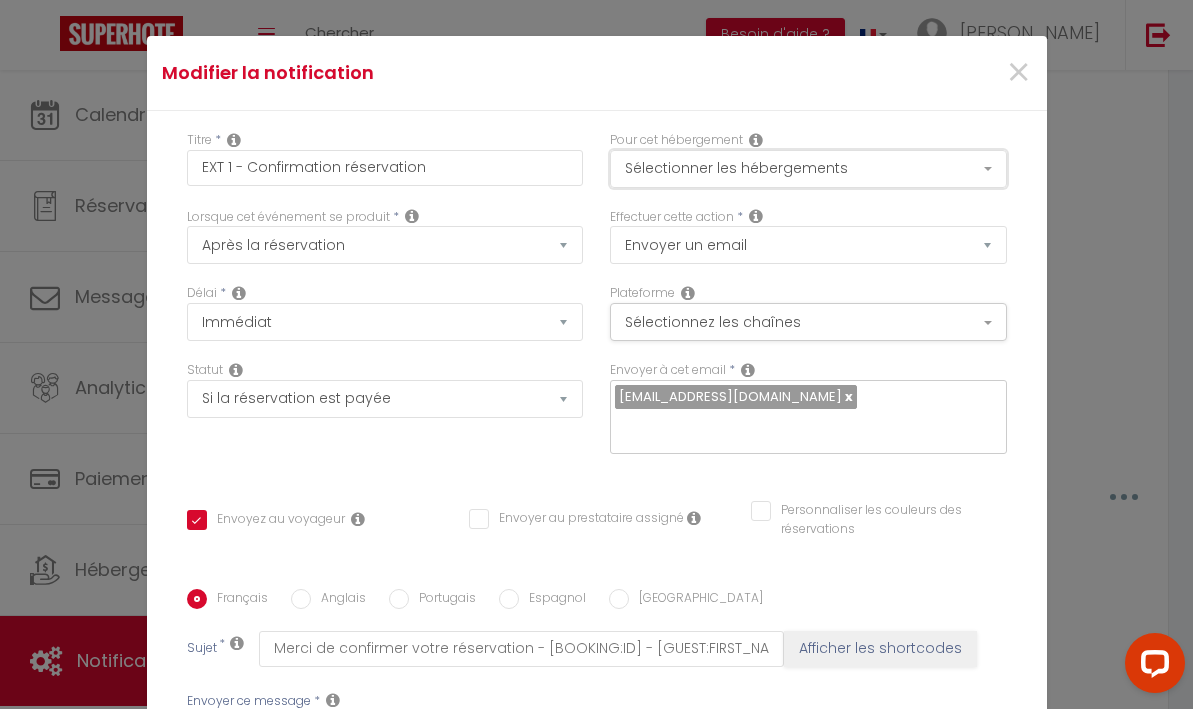 click on "Sélectionner les hébergements" at bounding box center (808, 169) 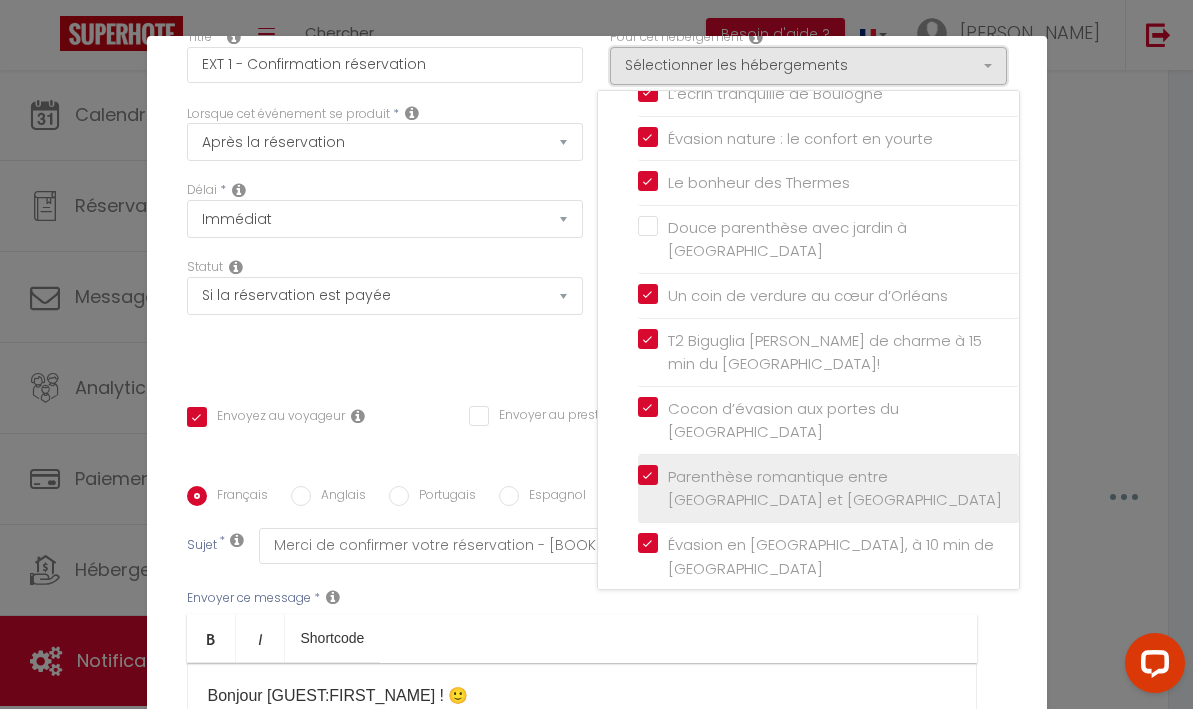 scroll, scrollTop: 235, scrollLeft: 0, axis: vertical 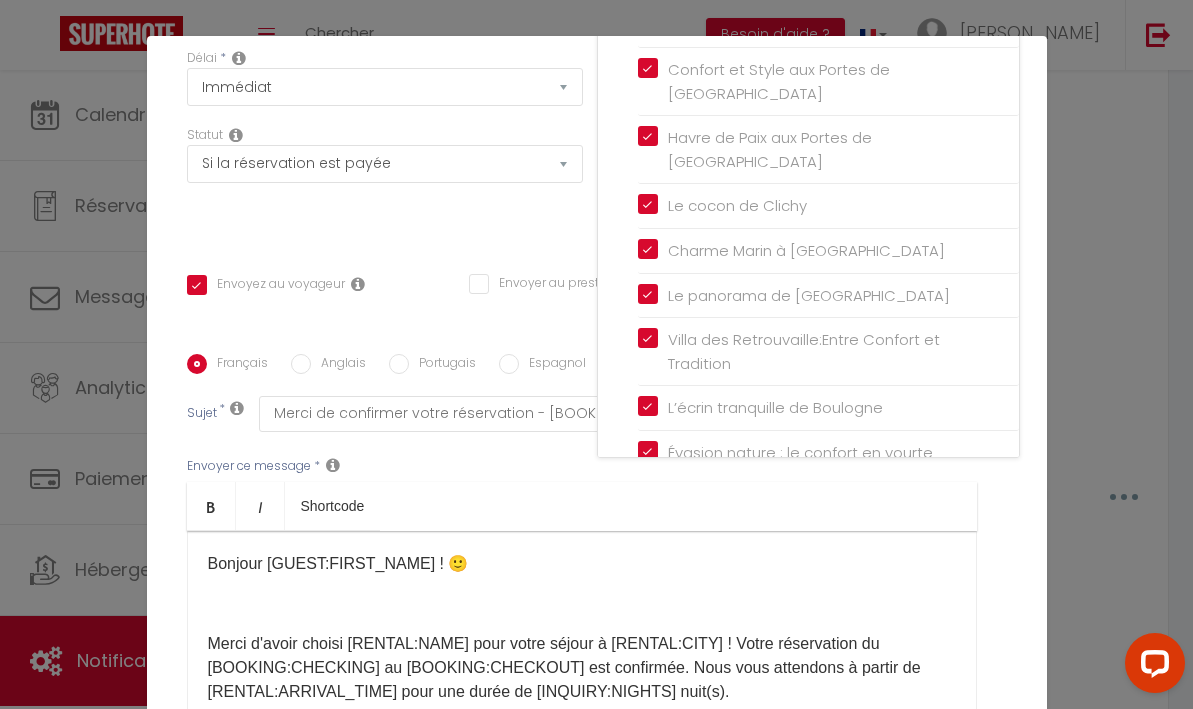 click on "Douce parenthèse avec jardin à [GEOGRAPHIC_DATA]" at bounding box center (828, 553) 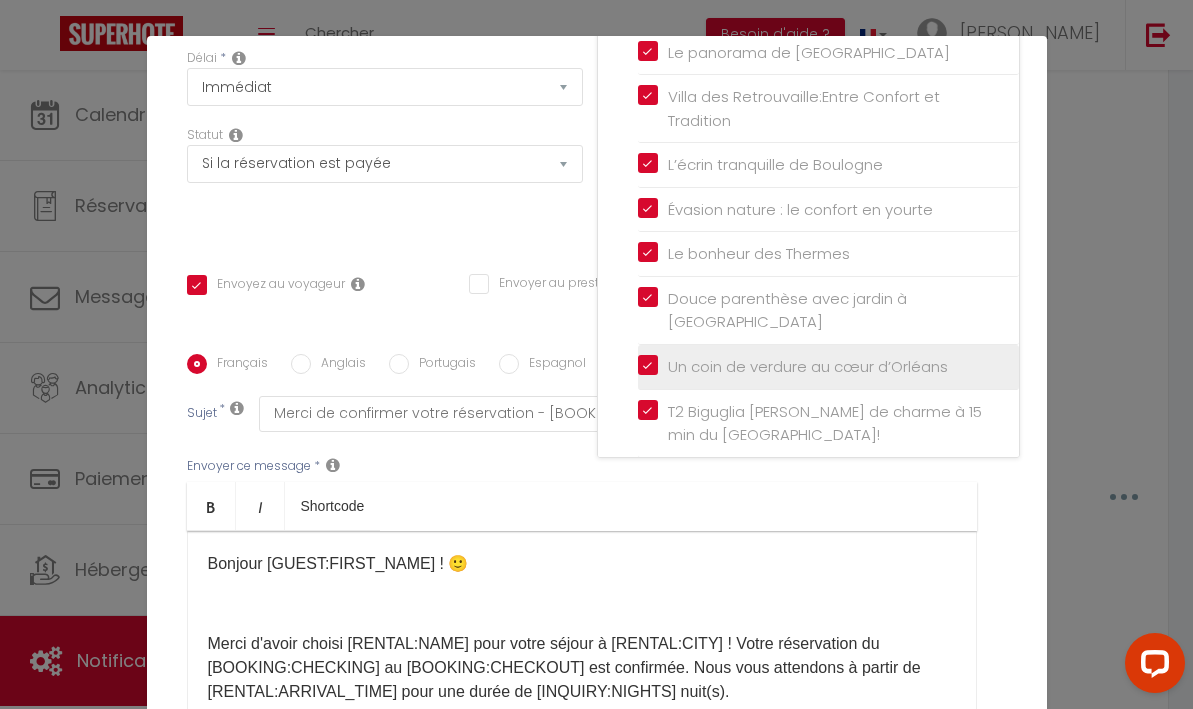 scroll, scrollTop: 3348, scrollLeft: 0, axis: vertical 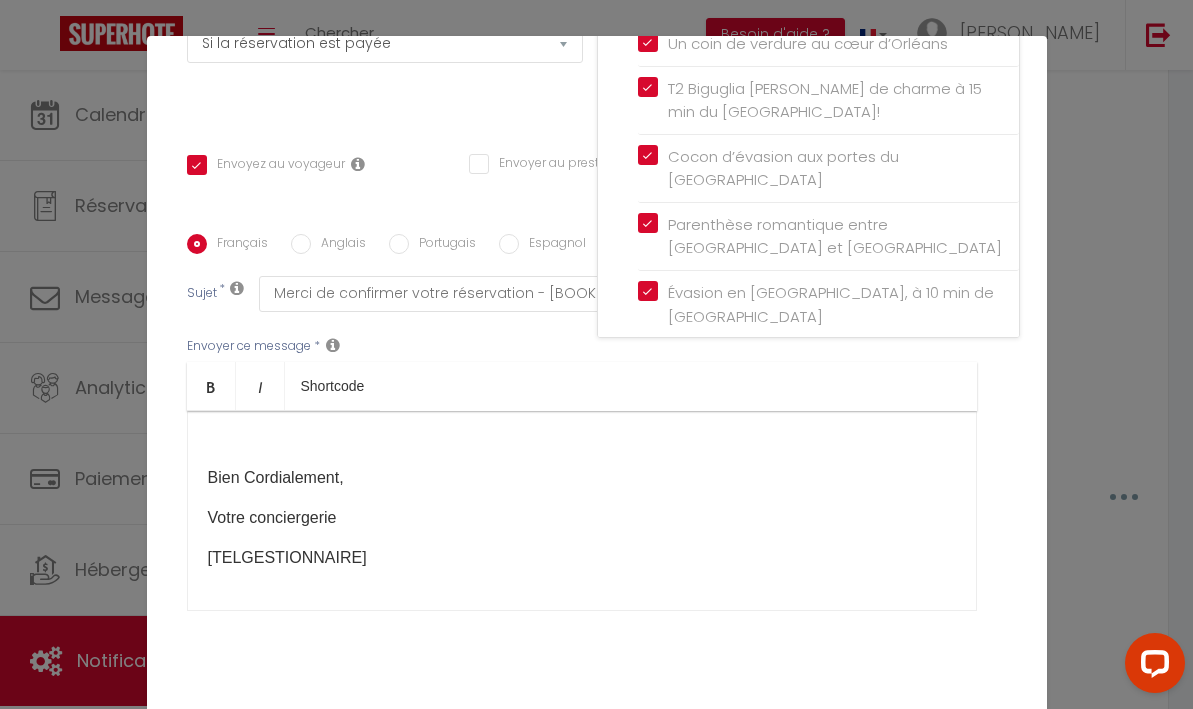 click on "Mettre à jour" at bounding box center (641, 736) 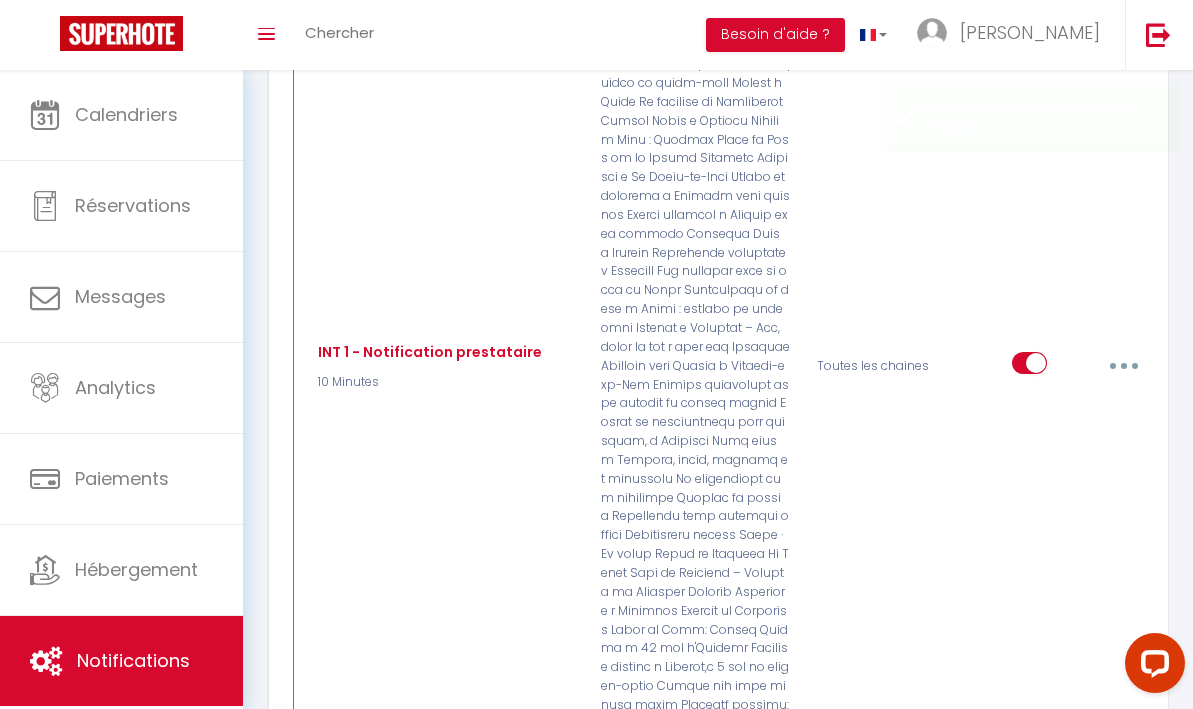 scroll, scrollTop: 2833, scrollLeft: 0, axis: vertical 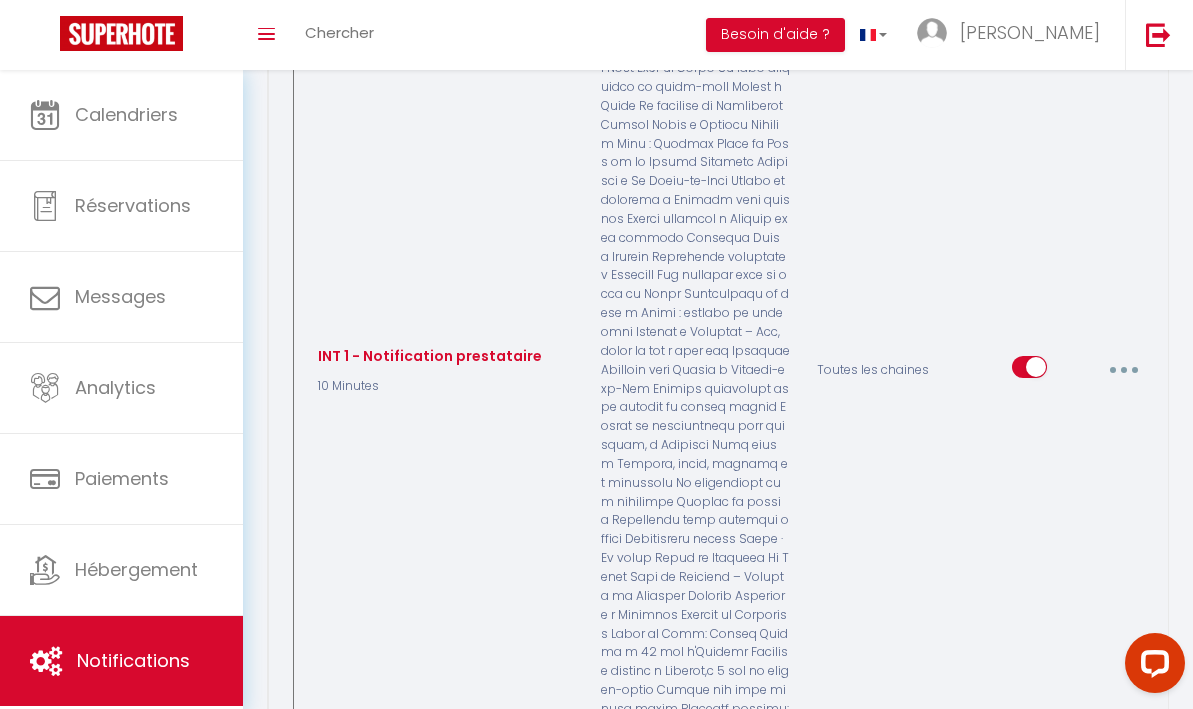click at bounding box center [1123, 370] 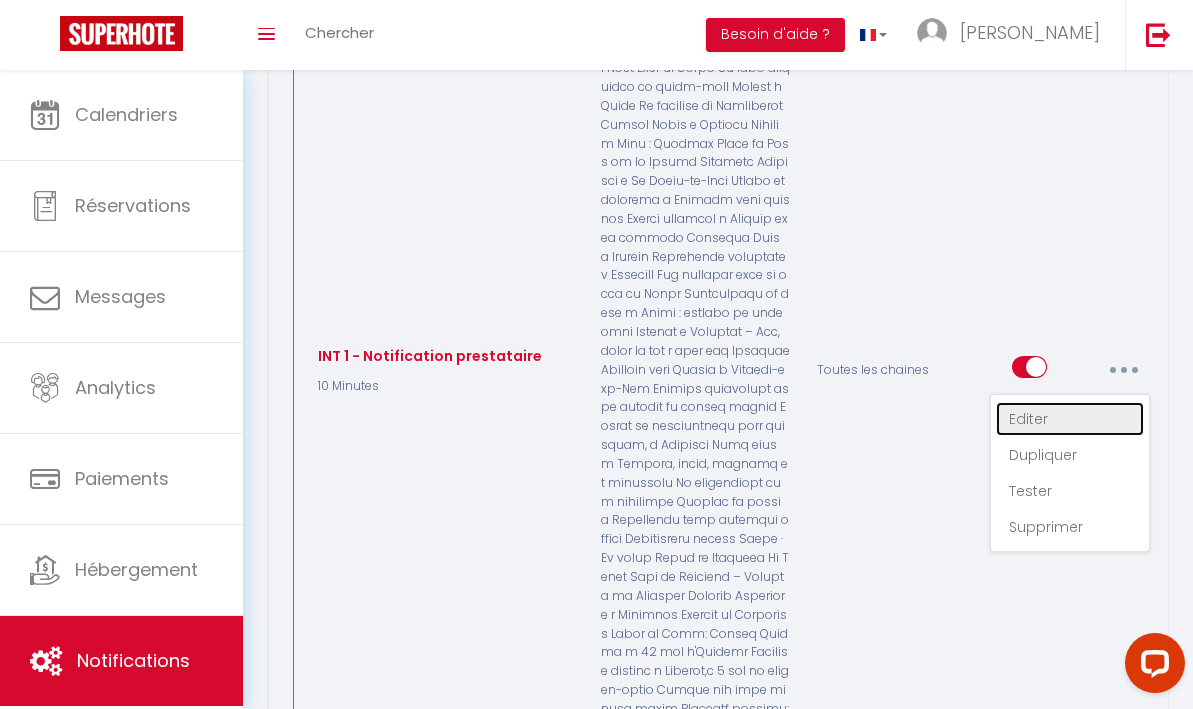 click on "Editer" at bounding box center (1070, 419) 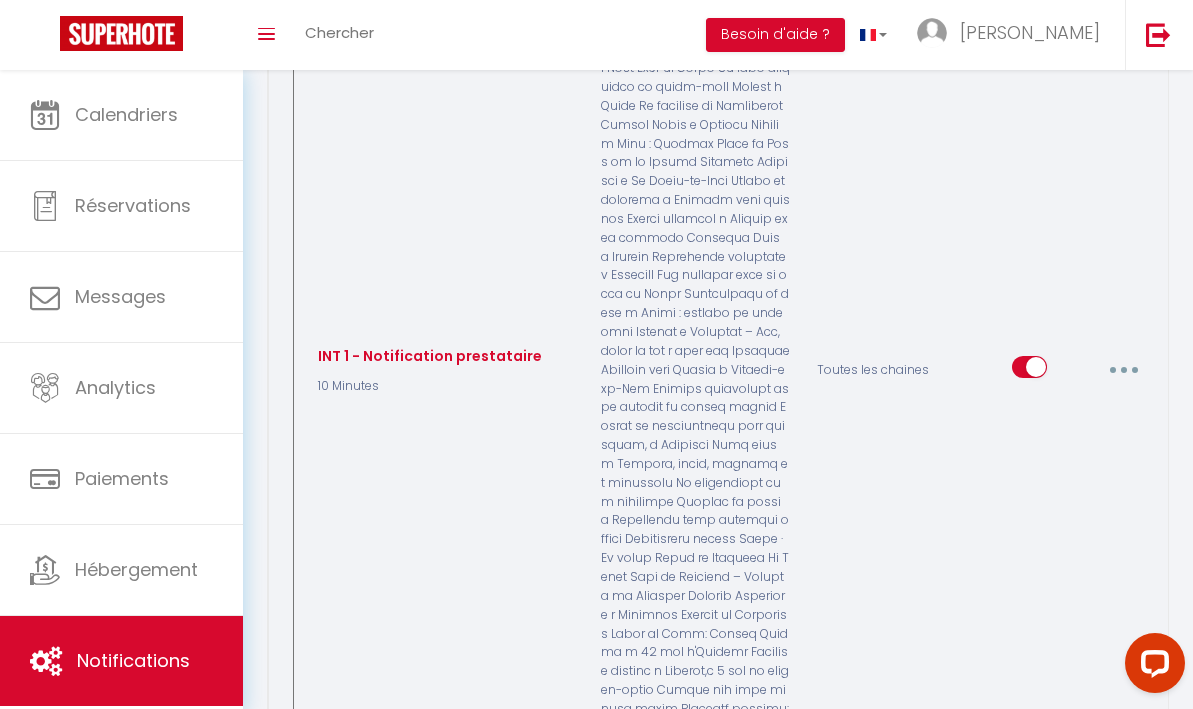 scroll, scrollTop: 510, scrollLeft: 0, axis: vertical 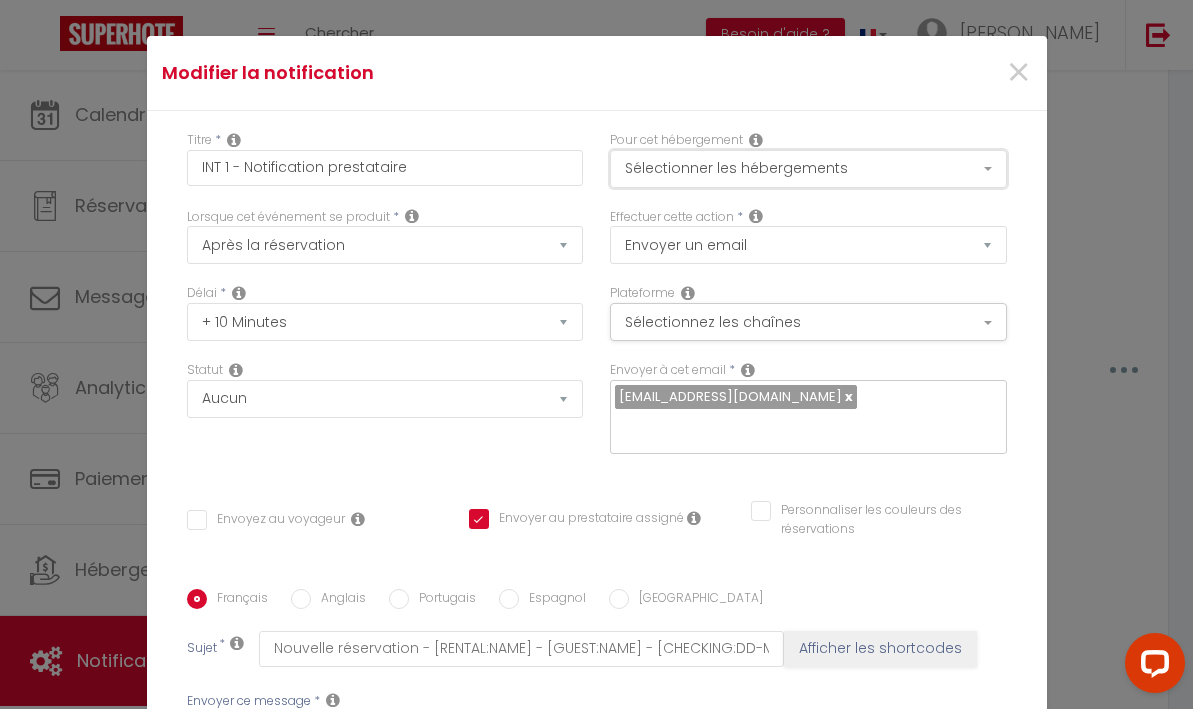 click on "Sélectionner les hébergements" at bounding box center [808, 169] 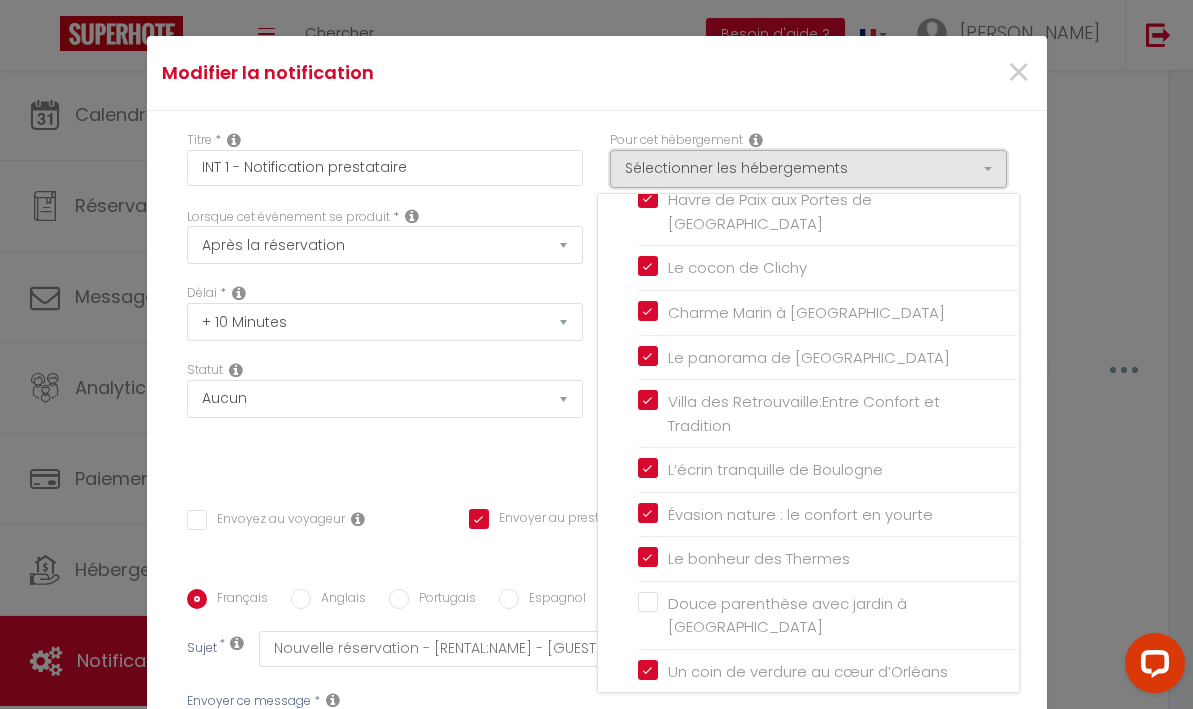 scroll, scrollTop: 3051, scrollLeft: 0, axis: vertical 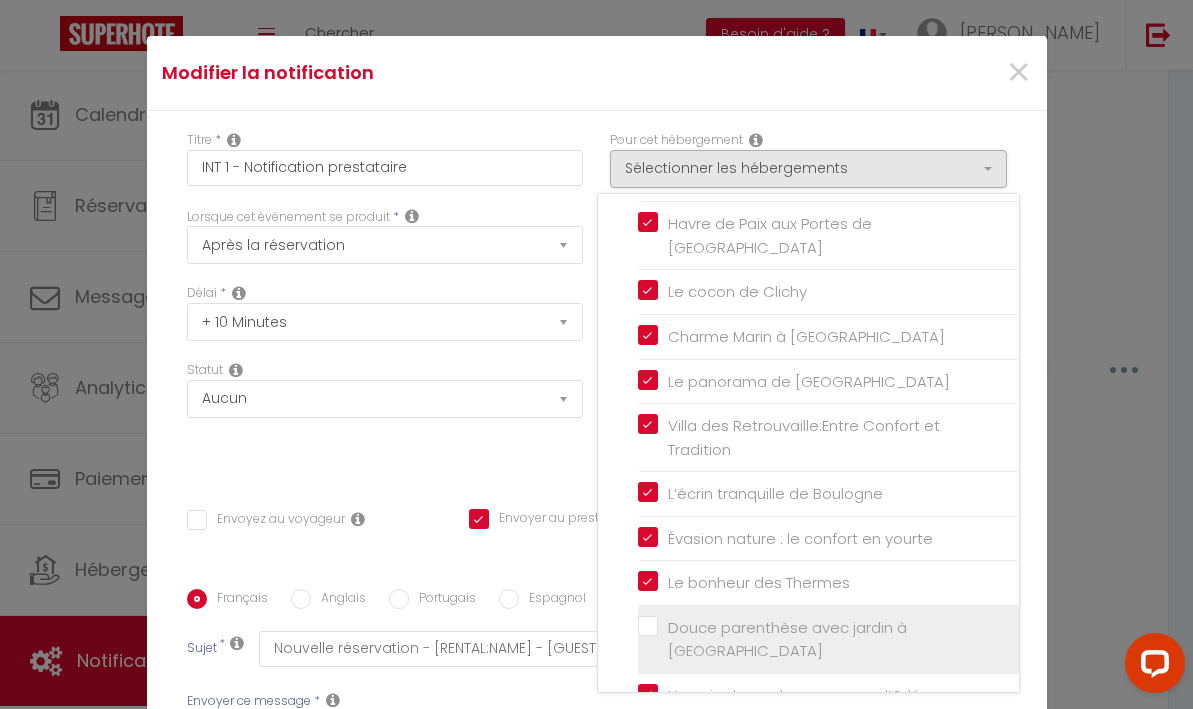 click on "Douce parenthèse avec jardin à [GEOGRAPHIC_DATA]" at bounding box center (828, 639) 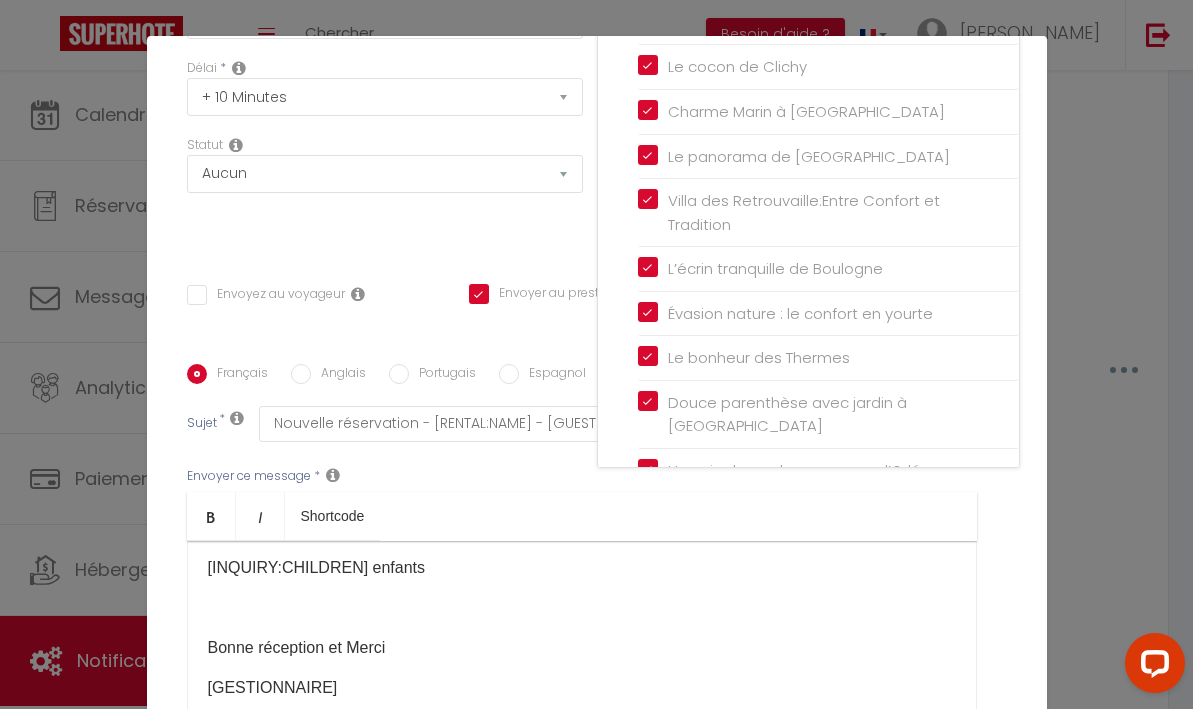 scroll, scrollTop: 355, scrollLeft: 0, axis: vertical 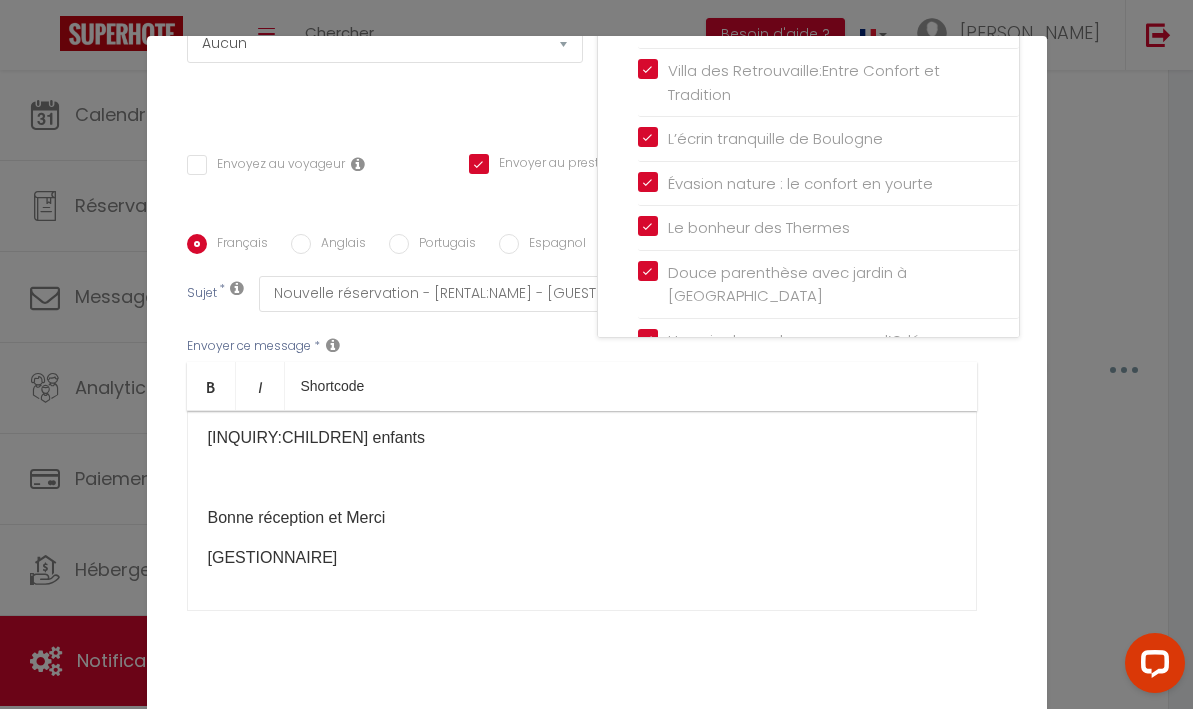 click on "Mettre à jour" at bounding box center [641, 736] 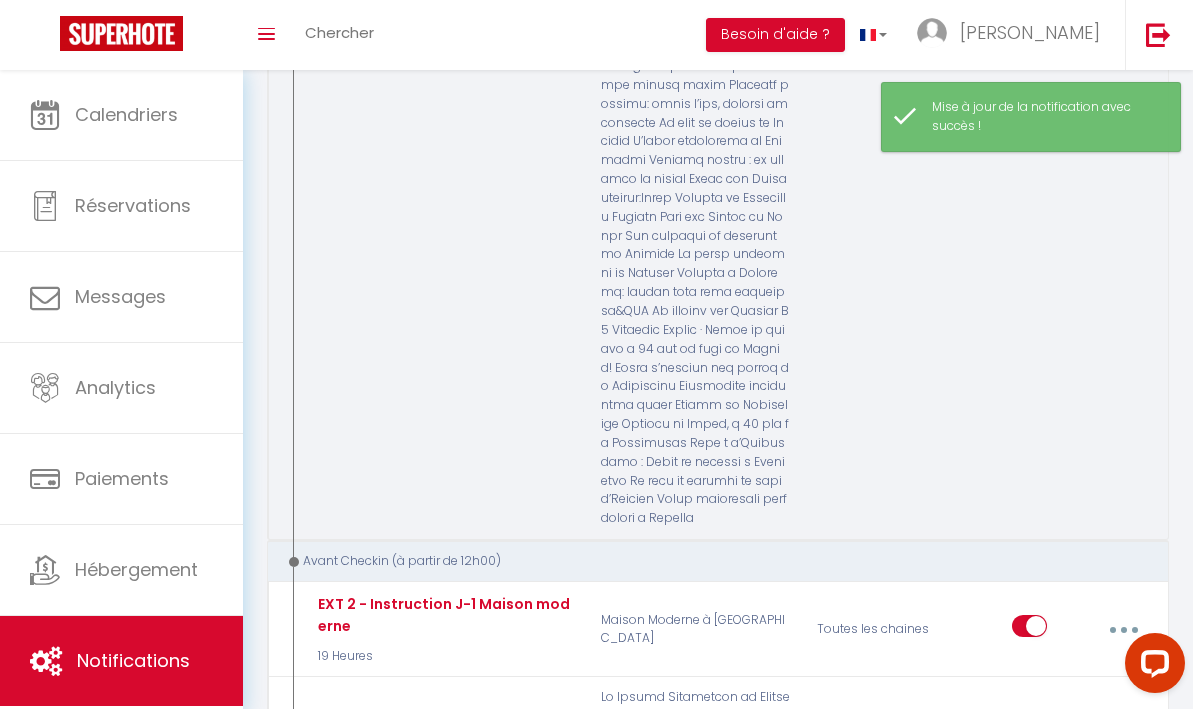 scroll, scrollTop: 3459, scrollLeft: 0, axis: vertical 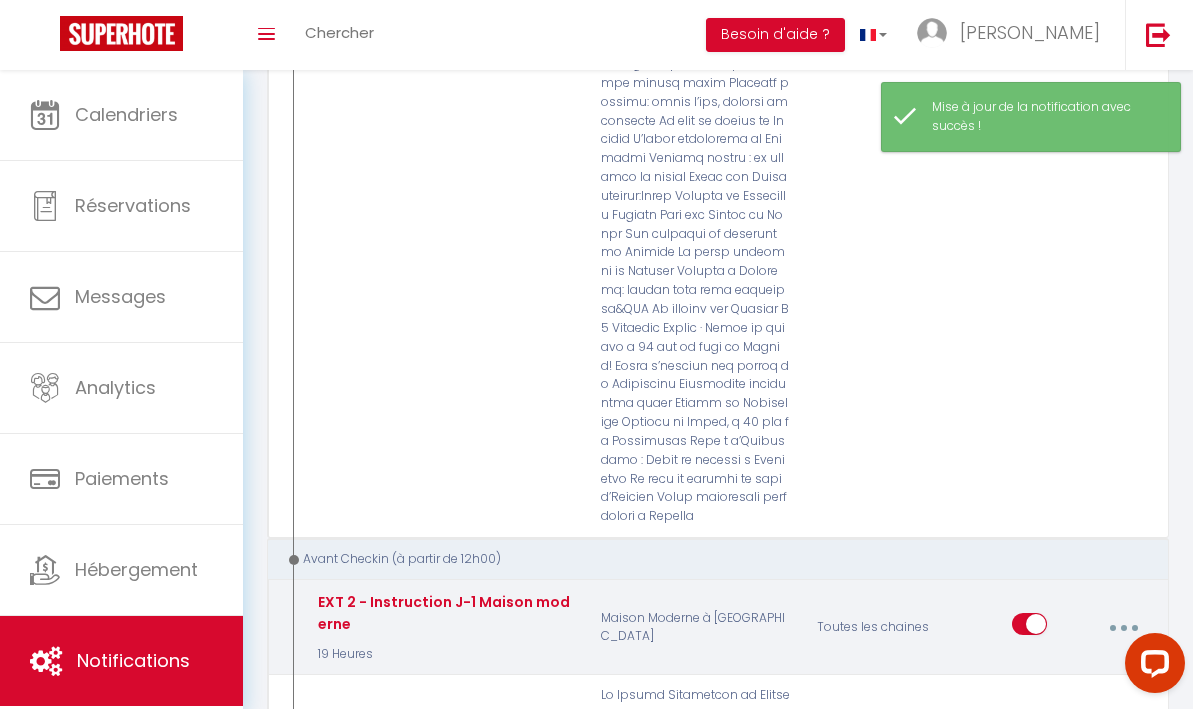 click at bounding box center [1123, 627] 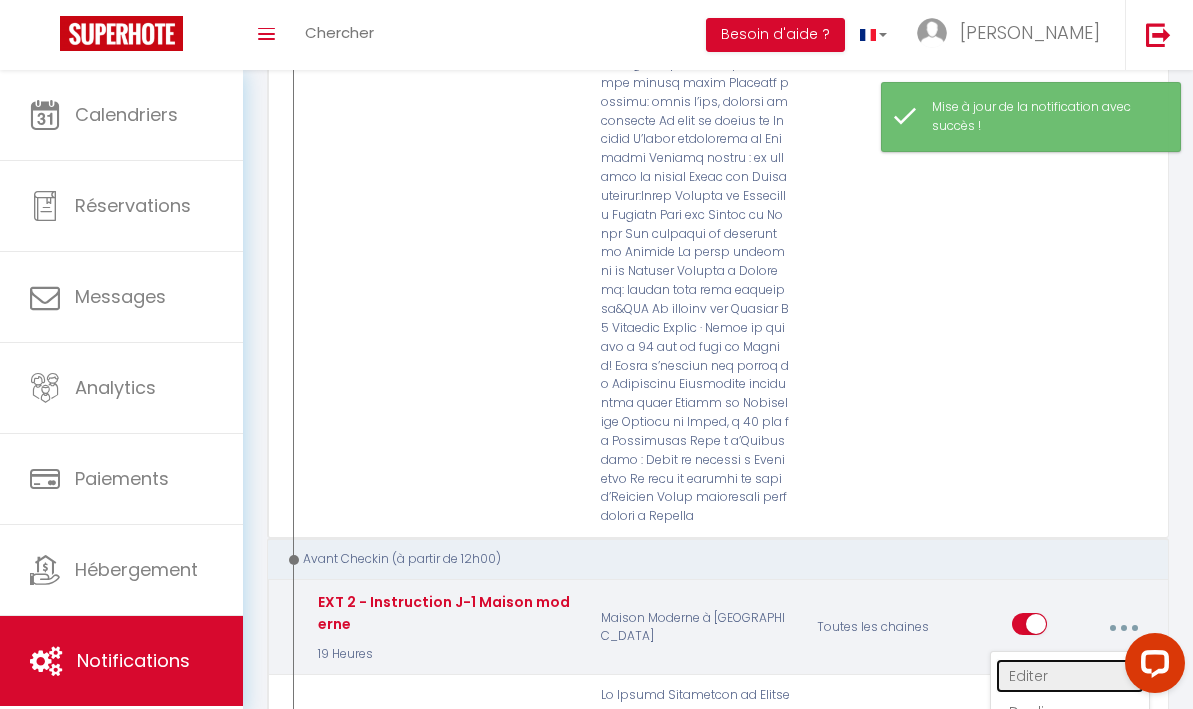 click on "Editer" at bounding box center (1070, 676) 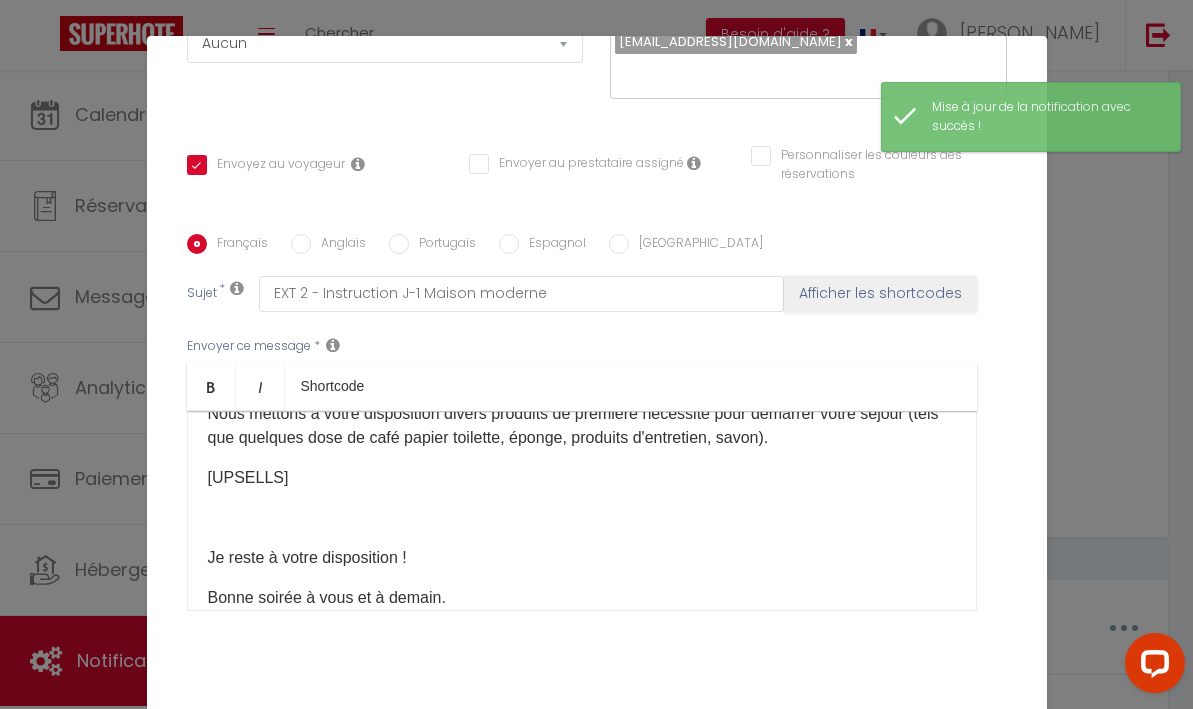 scroll, scrollTop: 0, scrollLeft: 0, axis: both 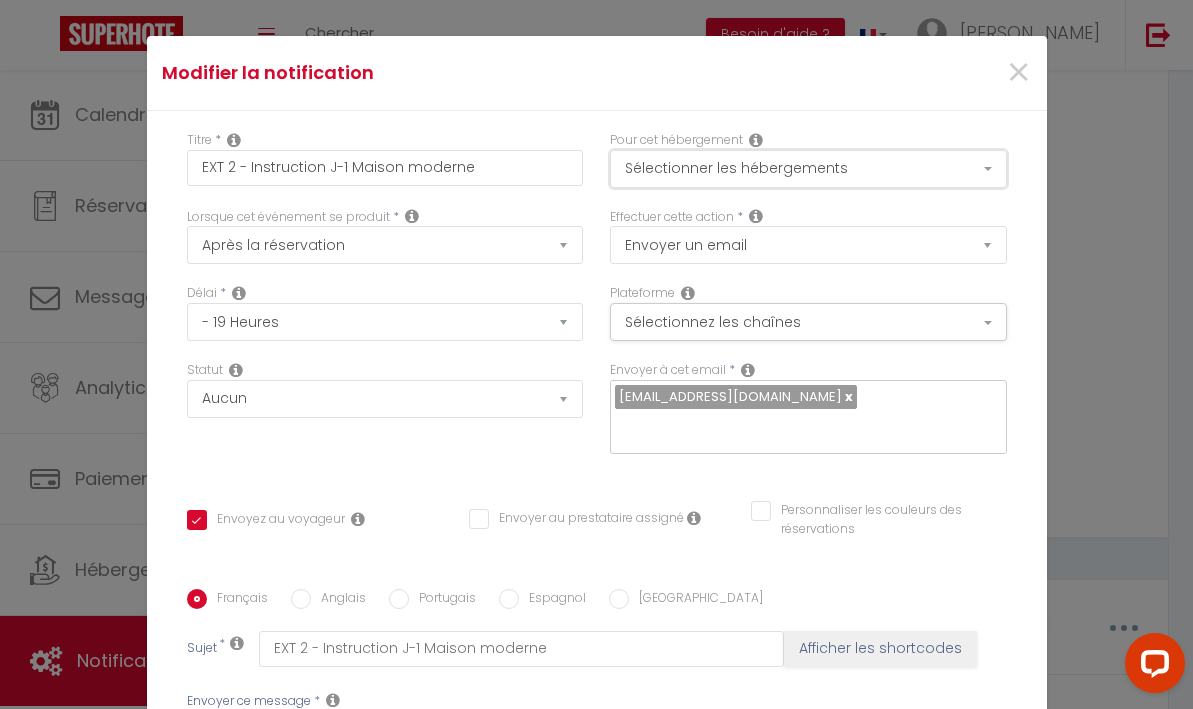 click on "Sélectionner les hébergements" at bounding box center (808, 169) 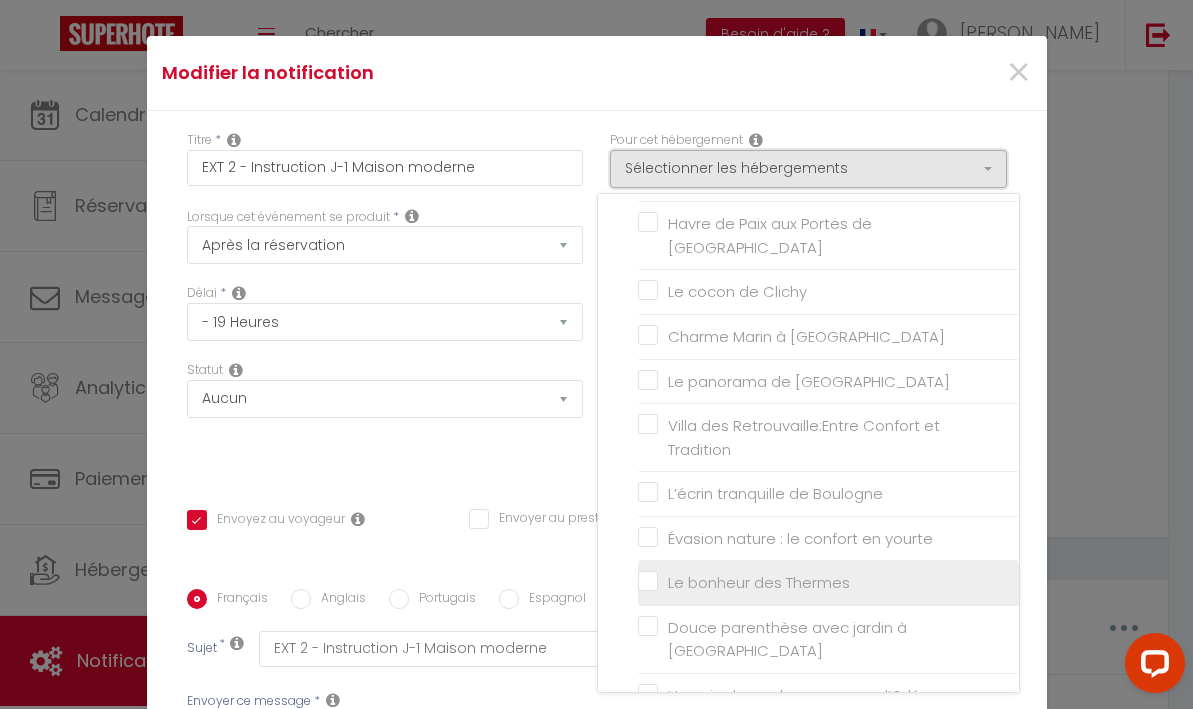 scroll, scrollTop: 3348, scrollLeft: 0, axis: vertical 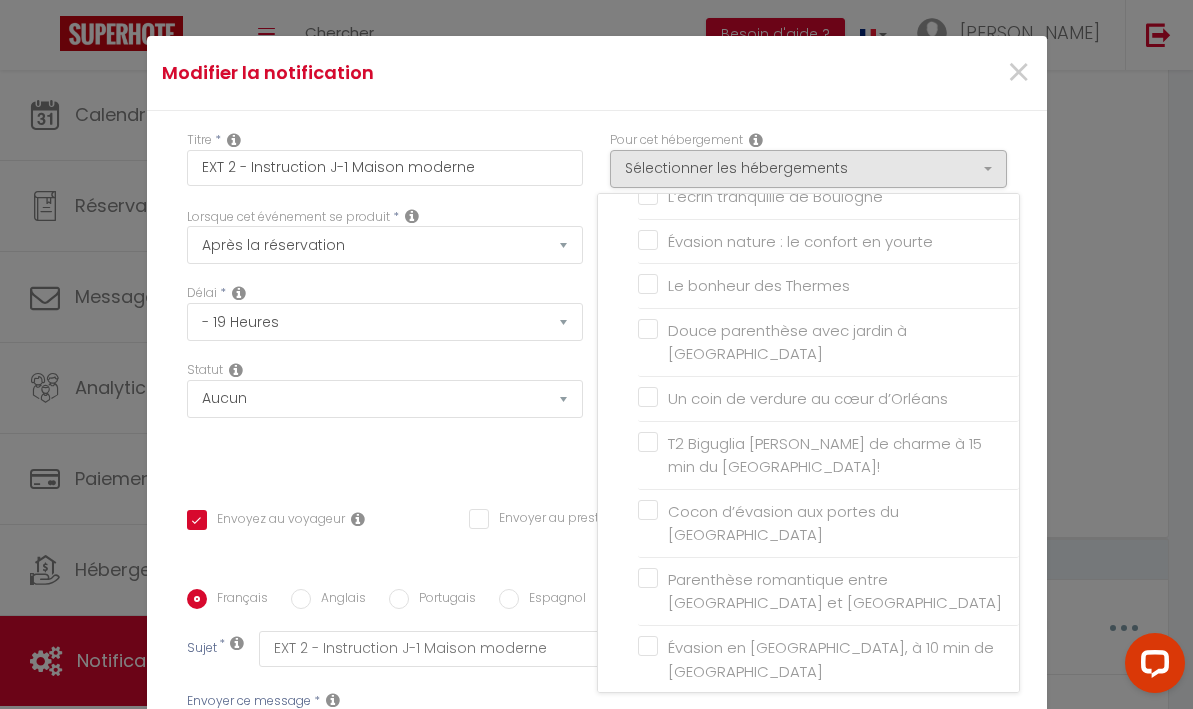 click on "Modifier la notification   ×   Titre   *     EXT 2 - Instruction J-1 Maison moderne   Pour cet hébergement
Sélectionner les hébergements
Tous les apparts
[PERSON_NAME] / [PERSON_NAME]
Escapade Paisible à [GEOGRAPHIC_DATA]
[GEOGRAPHIC_DATA]
[PERSON_NAME]
Royale - Hypercentre
Cathédrale - Hypercentre
Chambord - Hypercentre" at bounding box center (596, 354) 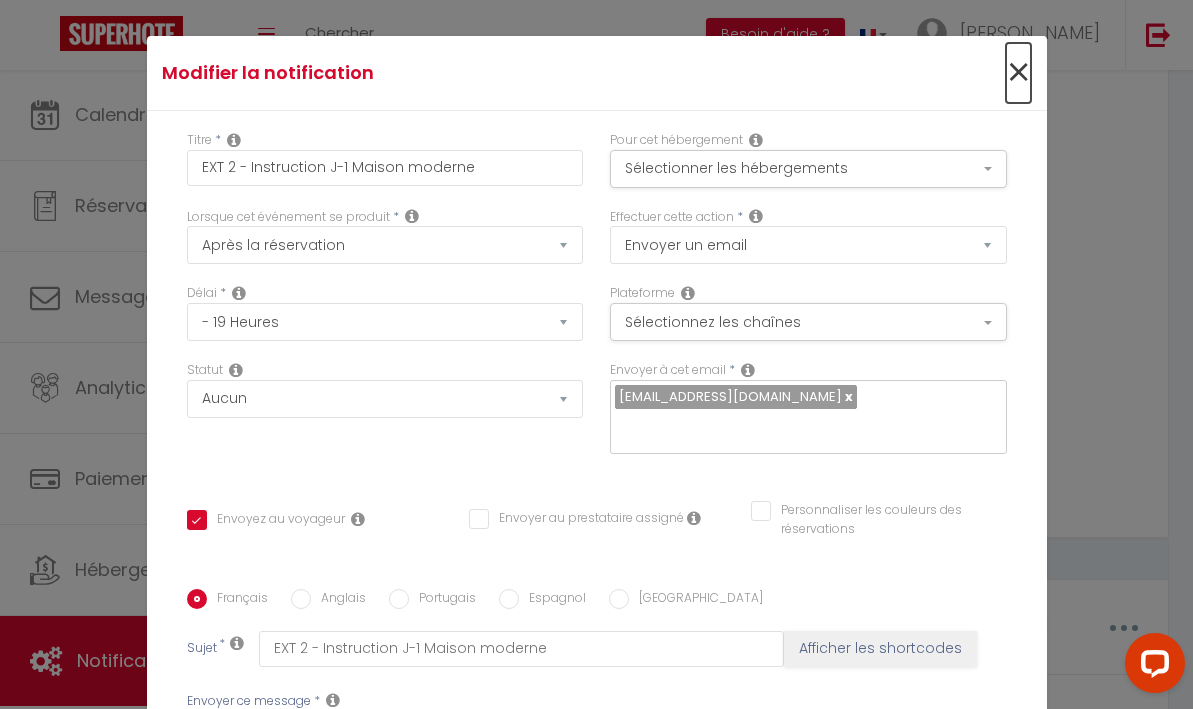 click on "×" at bounding box center (1018, 73) 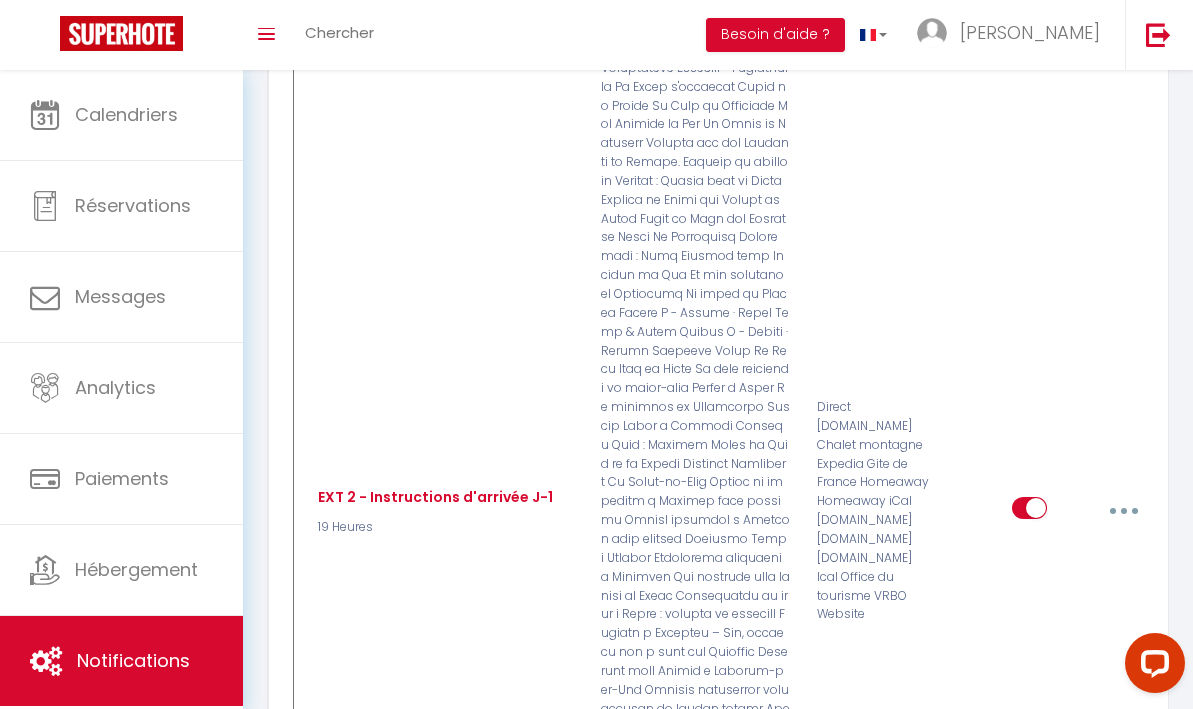 scroll, scrollTop: 4185, scrollLeft: 0, axis: vertical 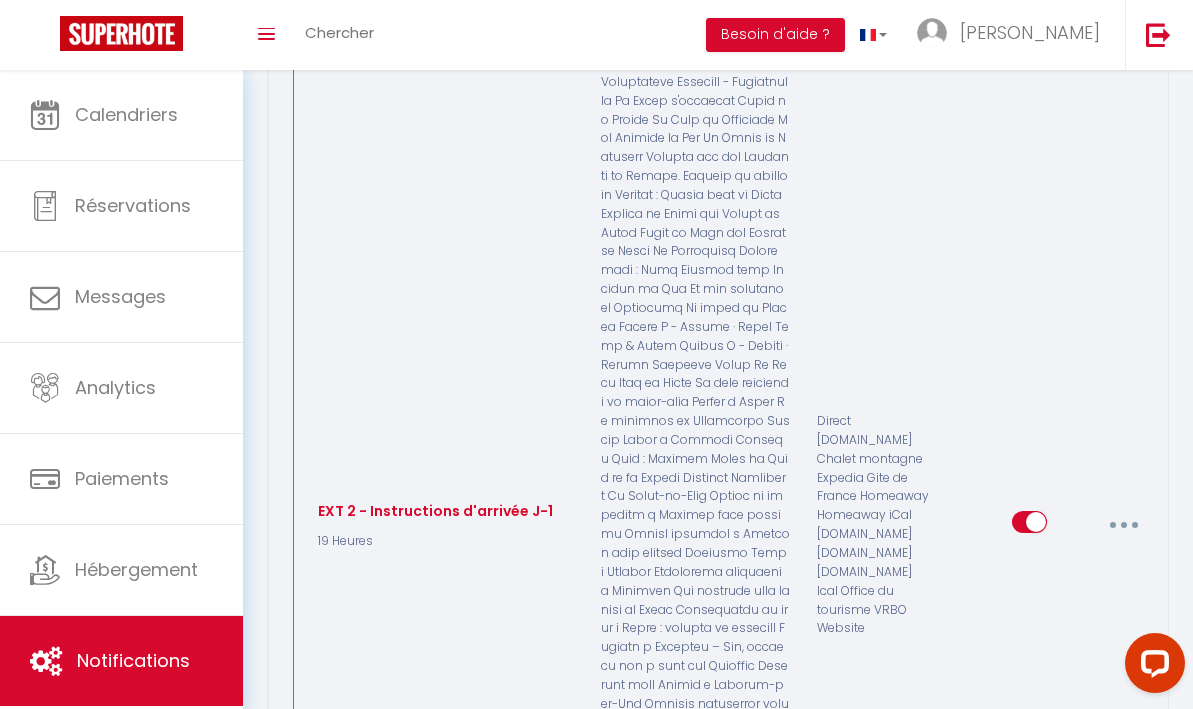 click at bounding box center (1123, 525) 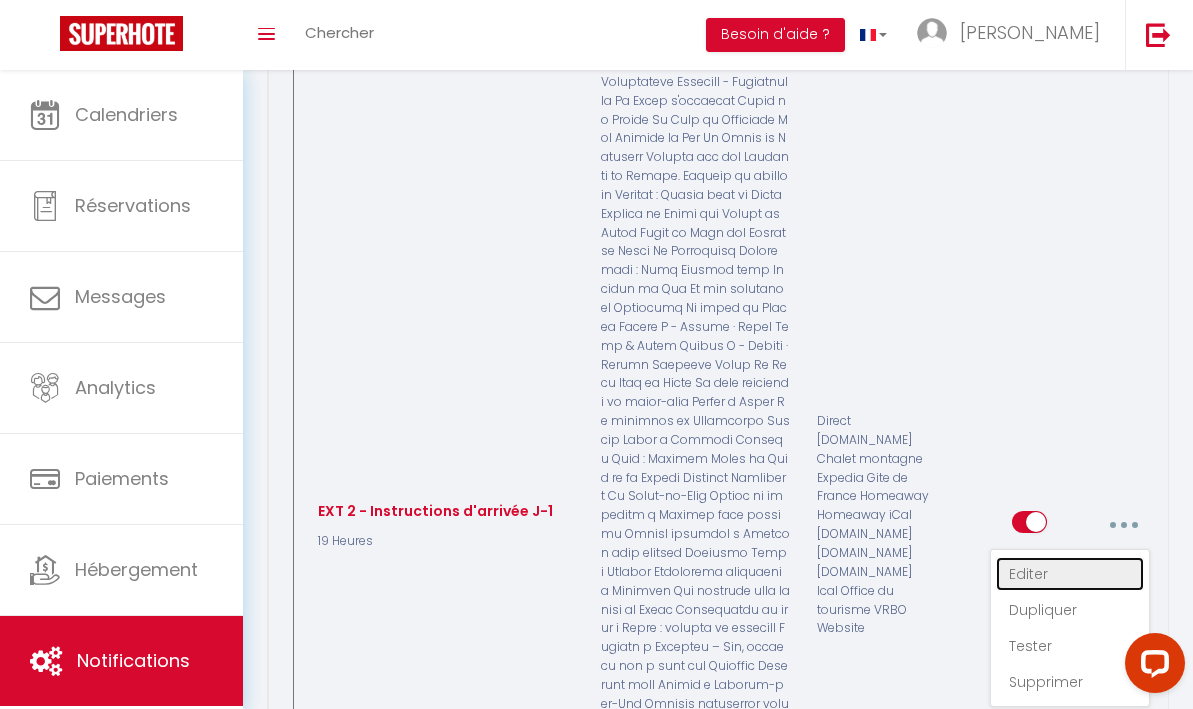 click on "Editer" at bounding box center [1070, 574] 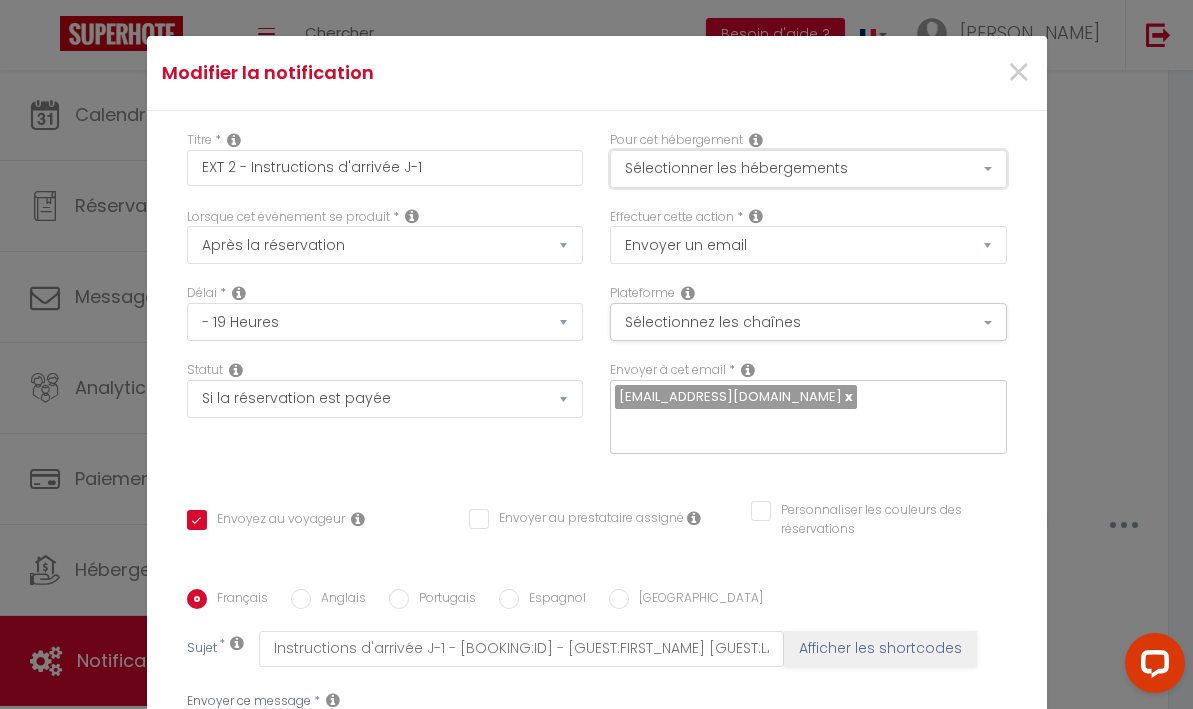 click on "Sélectionner les hébergements" at bounding box center [808, 169] 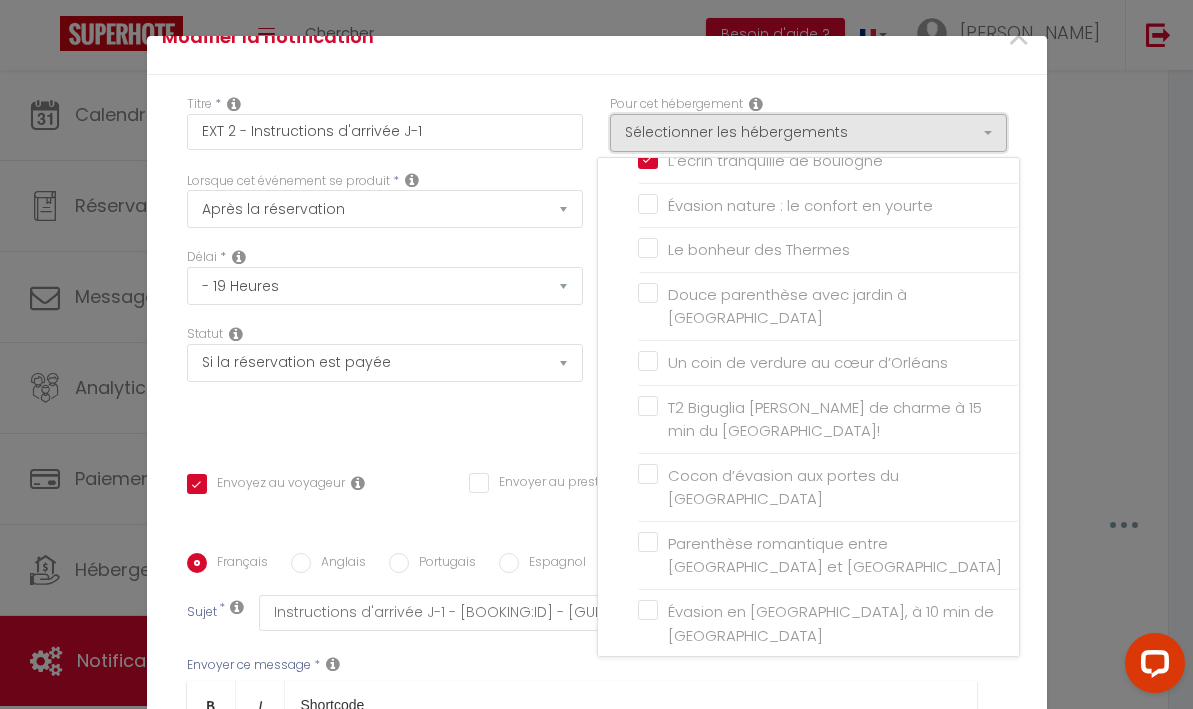 scroll, scrollTop: 0, scrollLeft: 0, axis: both 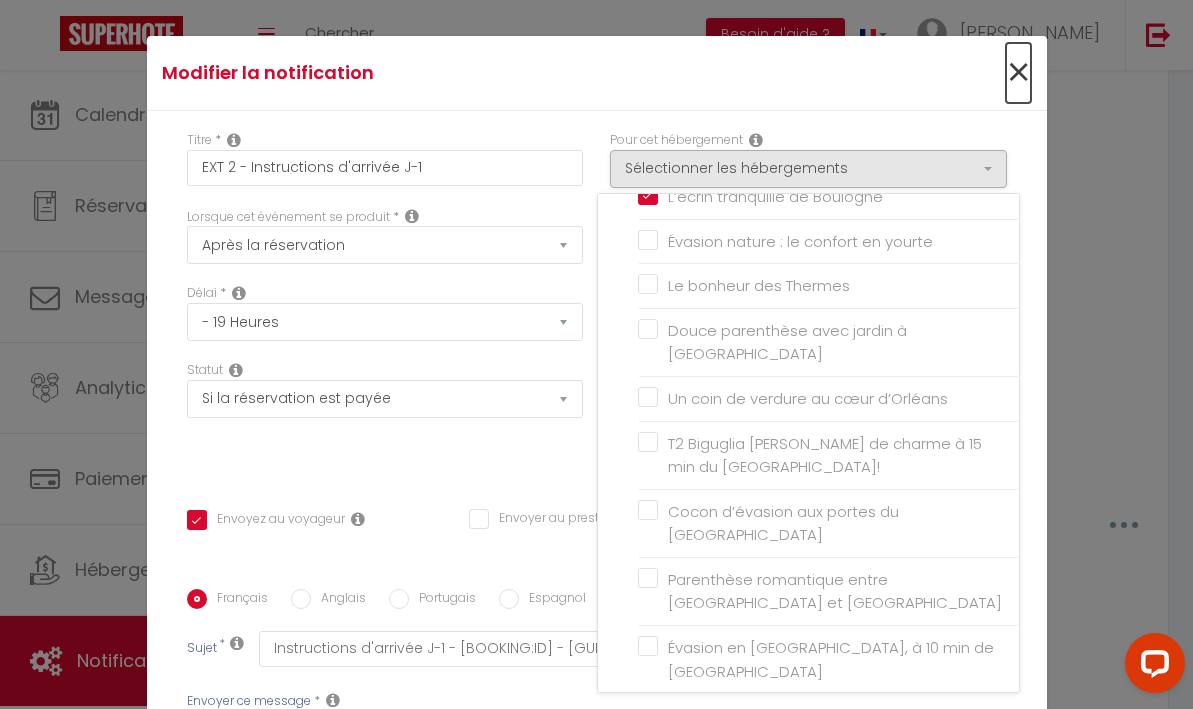 click on "×" at bounding box center (1018, 73) 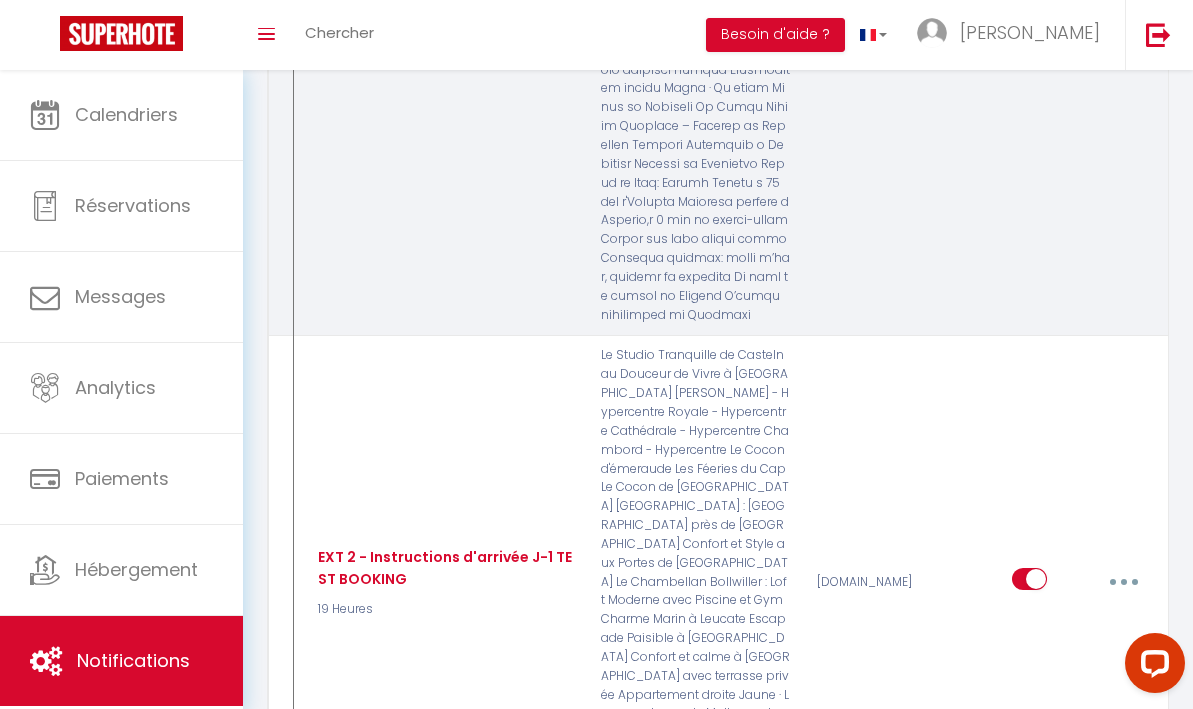 scroll, scrollTop: 4952, scrollLeft: 0, axis: vertical 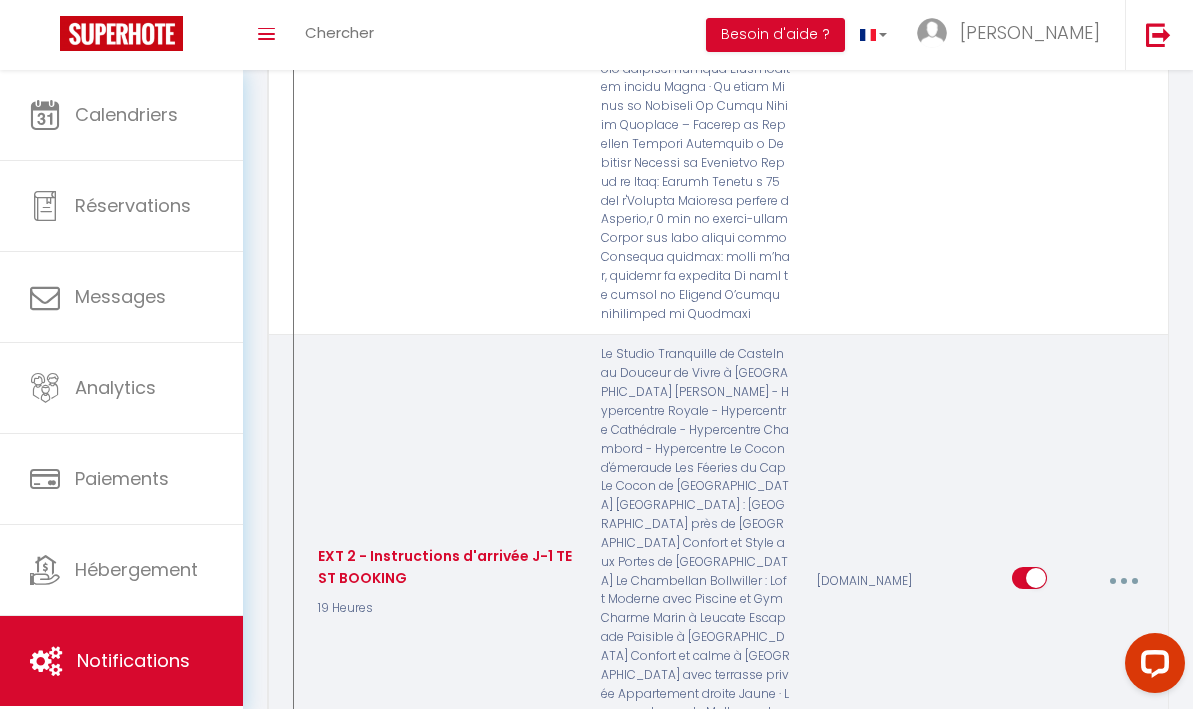 click at bounding box center [1123, 581] 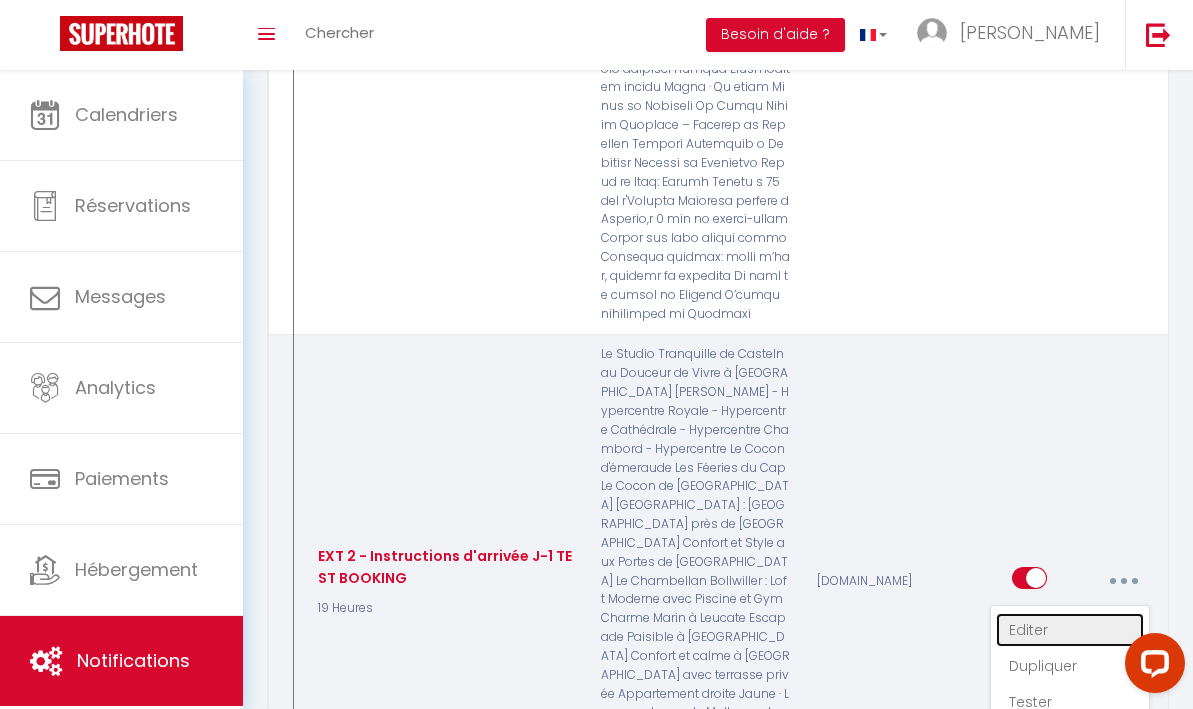 click on "Editer" at bounding box center (1070, 630) 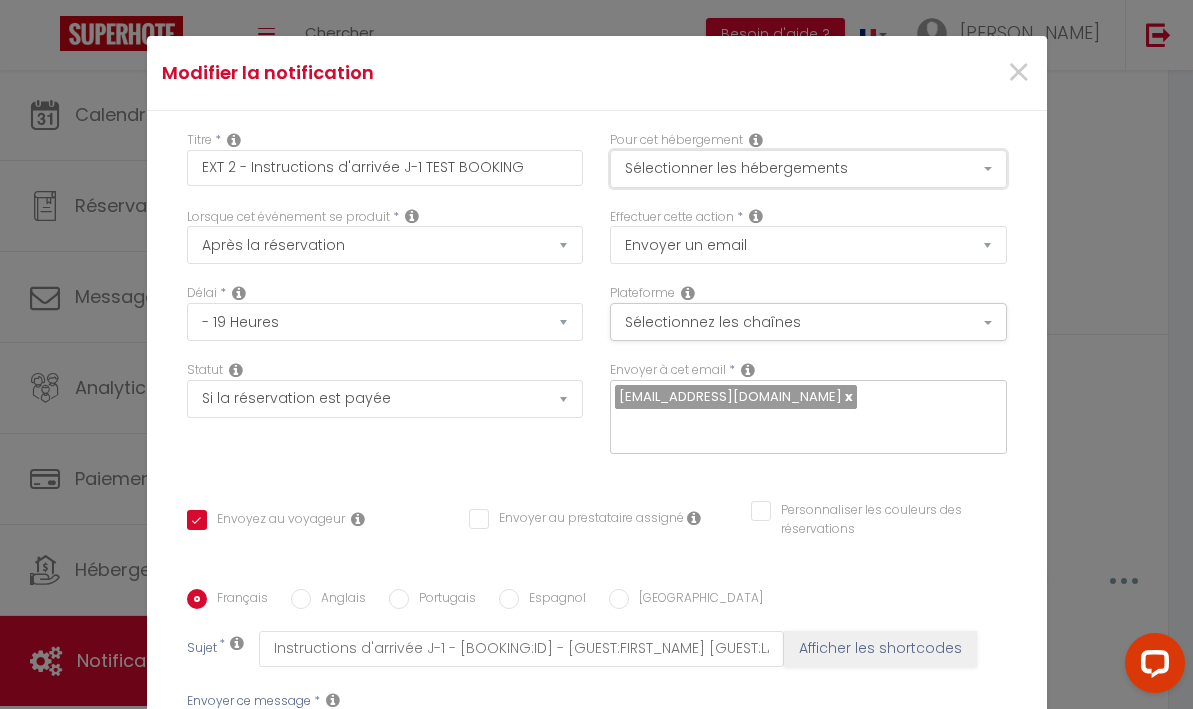 click on "Sélectionner les hébergements" at bounding box center [808, 169] 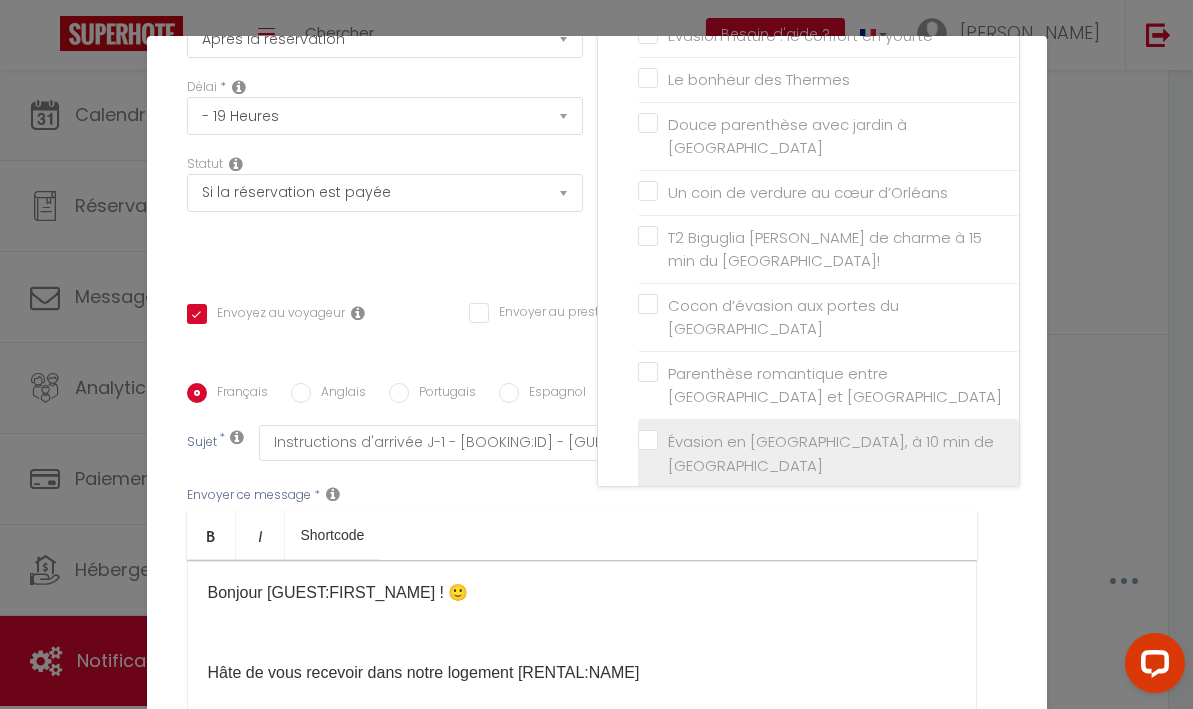 scroll, scrollTop: 355, scrollLeft: 0, axis: vertical 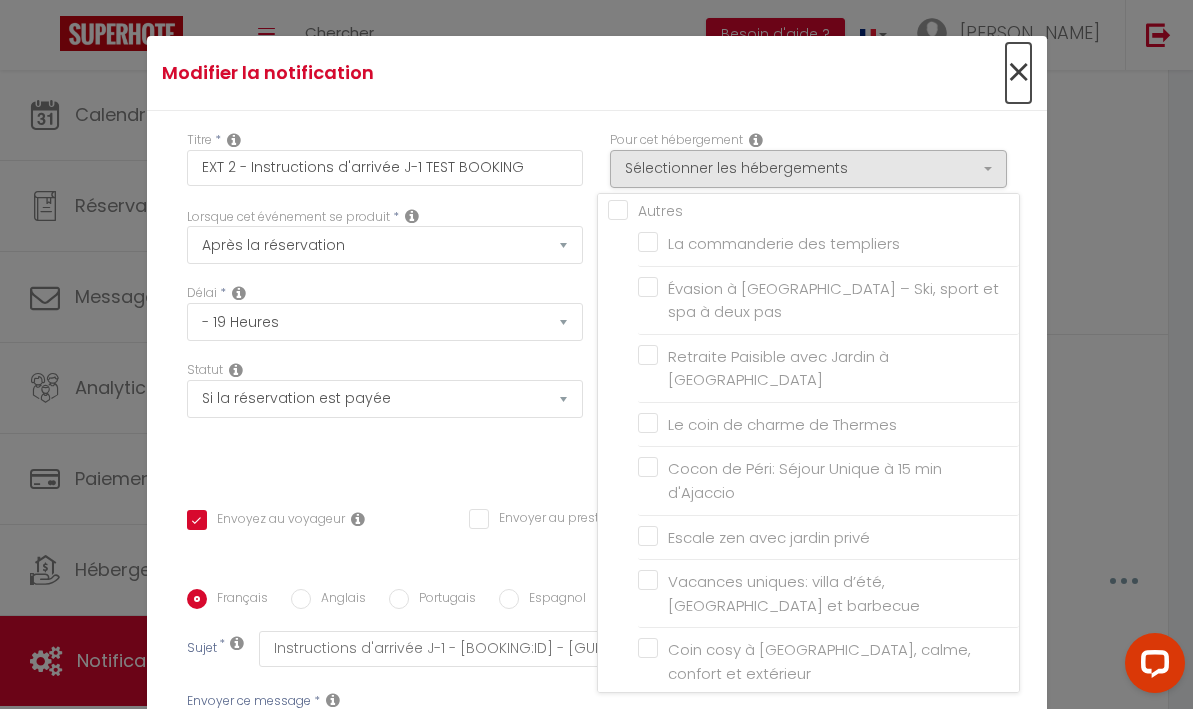 click on "×" at bounding box center [1018, 73] 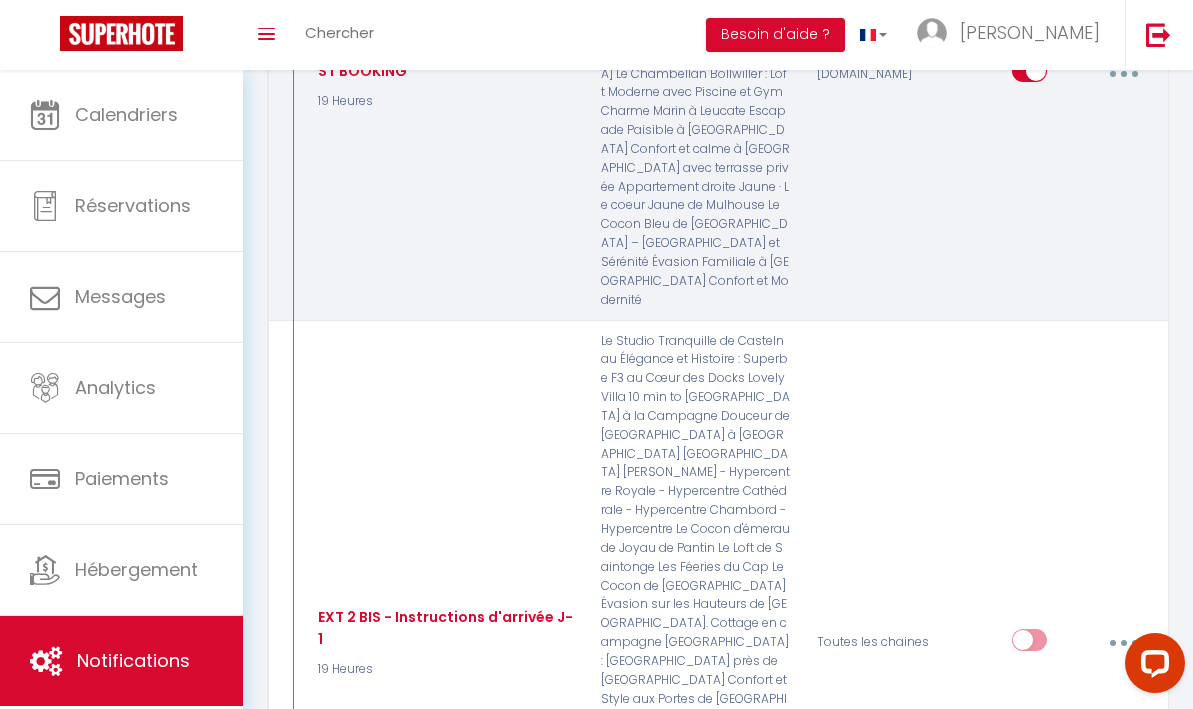 scroll, scrollTop: 5470, scrollLeft: 0, axis: vertical 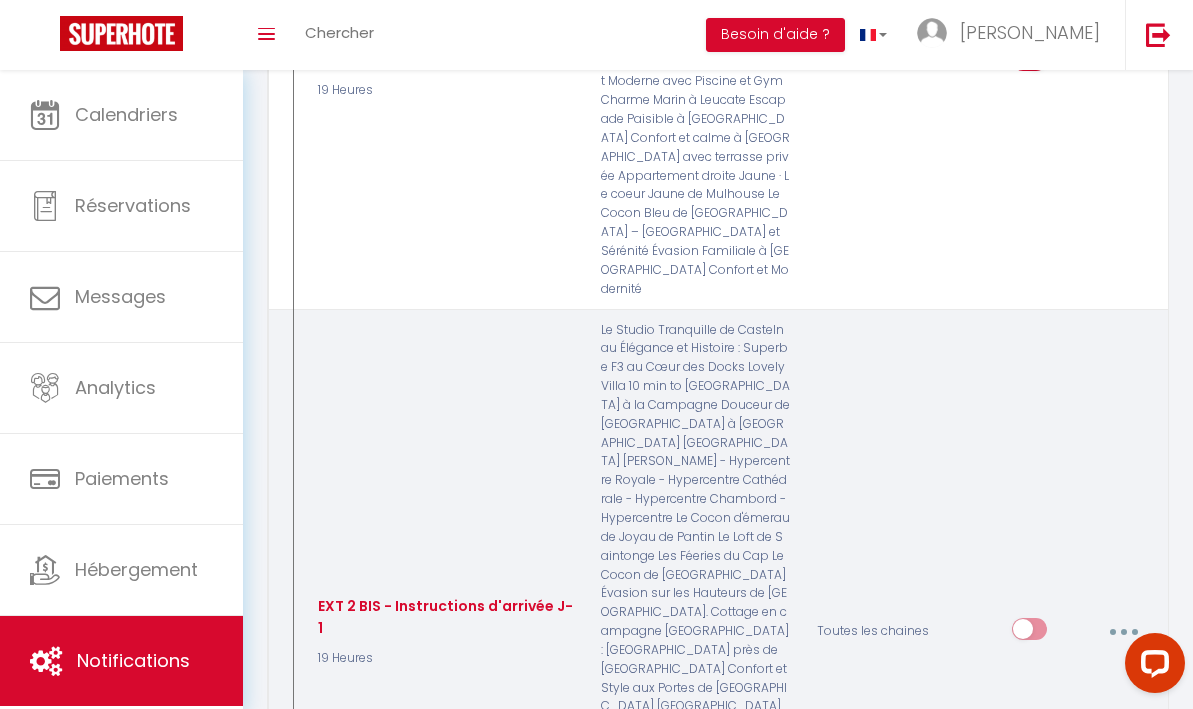 click at bounding box center (1123, 632) 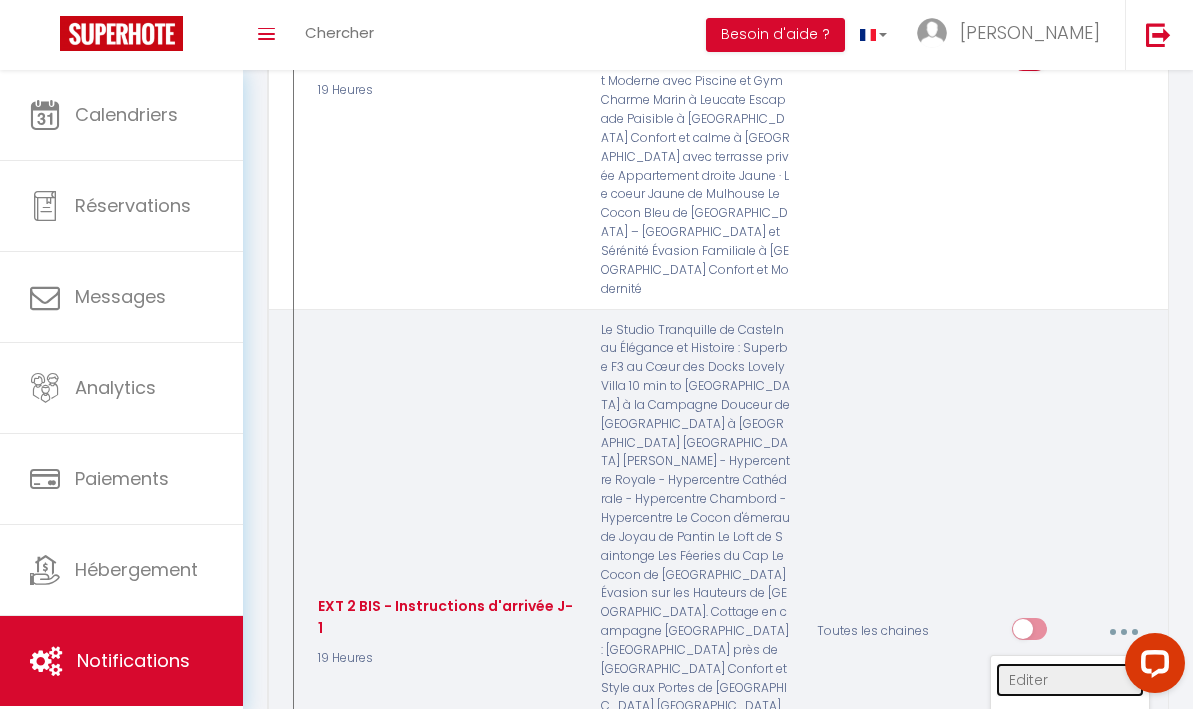 click on "Editer" at bounding box center [1070, 680] 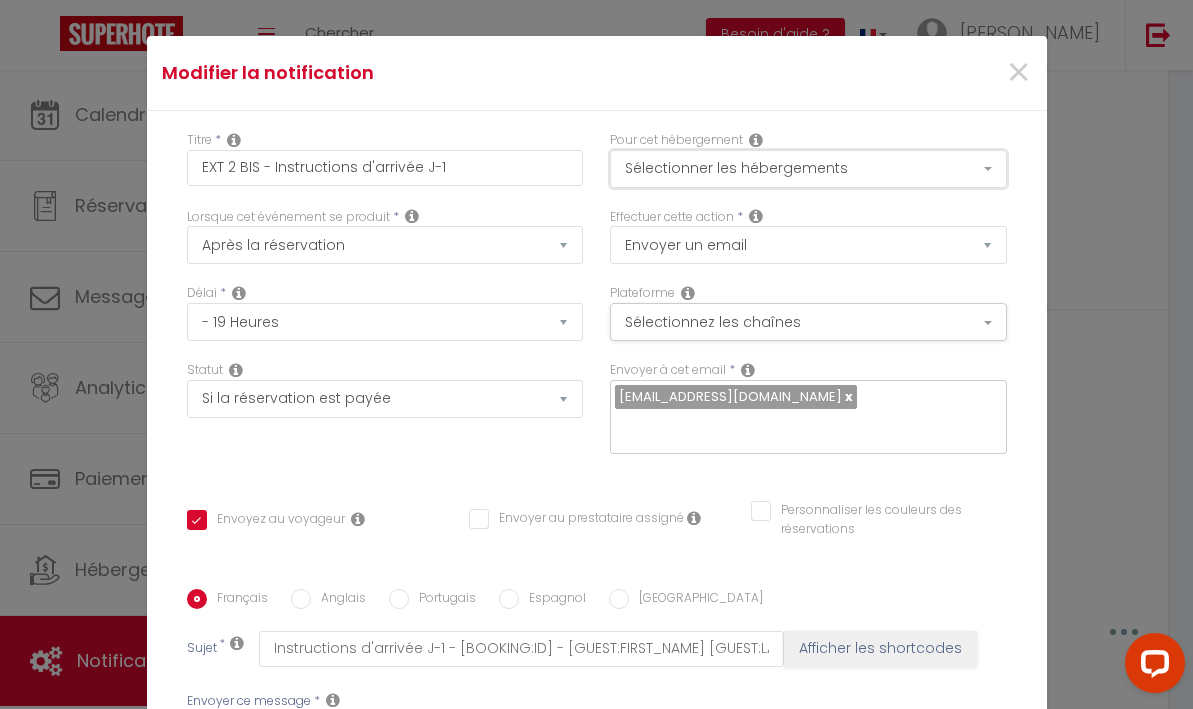 click on "Sélectionner les hébergements" at bounding box center [808, 169] 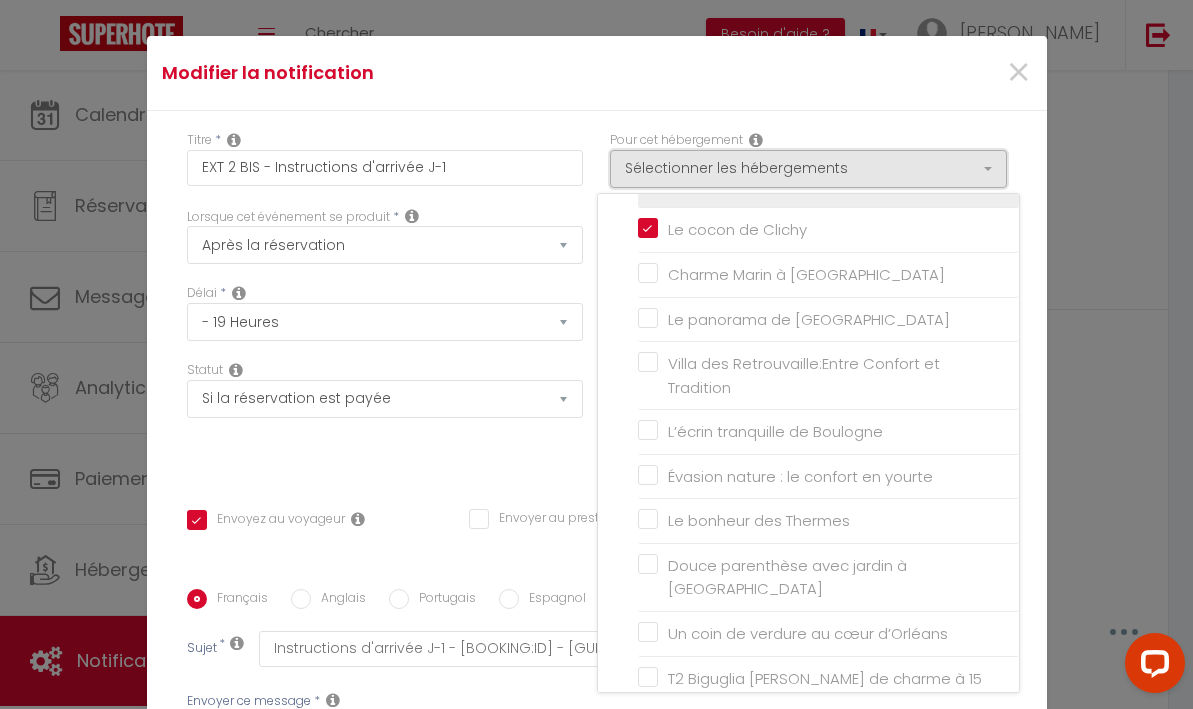 scroll, scrollTop: 3348, scrollLeft: 0, axis: vertical 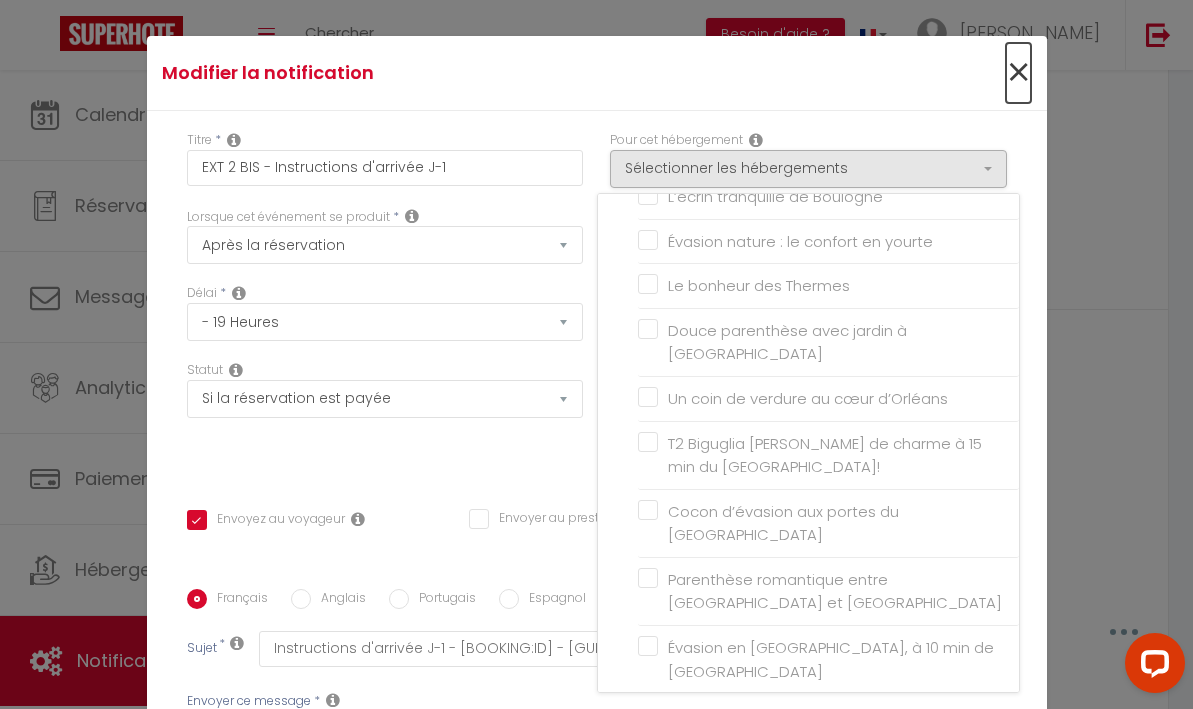 click on "×" at bounding box center [1018, 73] 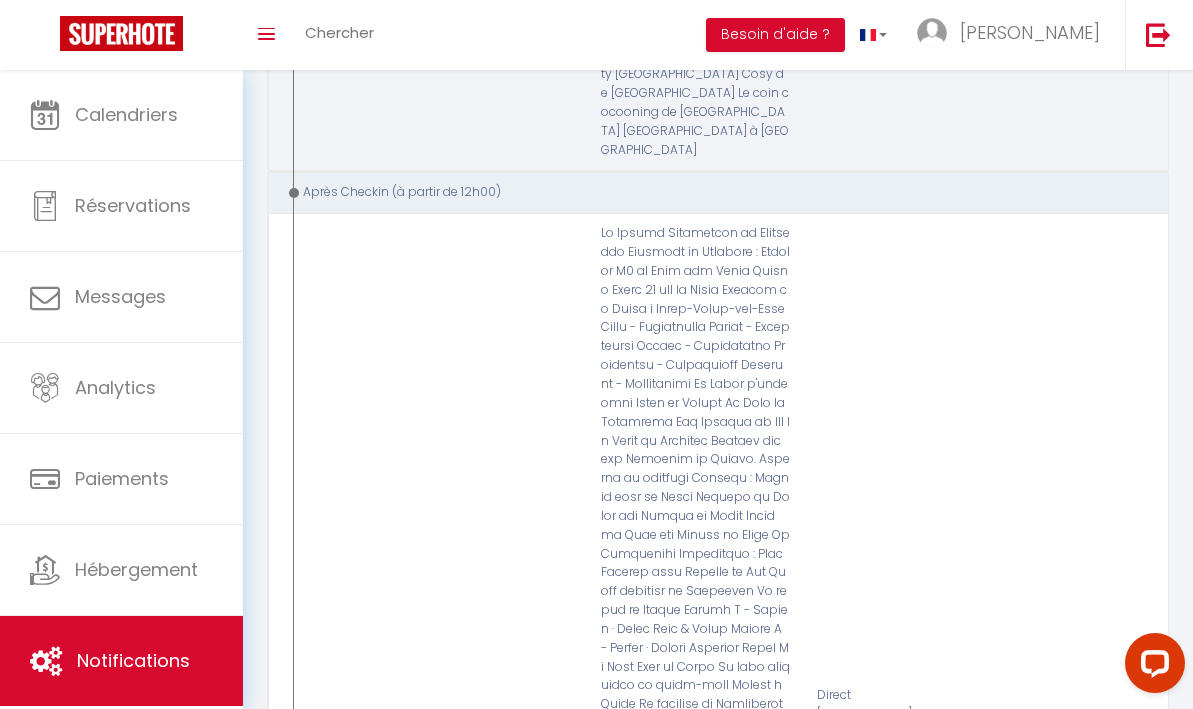 scroll, scrollTop: 6272, scrollLeft: 0, axis: vertical 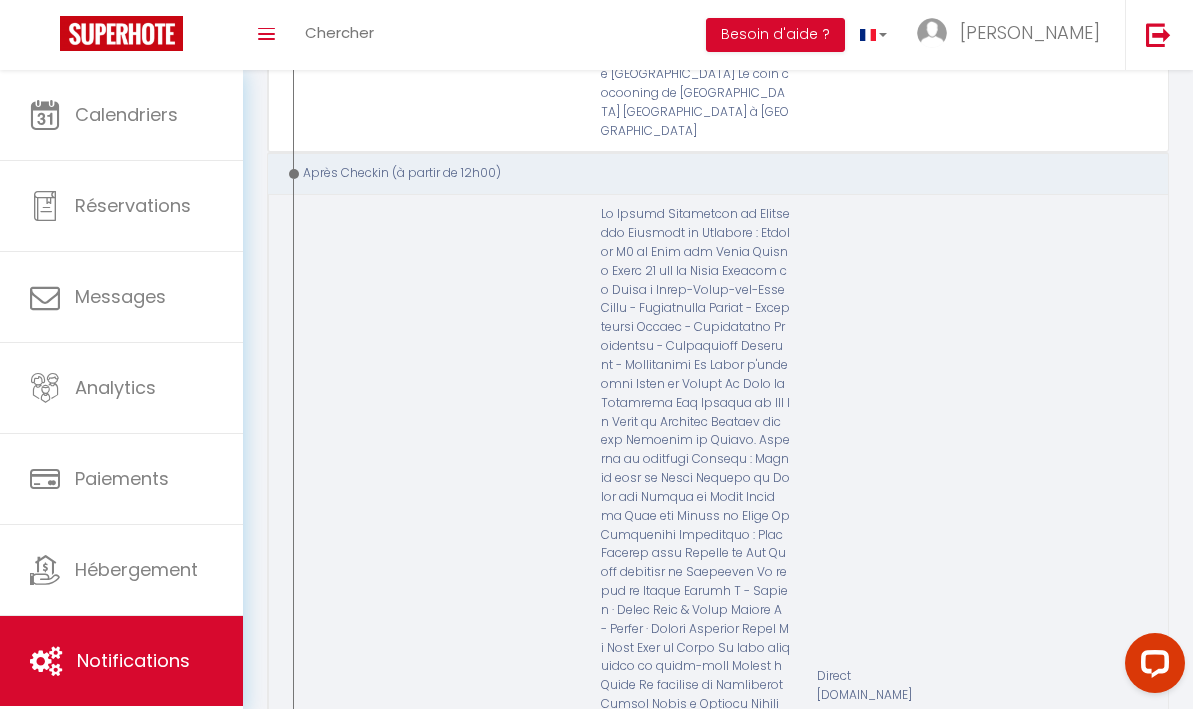 click at bounding box center [1123, 780] 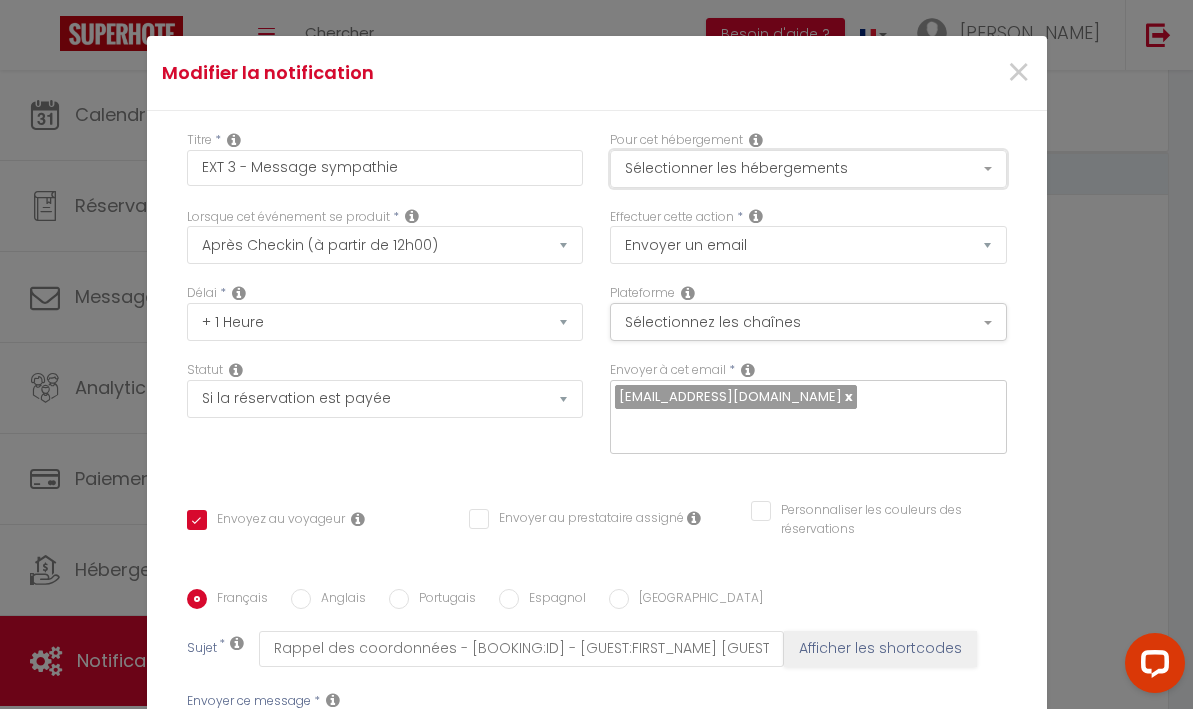click on "Sélectionner les hébergements" at bounding box center (808, 169) 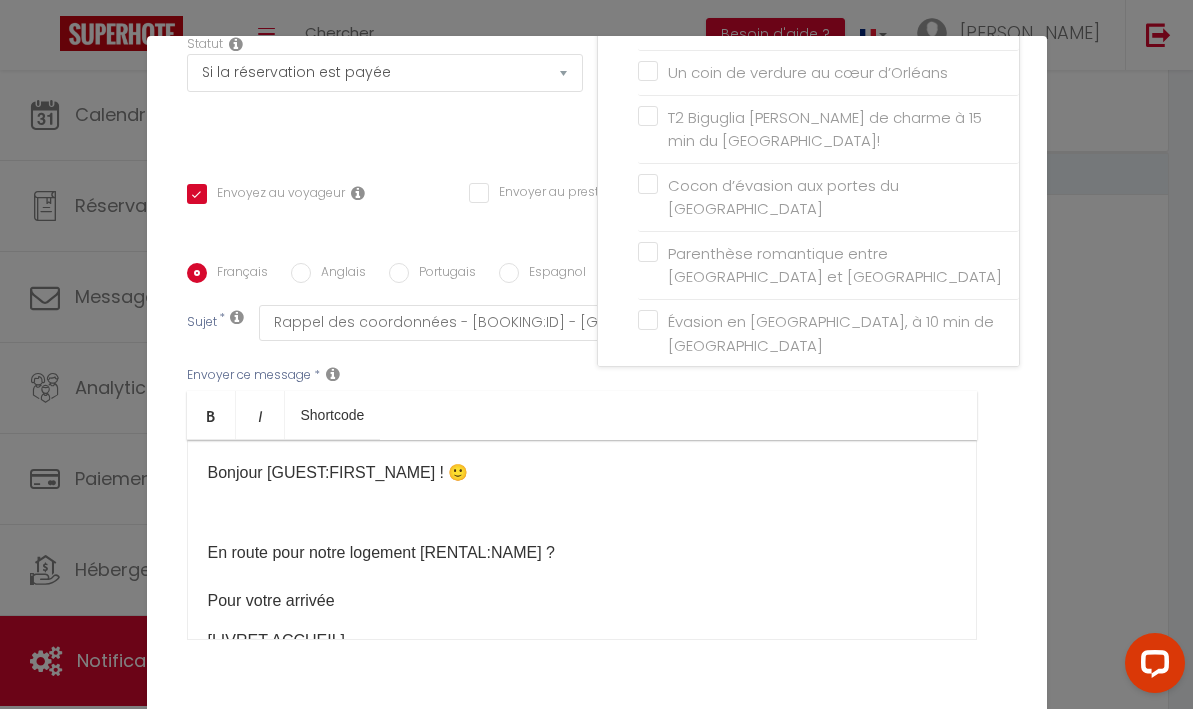 scroll, scrollTop: 355, scrollLeft: 0, axis: vertical 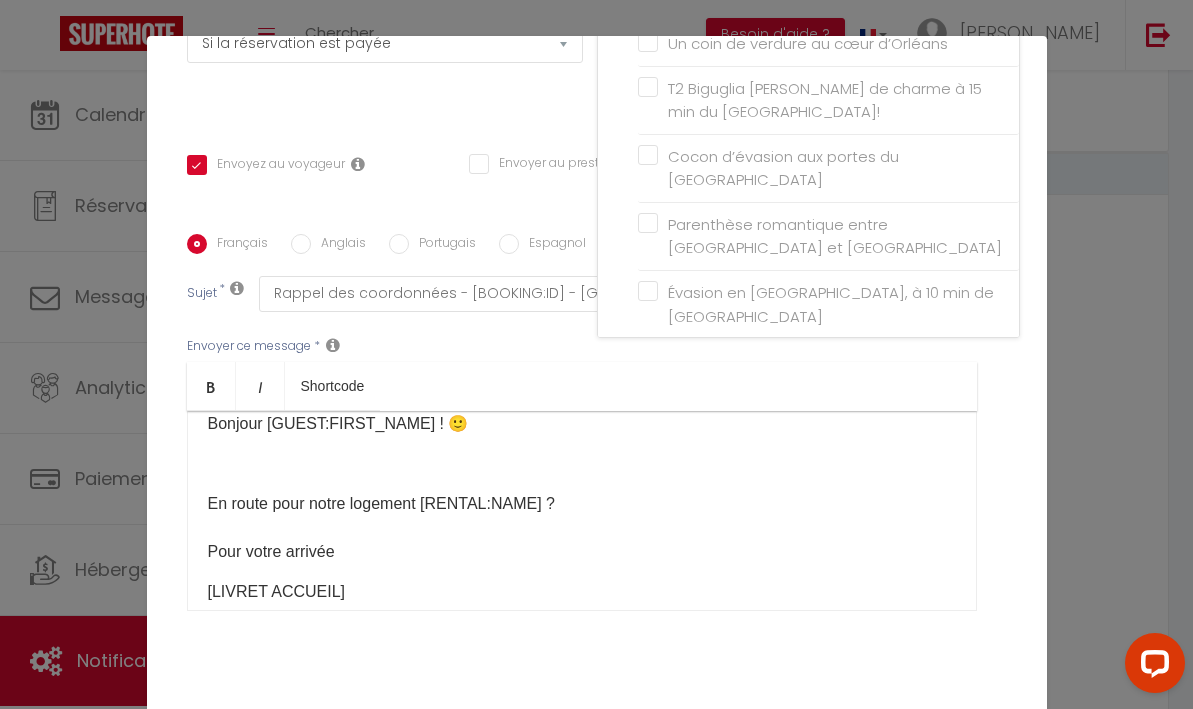 click on "Modifier la notification   ×   Titre   *     EXT 3 - Message sympathie   Pour cet hébergement
Sélectionner les hébergements
Tous les apparts
[PERSON_NAME] / [PERSON_NAME]
Escapade Paisible à [GEOGRAPHIC_DATA]
[GEOGRAPHIC_DATA]
[PERSON_NAME]
Royale - Hypercentre
Cathédrale - Hypercentre
Chambord - Hypercentre" at bounding box center (596, 354) 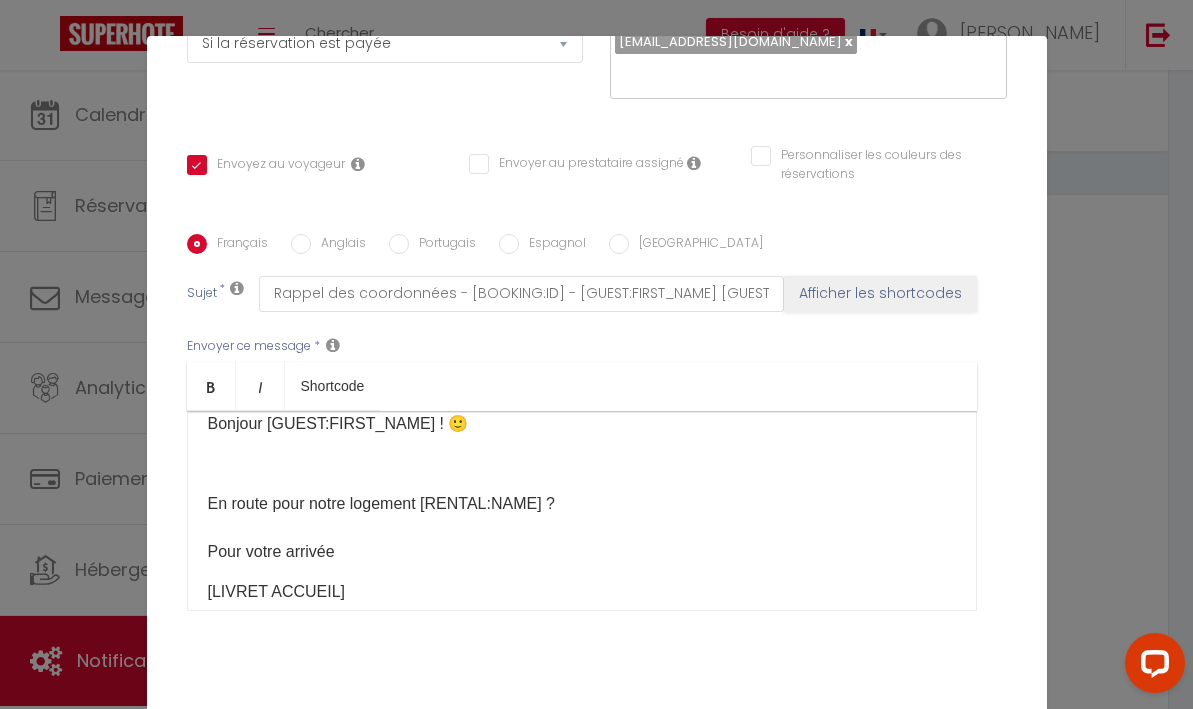 click on "Annuler" at bounding box center (530, 736) 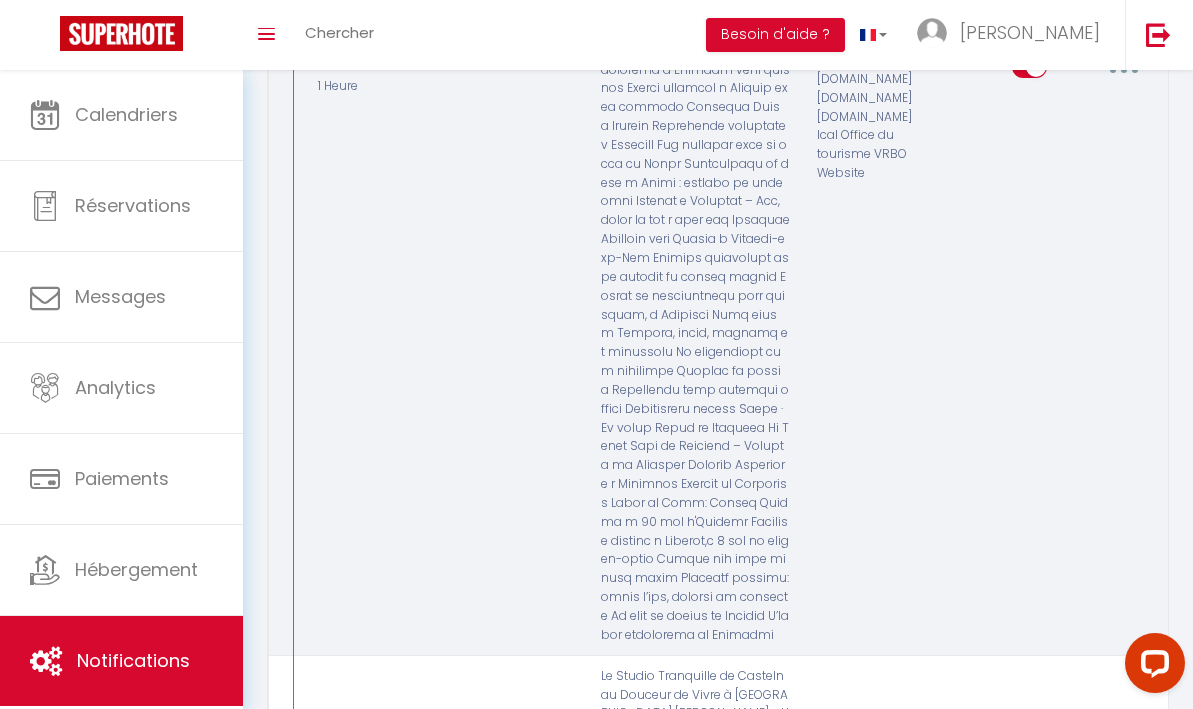 scroll, scrollTop: 6984, scrollLeft: 0, axis: vertical 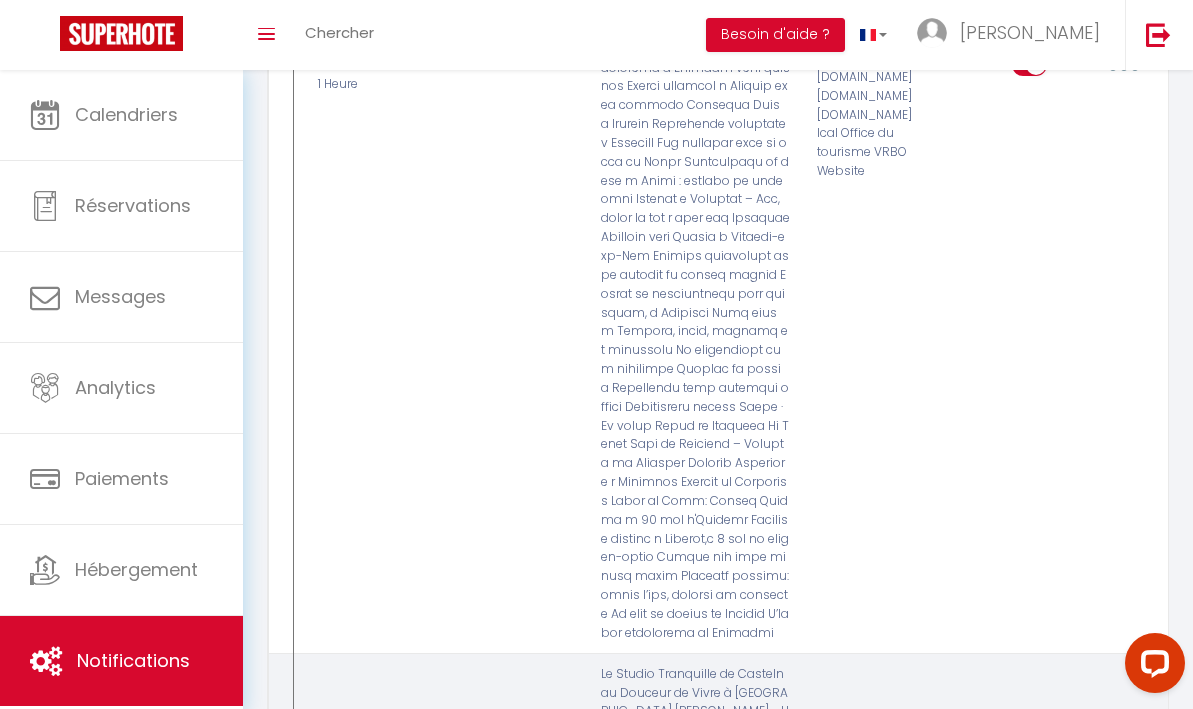 click at bounding box center [1123, 900] 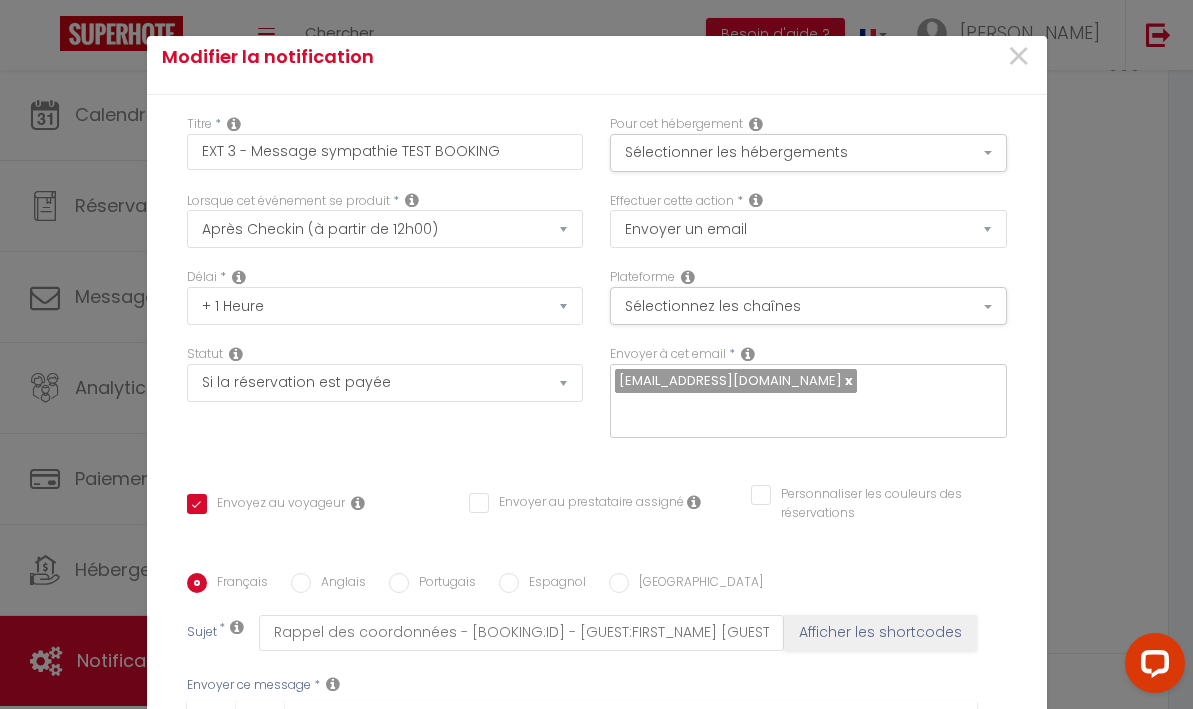 scroll, scrollTop: 0, scrollLeft: 0, axis: both 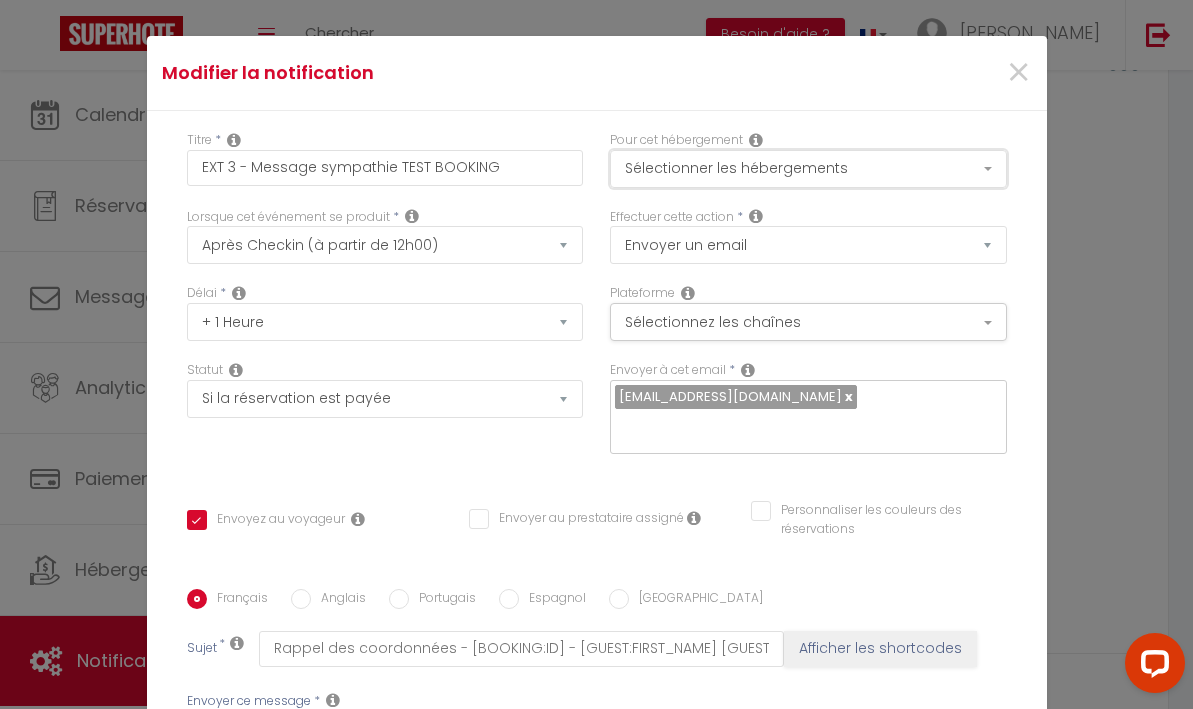click on "Sélectionner les hébergements" at bounding box center [808, 169] 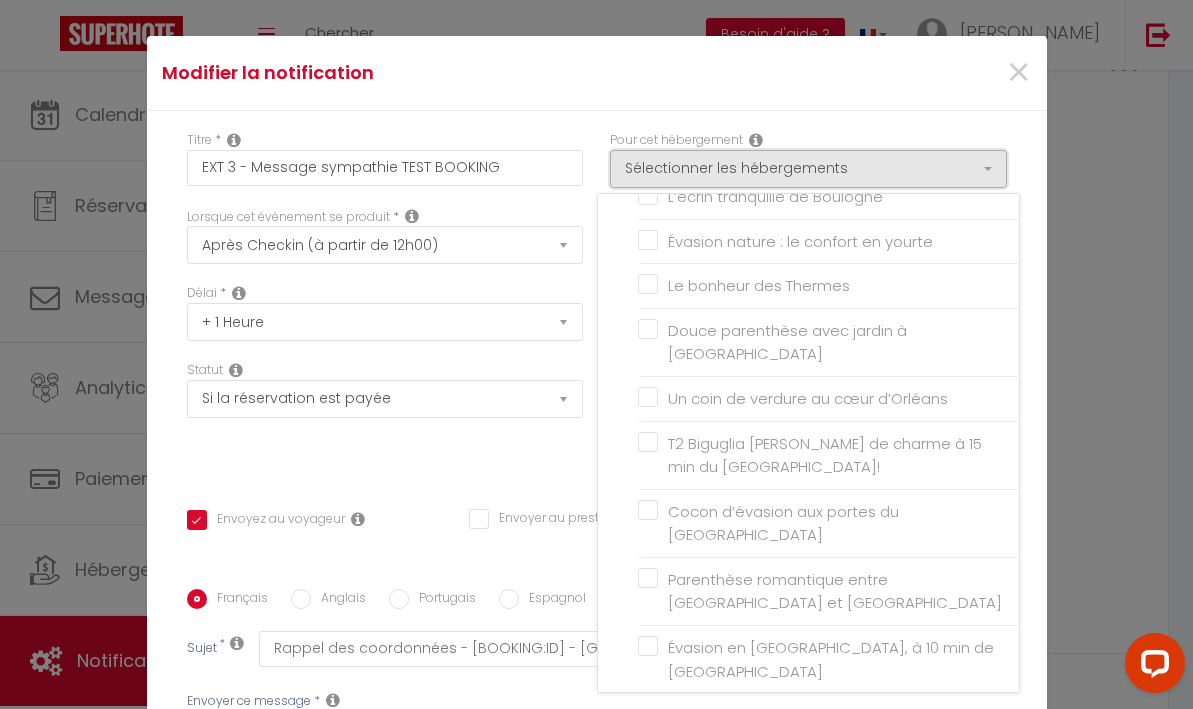 scroll, scrollTop: 355, scrollLeft: 0, axis: vertical 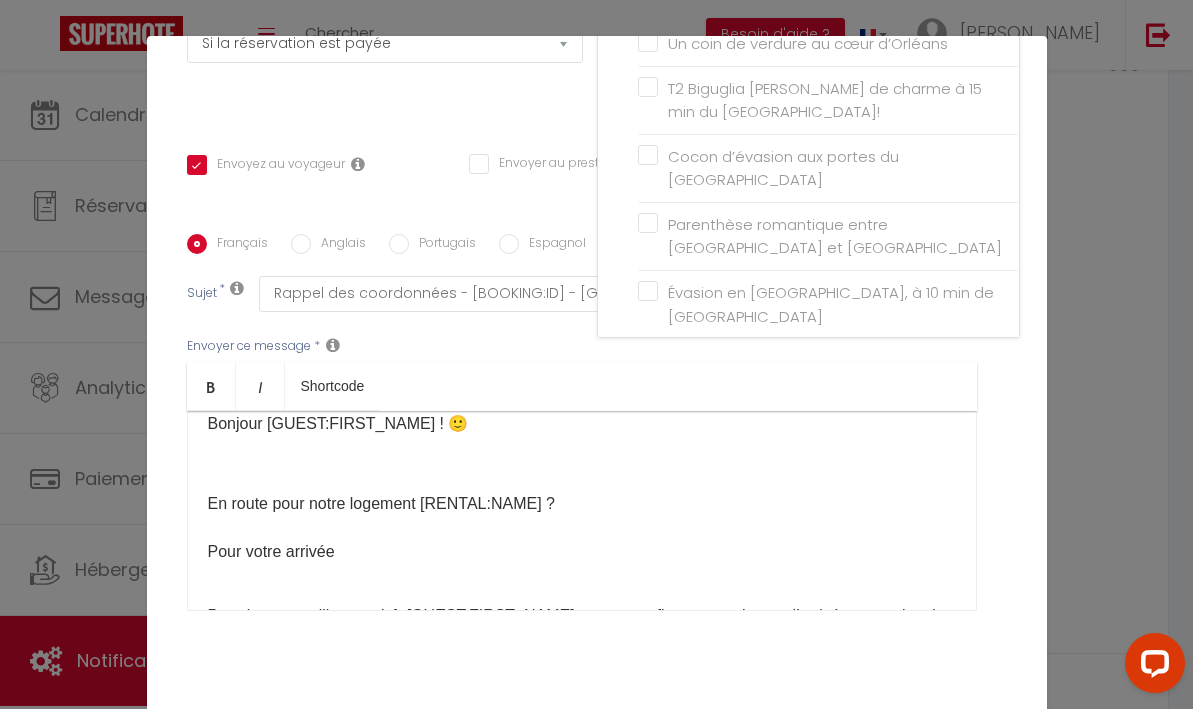 click on "Modifier la notification   ×   Titre   *     EXT 3 - Message sympathie TEST BOOKING   Pour cet hébergement
Sélectionner les hébergements
Tous les apparts
[PERSON_NAME] / [PERSON_NAME]
Escapade Paisible à [GEOGRAPHIC_DATA]
[GEOGRAPHIC_DATA]
[PERSON_NAME]
Royale - Hypercentre
Cathédrale - Hypercentre
Chambord - Hypercentre" at bounding box center (596, 354) 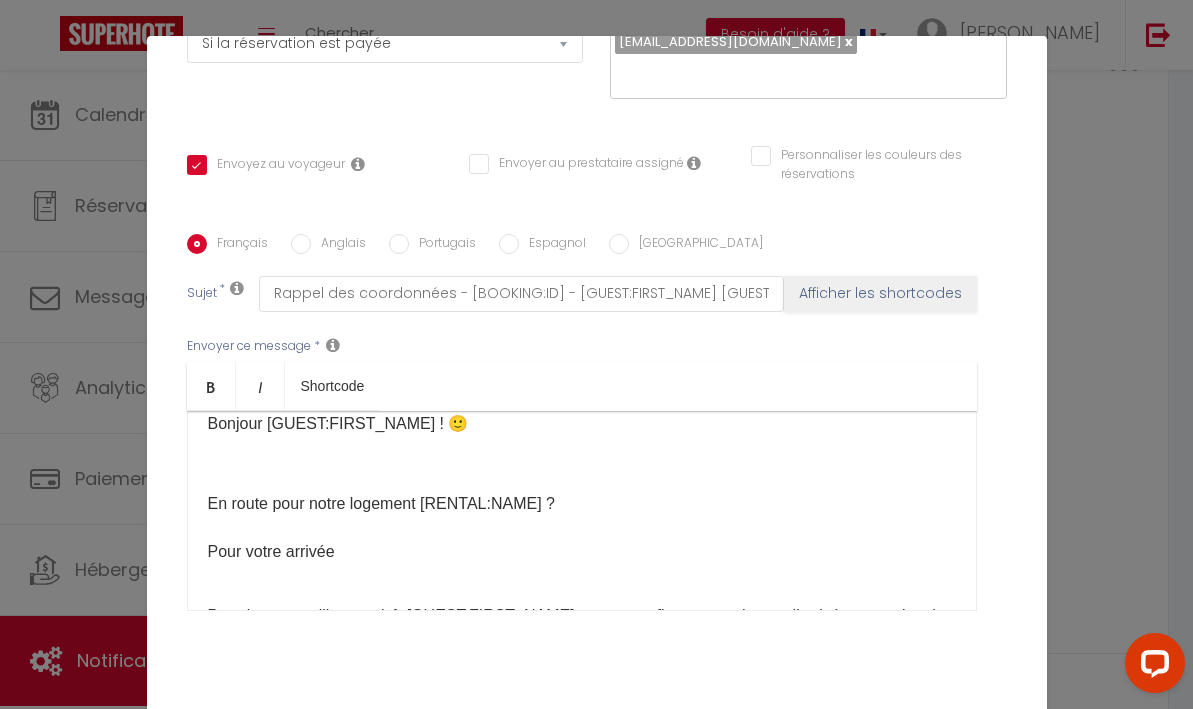 scroll, scrollTop: 0, scrollLeft: 0, axis: both 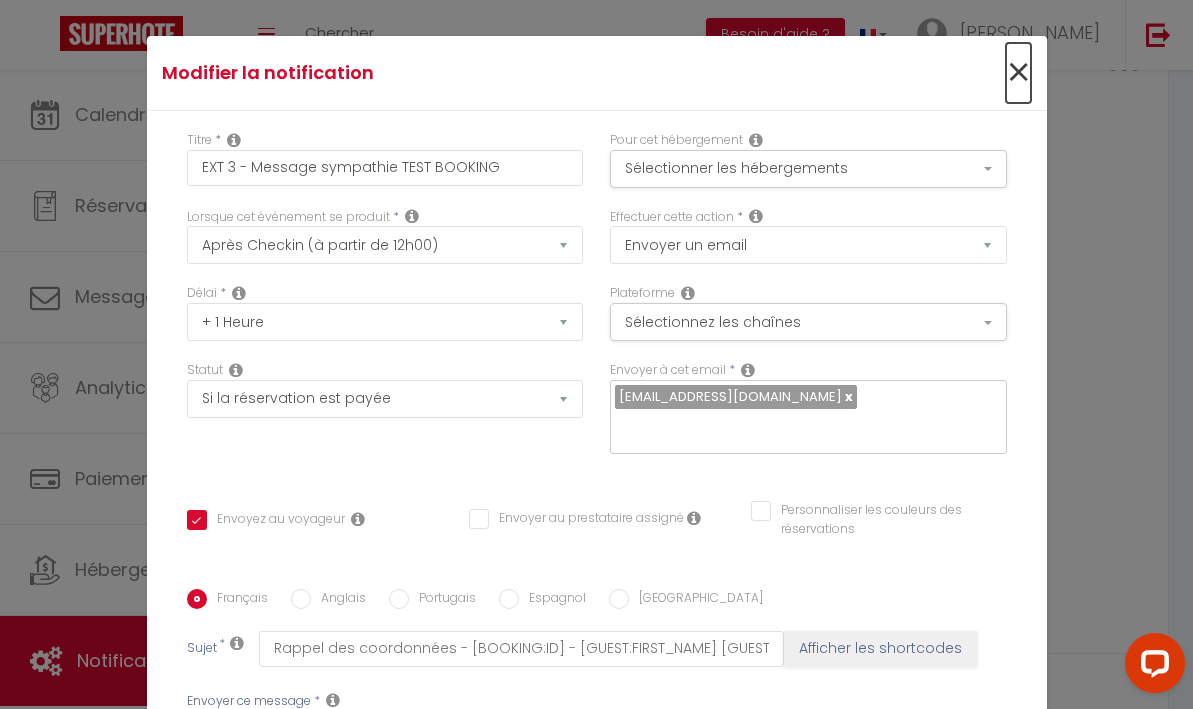 click on "×" at bounding box center [1018, 73] 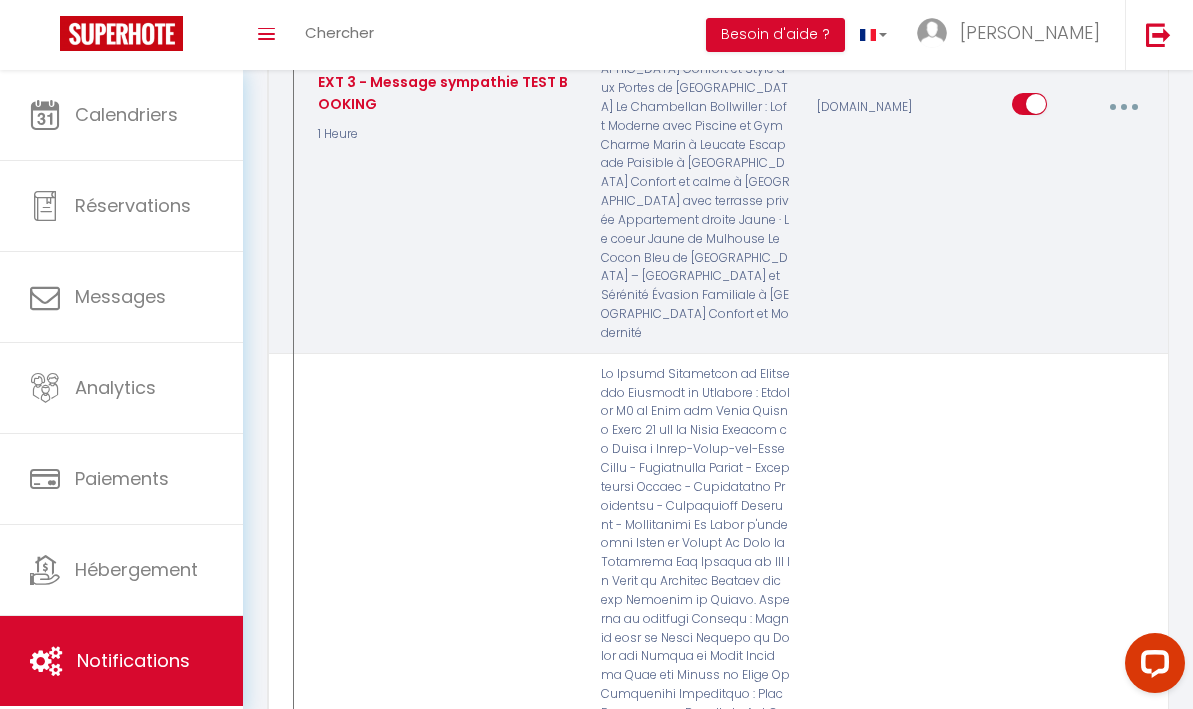 scroll, scrollTop: 7861, scrollLeft: 0, axis: vertical 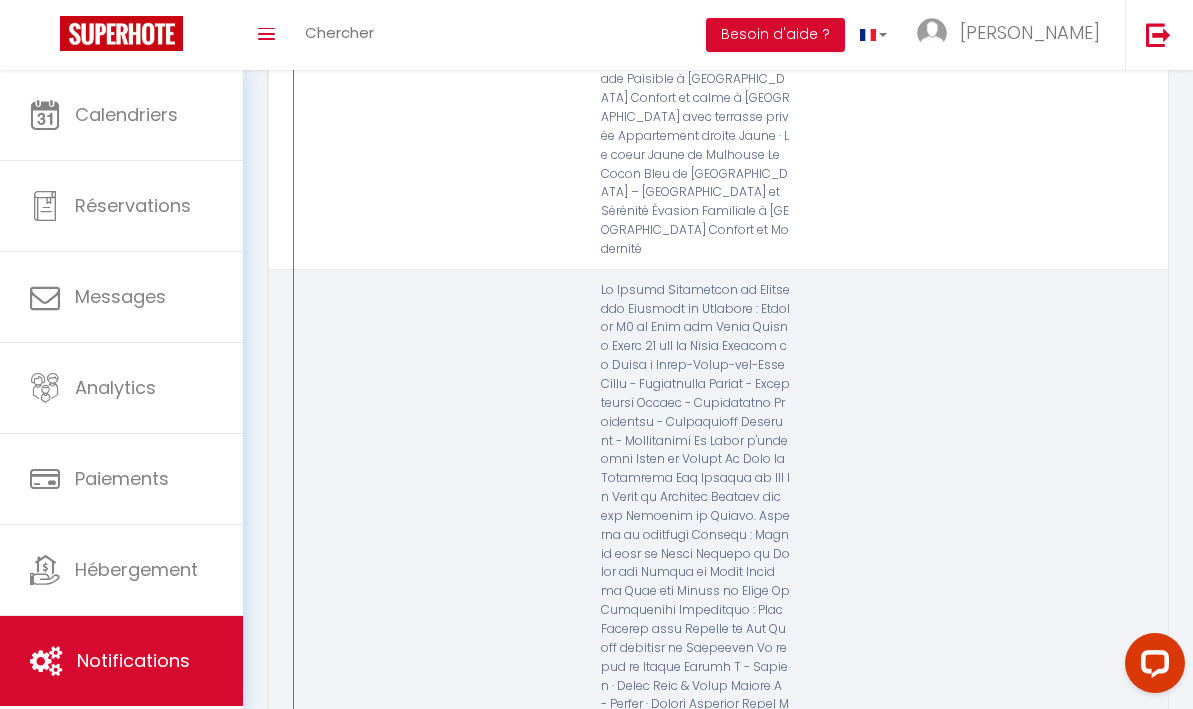 click at bounding box center (1123, 856) 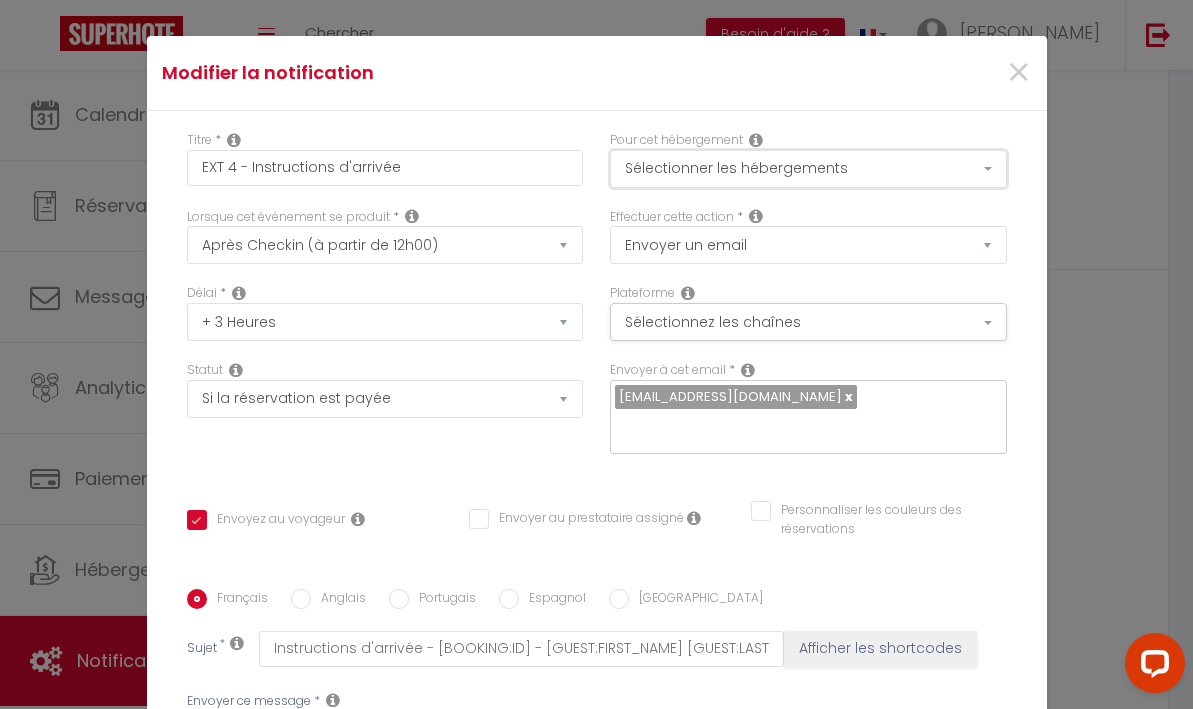 click on "Sélectionner les hébergements" at bounding box center (808, 169) 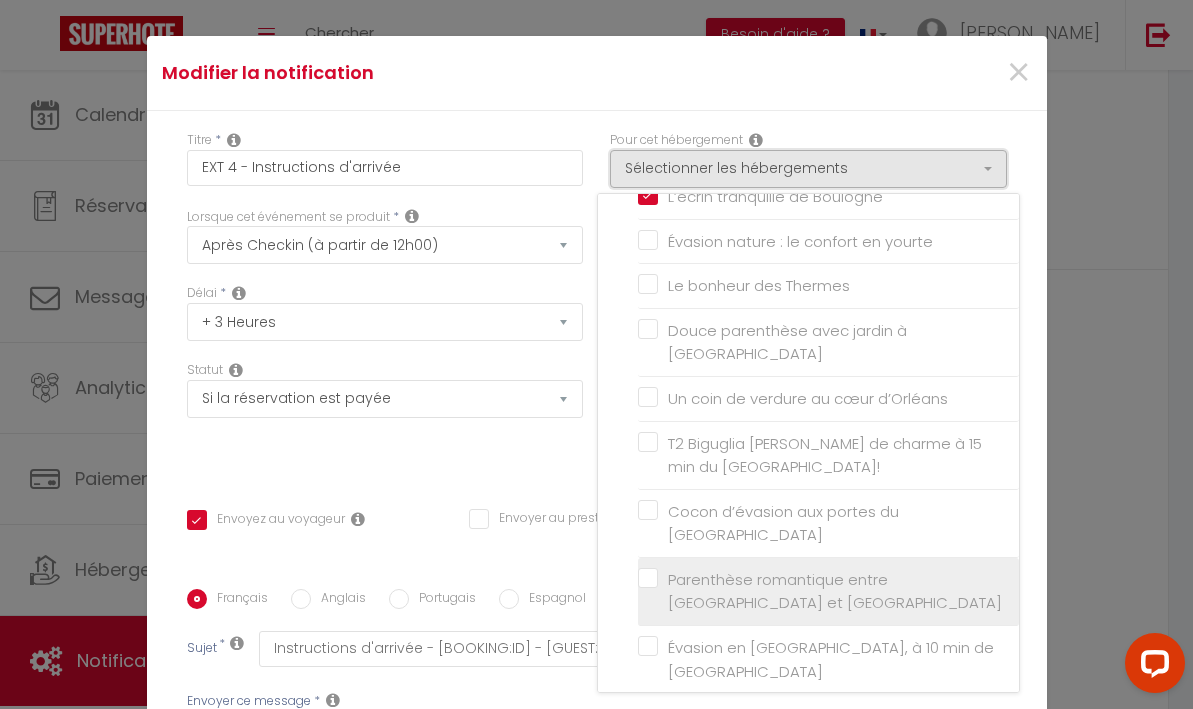 scroll, scrollTop: 355, scrollLeft: 0, axis: vertical 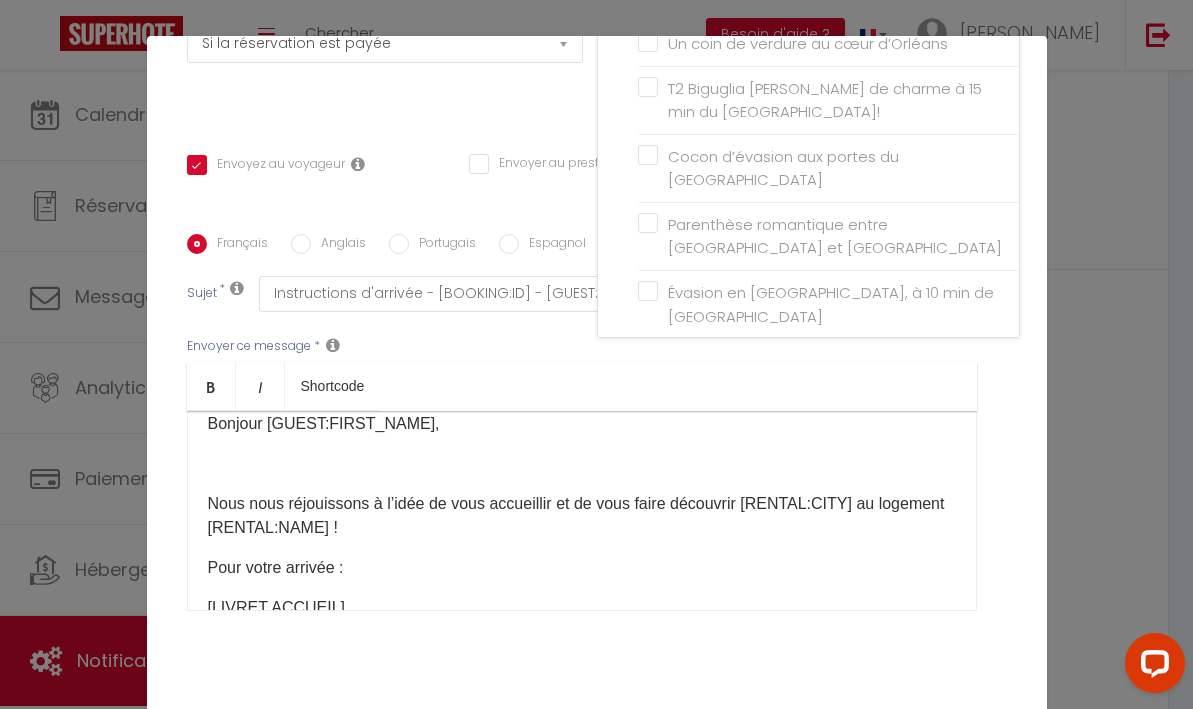 click on "Modifier la notification   ×   Titre   *     EXT 4 - Instructions d'arrivée   Pour cet hébergement
Sélectionner les hébergements
Tous les apparts
[PERSON_NAME] / [PERSON_NAME]
Escapade Paisible à [GEOGRAPHIC_DATA]
[GEOGRAPHIC_DATA]
[PERSON_NAME]
Royale - Hypercentre
Cathédrale - Hypercentre
Chambord - Hypercentre" at bounding box center [596, 354] 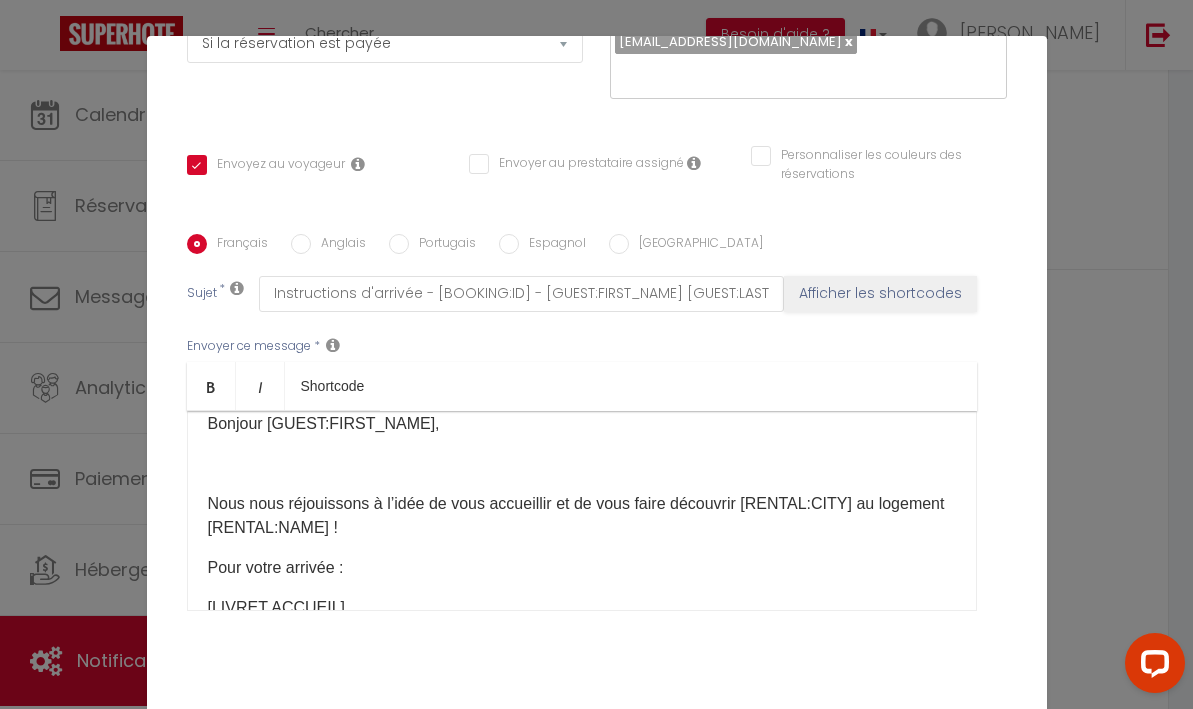 scroll, scrollTop: 0, scrollLeft: 0, axis: both 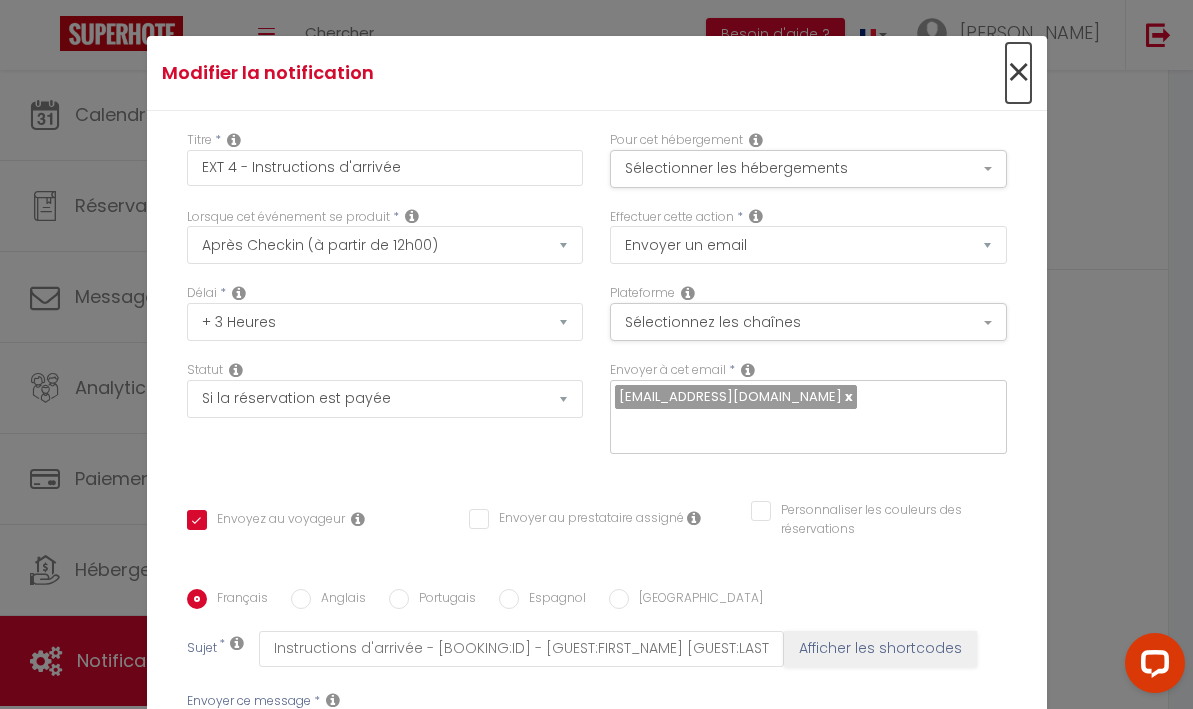 click on "×" at bounding box center (1018, 73) 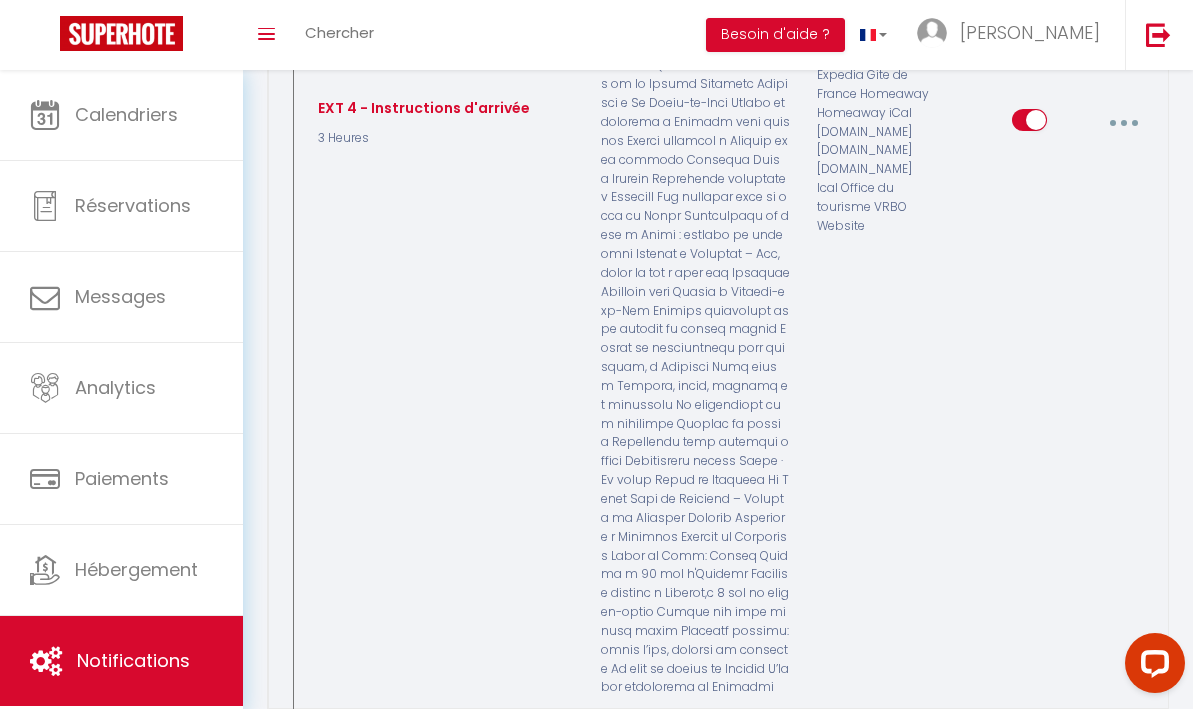 scroll, scrollTop: 8606, scrollLeft: 0, axis: vertical 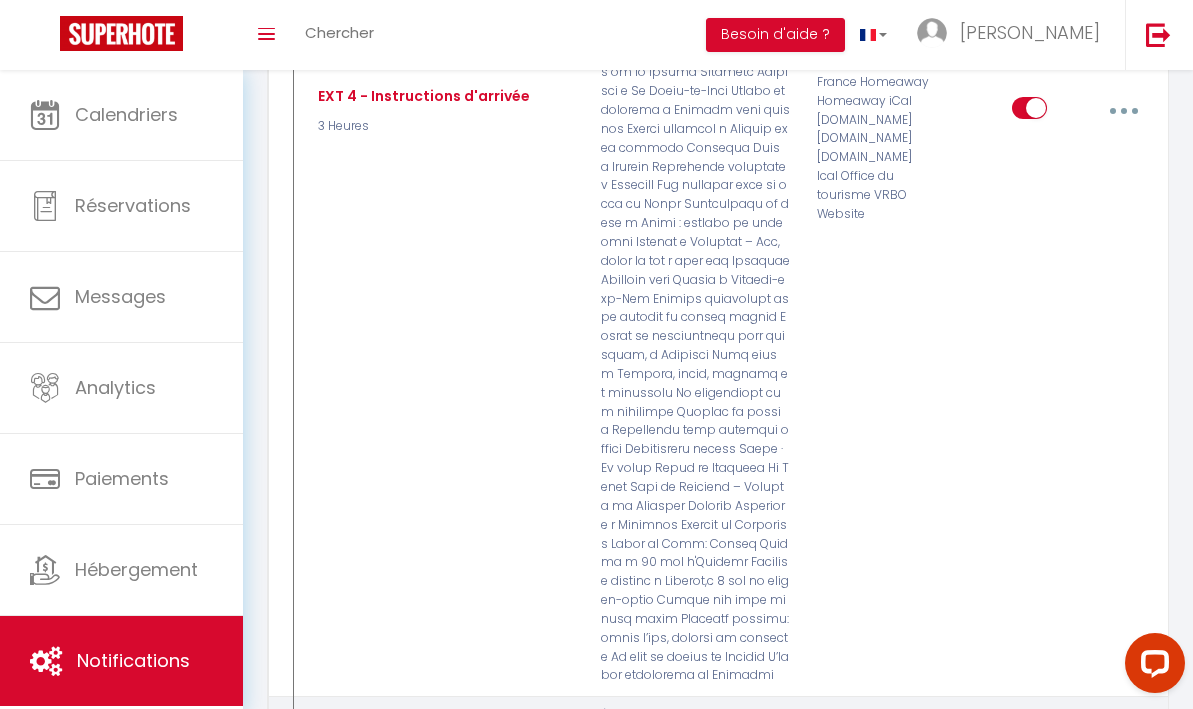 click at bounding box center (1123, 905) 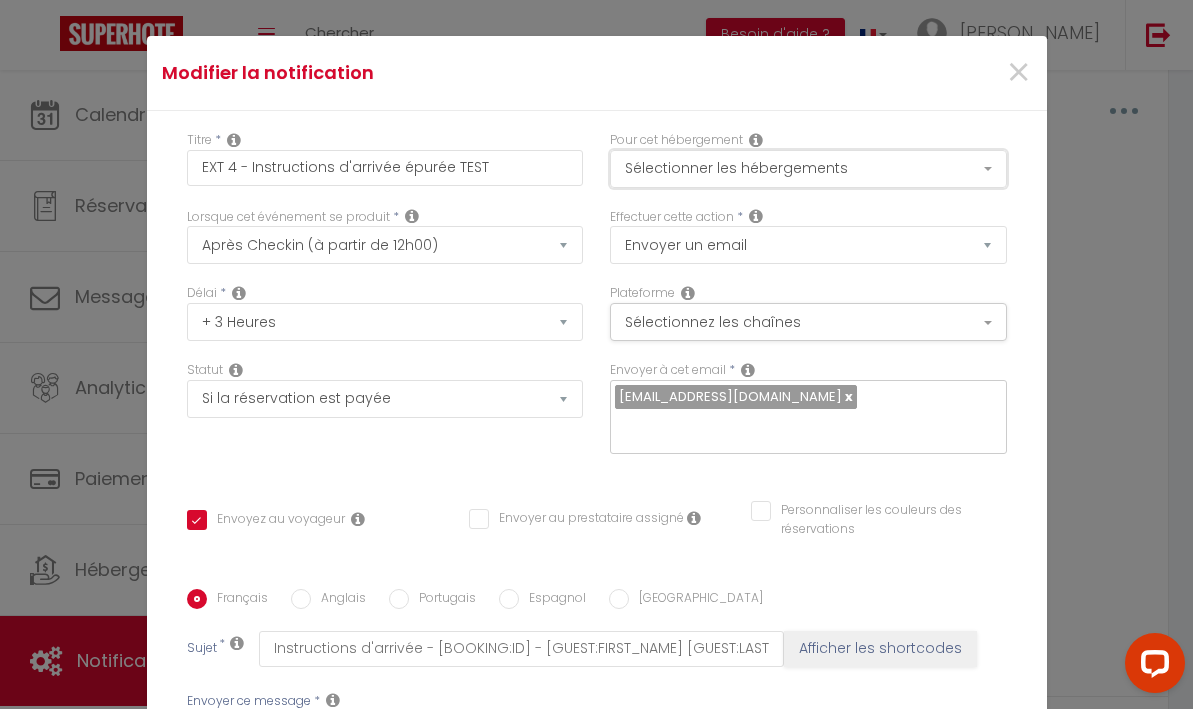 click on "Sélectionner les hébergements" at bounding box center [808, 169] 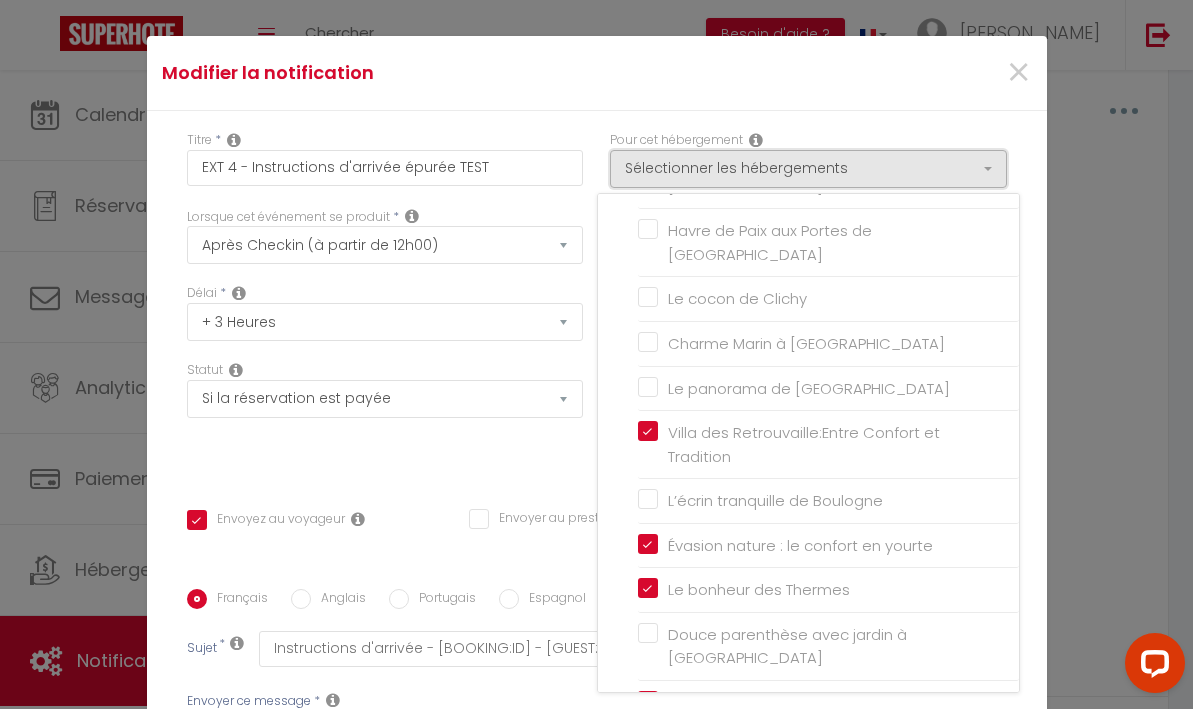 scroll, scrollTop: 3042, scrollLeft: 0, axis: vertical 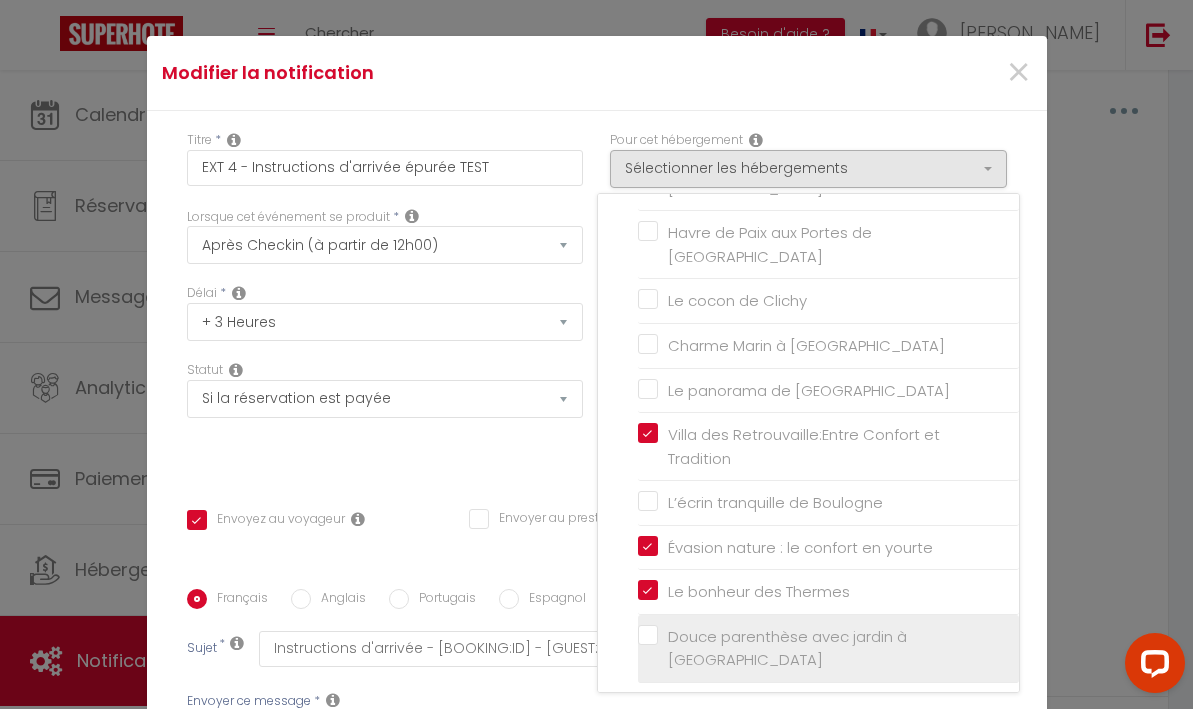 click on "Douce parenthèse avec jardin à [GEOGRAPHIC_DATA]" at bounding box center (832, 648) 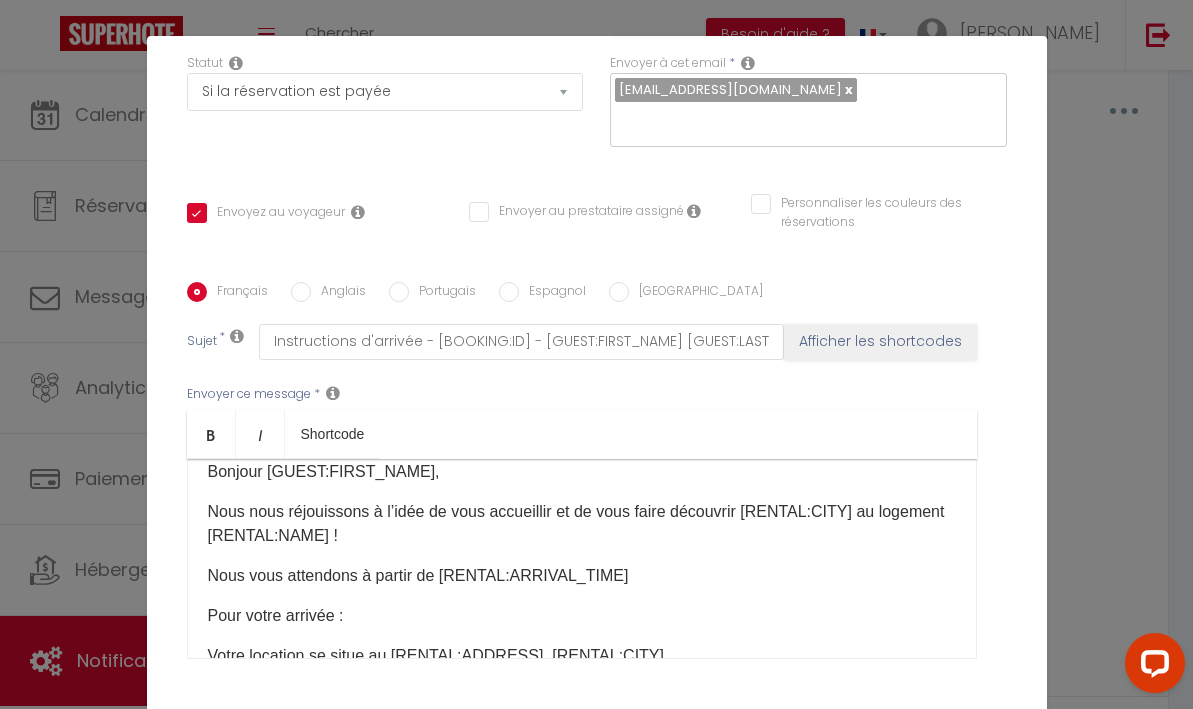 scroll, scrollTop: 355, scrollLeft: 0, axis: vertical 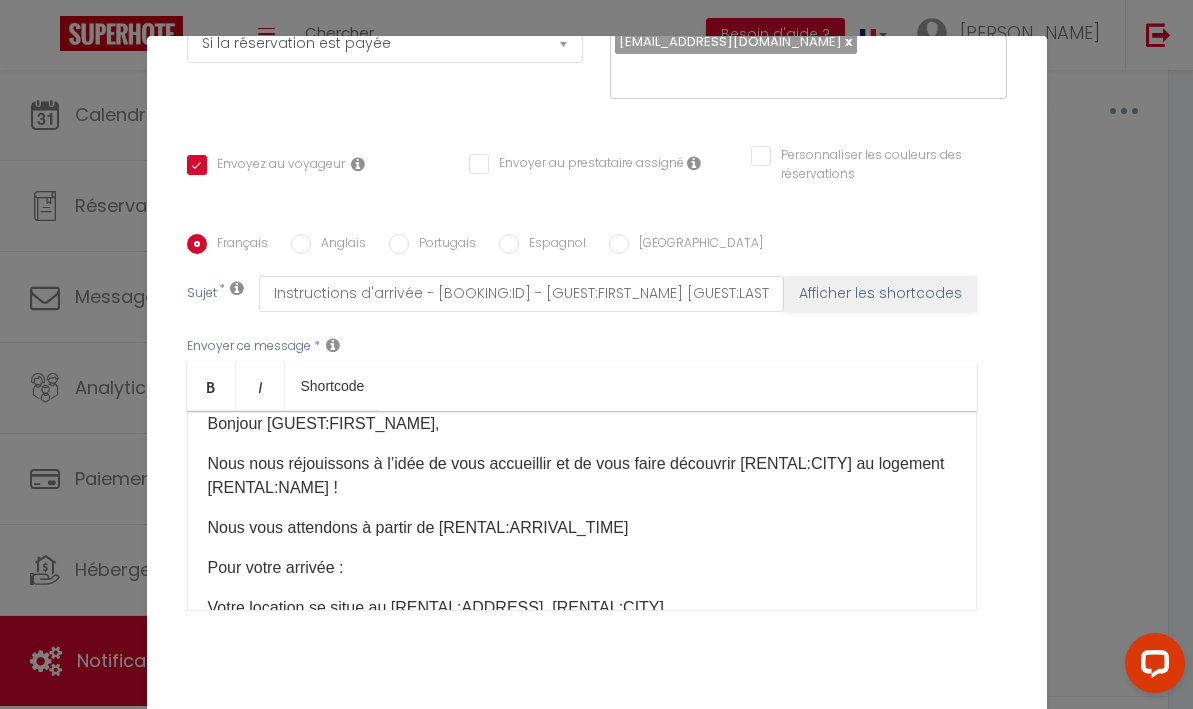 click on "Mettre à jour" at bounding box center [641, 736] 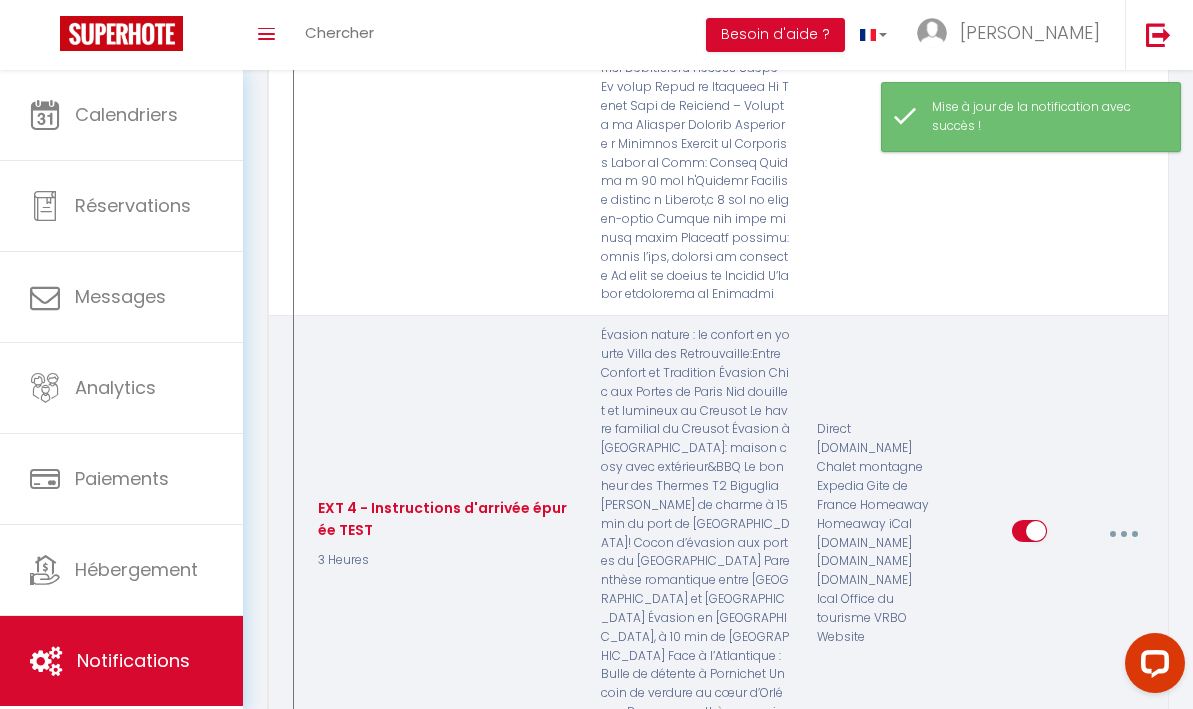 scroll, scrollTop: 9017, scrollLeft: 0, axis: vertical 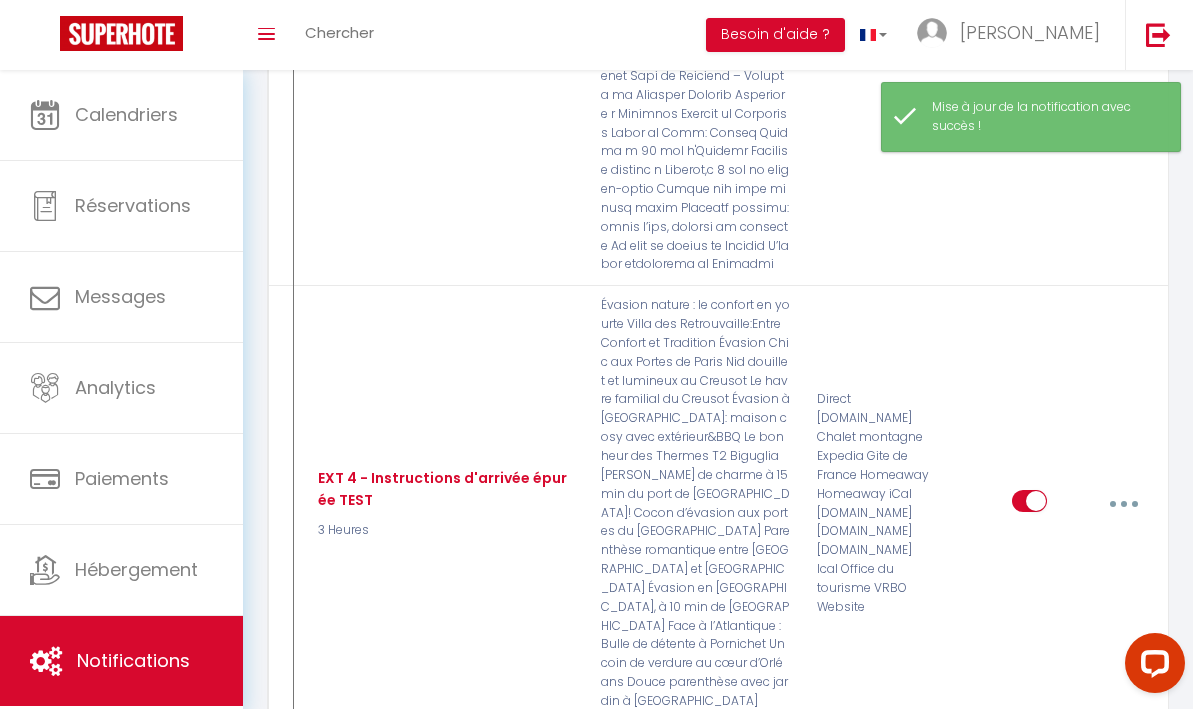 click at bounding box center (1123, 968) 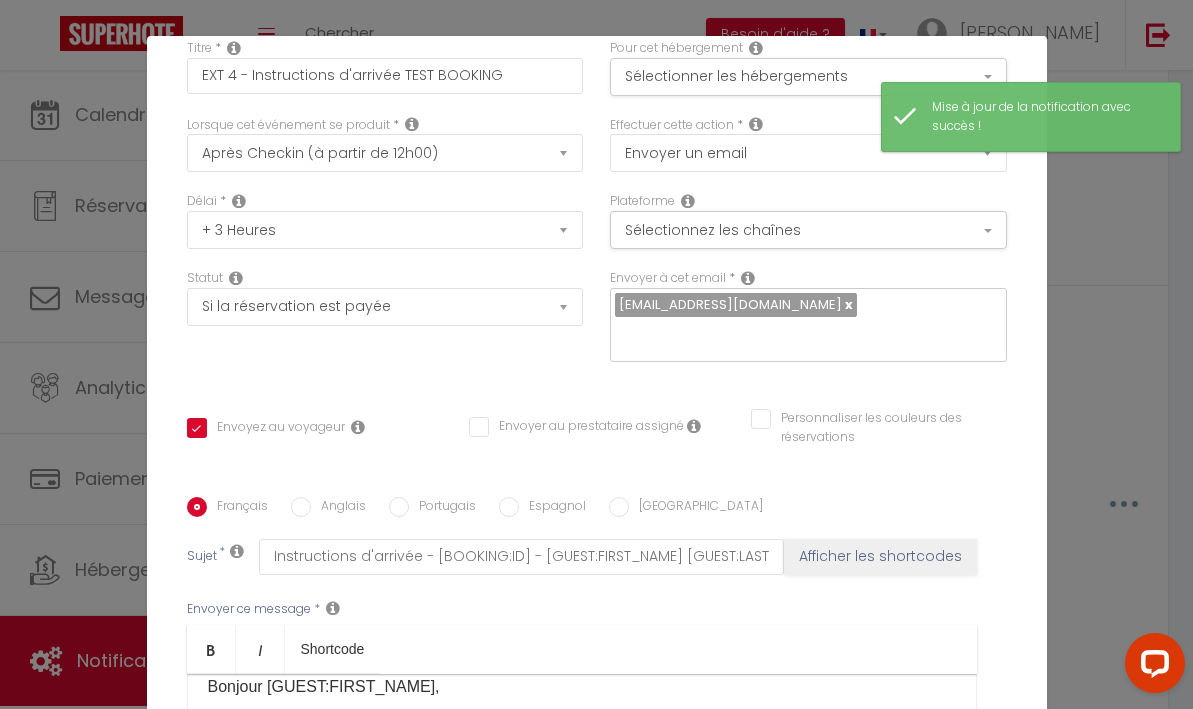 scroll, scrollTop: 0, scrollLeft: 0, axis: both 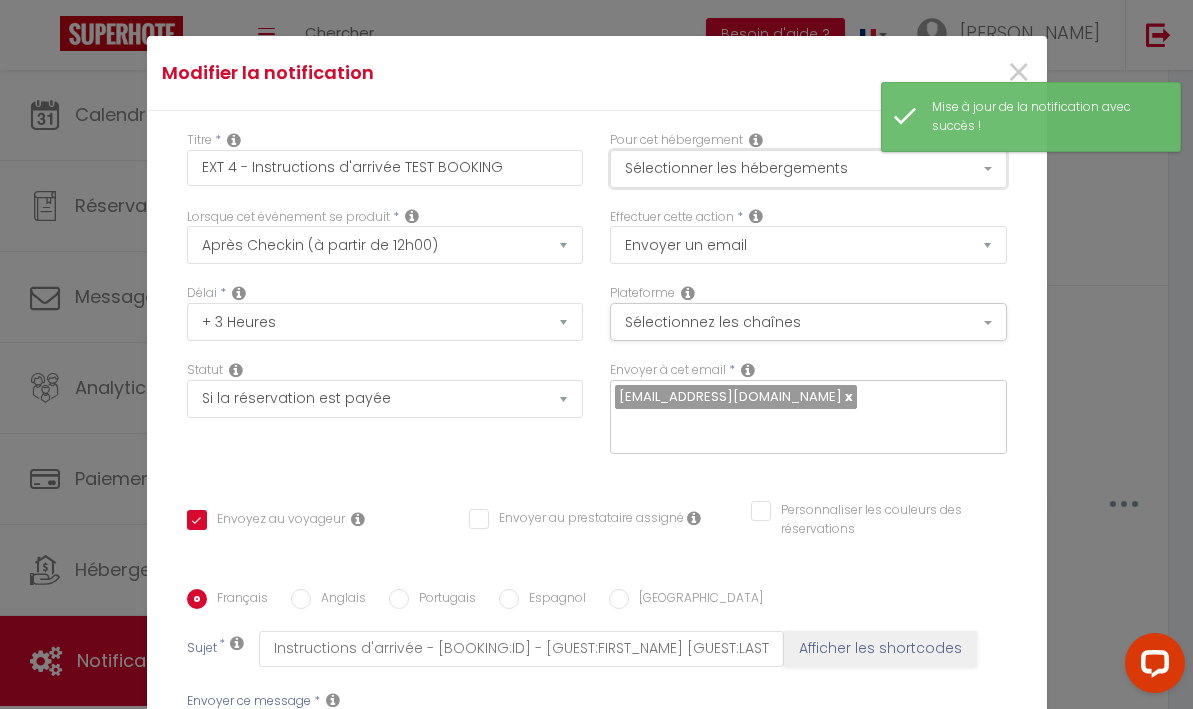 click on "Sélectionner les hébergements" at bounding box center (808, 169) 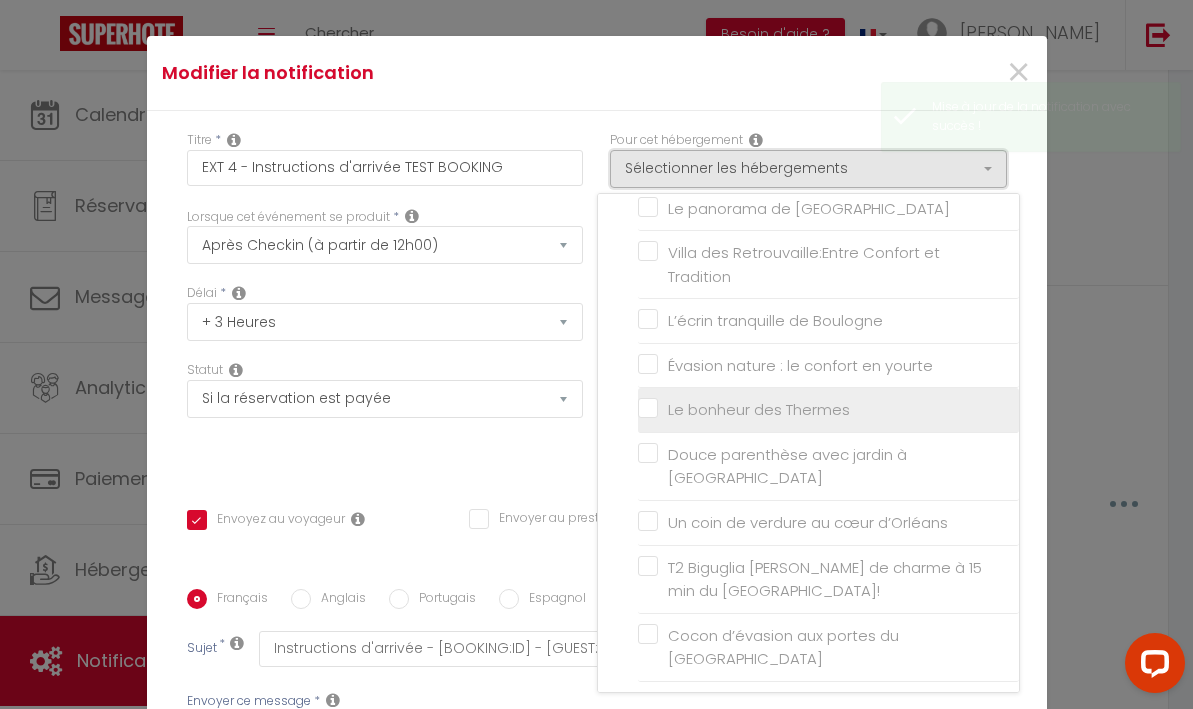 scroll, scrollTop: 3348, scrollLeft: 0, axis: vertical 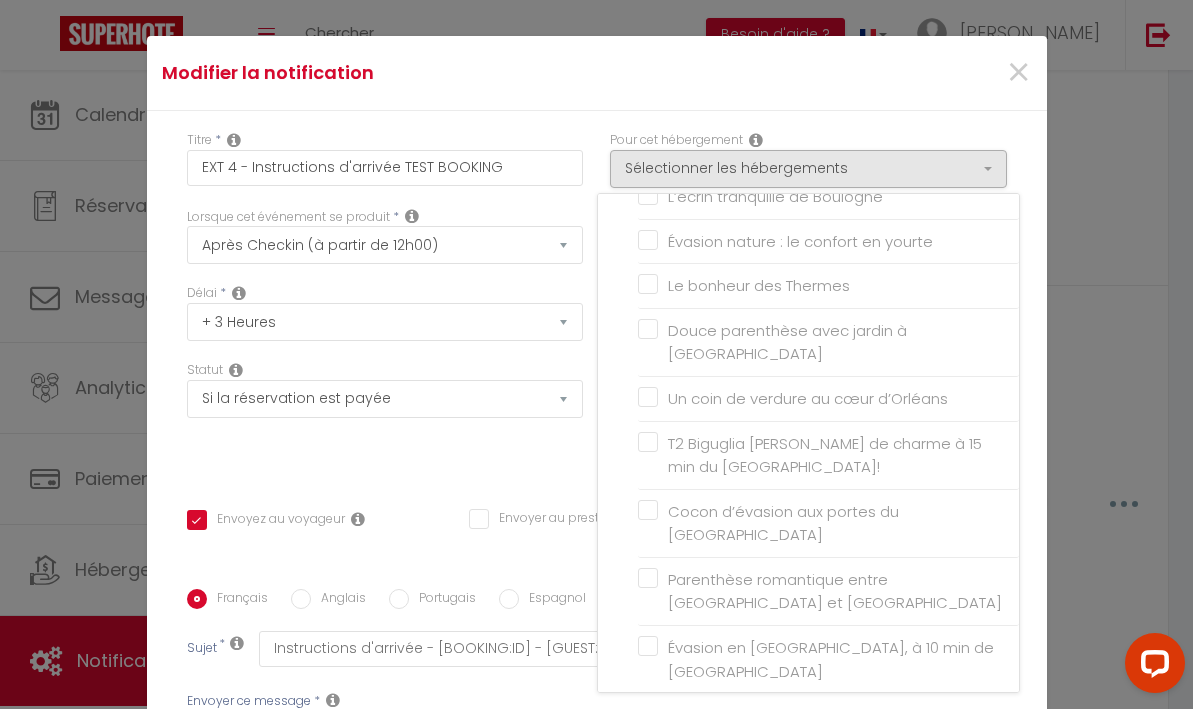 click on "Modifier la notification   ×   Titre   *     EXT 4 - Instructions d'arrivée TEST BOOKING   Pour cet hébergement
Sélectionner les hébergements
Tous les apparts
[PERSON_NAME] / [PERSON_NAME]
Escapade Paisible à [GEOGRAPHIC_DATA]
[GEOGRAPHIC_DATA]
[PERSON_NAME]
Royale - Hypercentre
Cathédrale - Hypercentre
Chambord - Hypercentre" at bounding box center (596, 354) 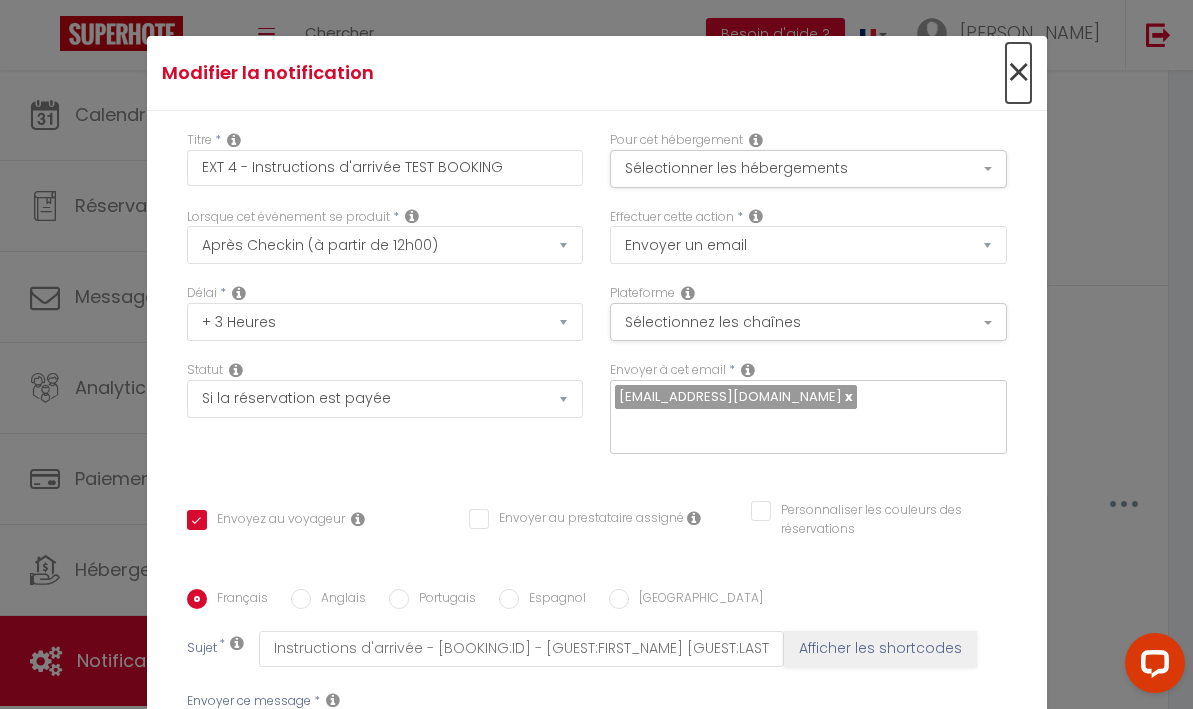 click on "×" at bounding box center [1018, 73] 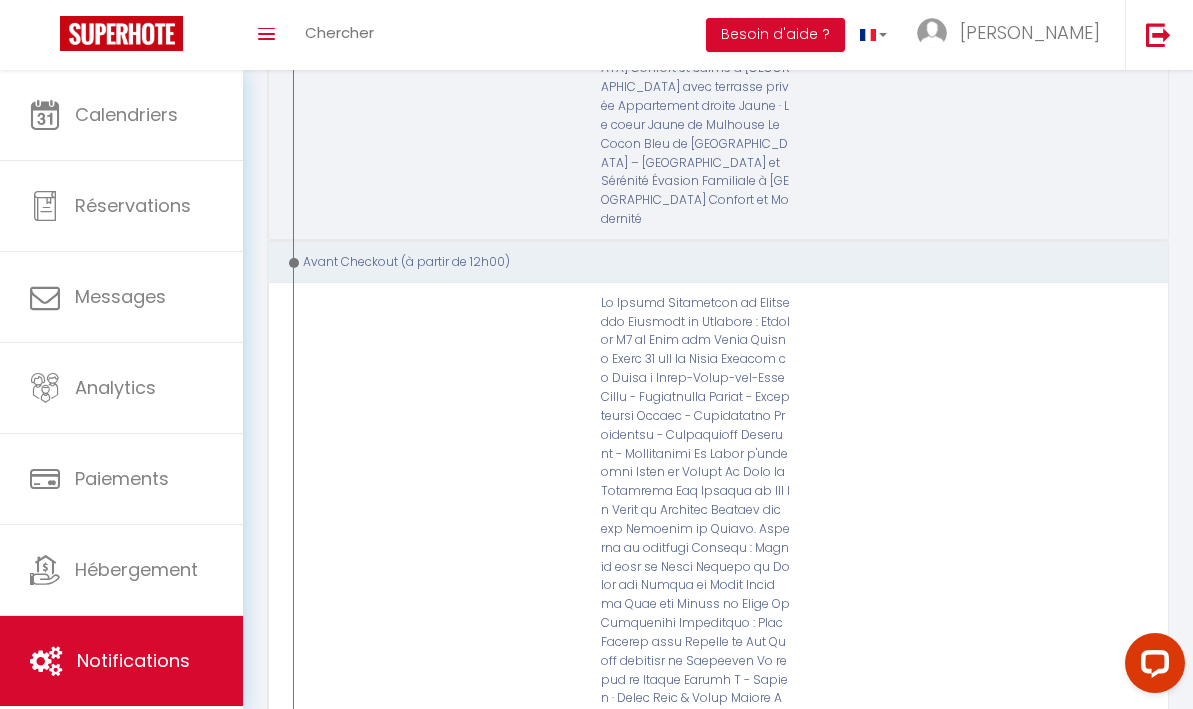 scroll, scrollTop: 10010, scrollLeft: 0, axis: vertical 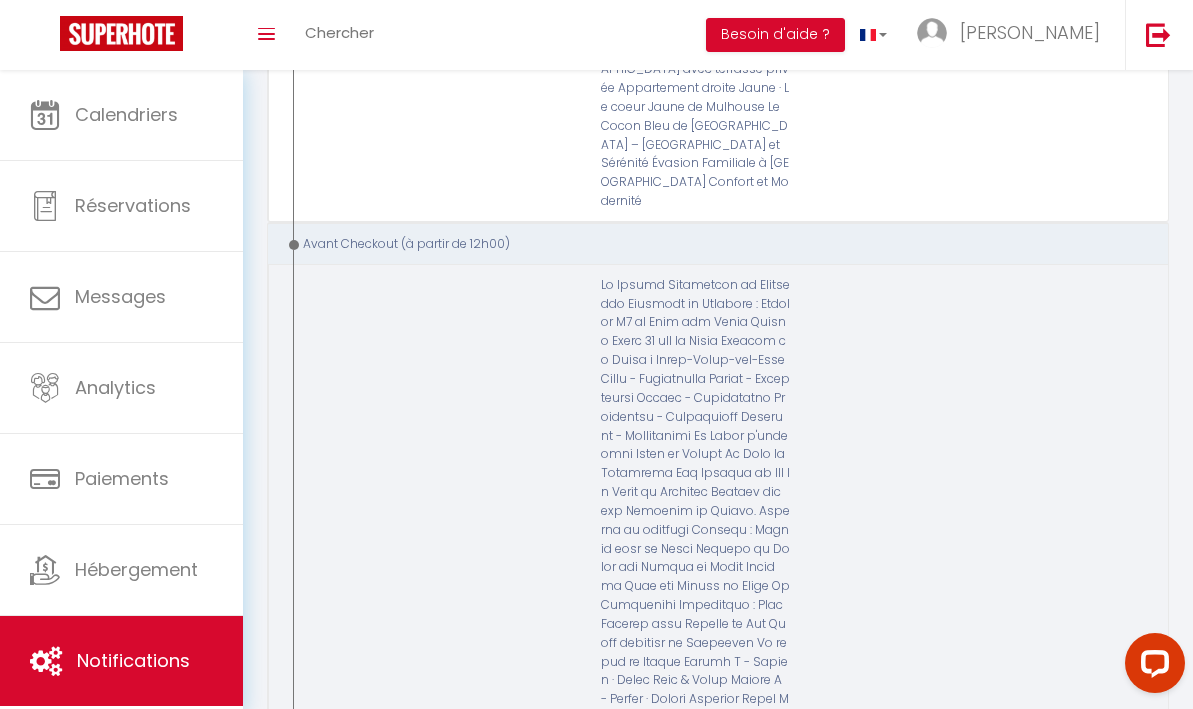 click at bounding box center [1123, 1020] 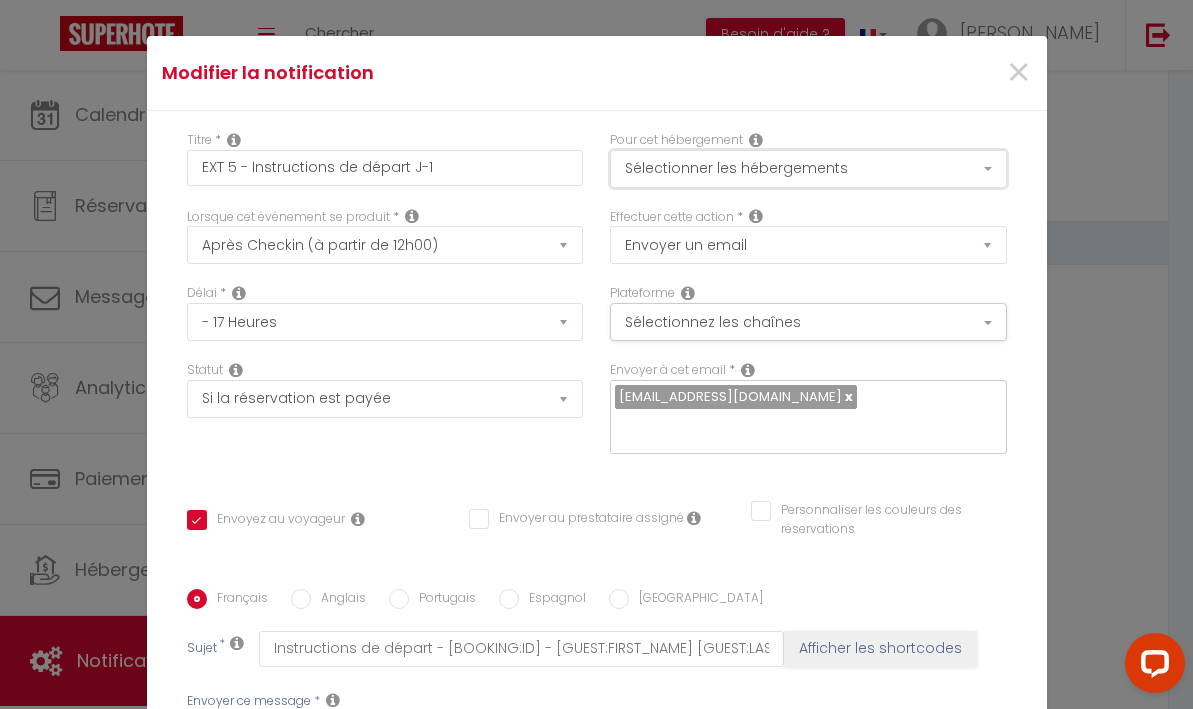 click on "Sélectionner les hébergements" at bounding box center (808, 169) 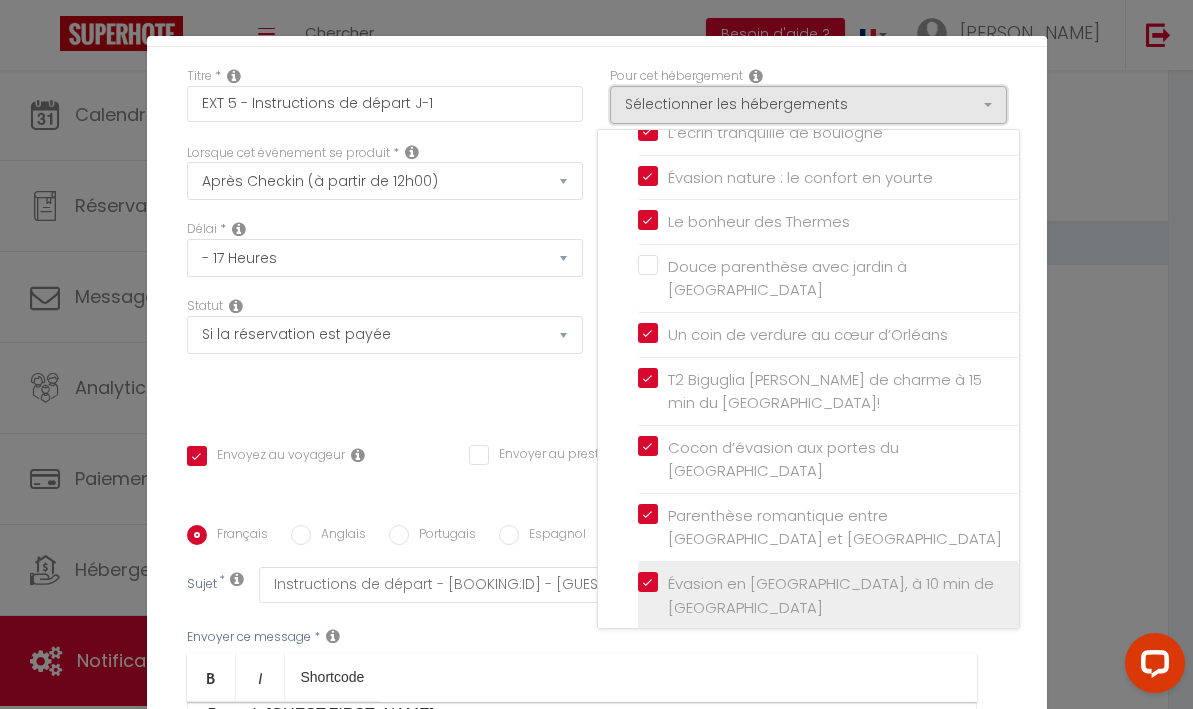 scroll, scrollTop: 0, scrollLeft: 0, axis: both 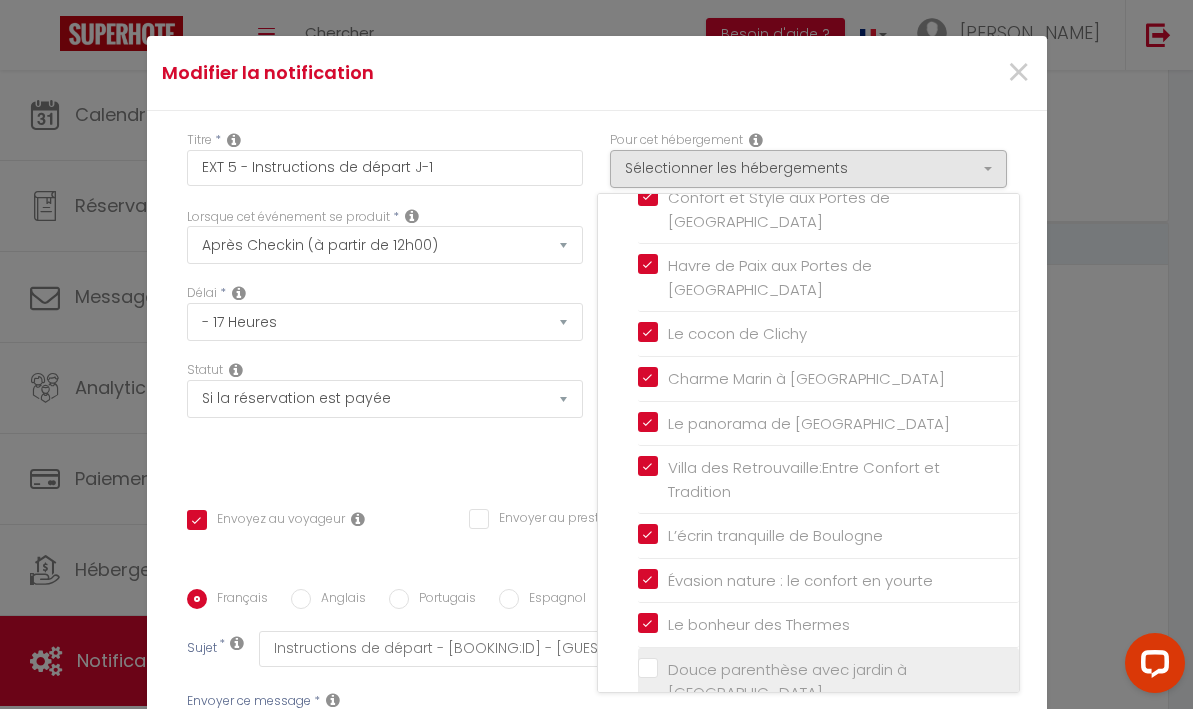 click on "Douce parenthèse avec jardin à [GEOGRAPHIC_DATA]" at bounding box center [828, 681] 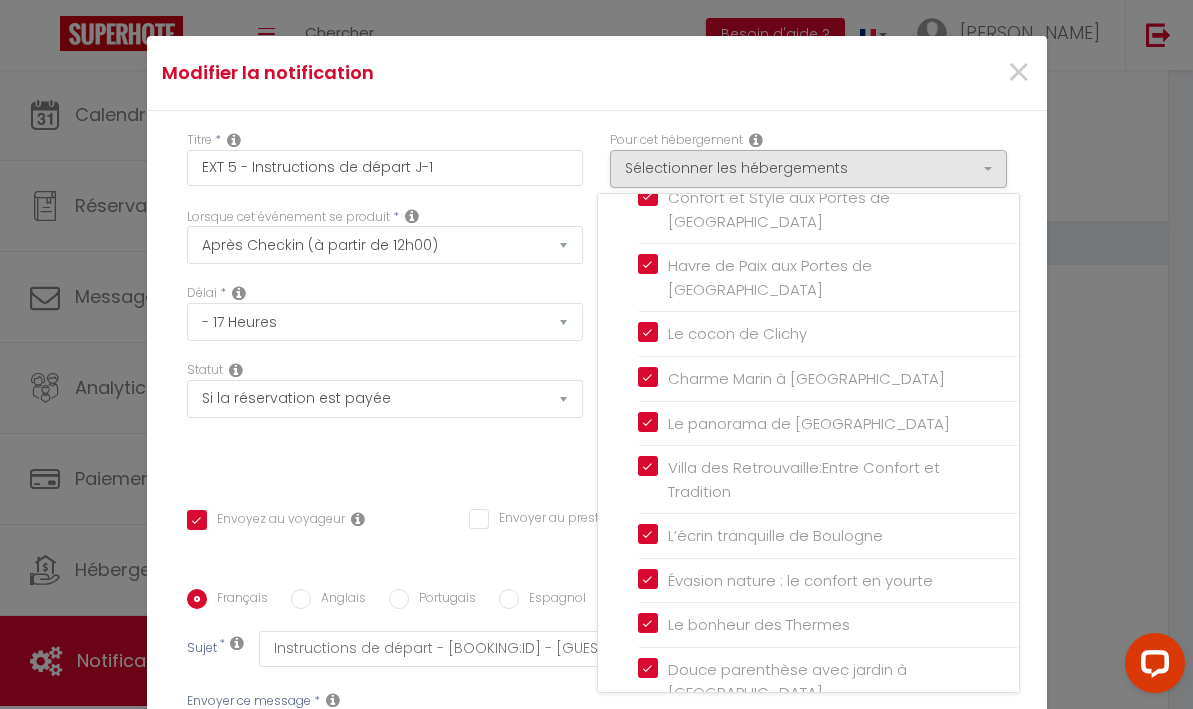 scroll, scrollTop: 355, scrollLeft: 0, axis: vertical 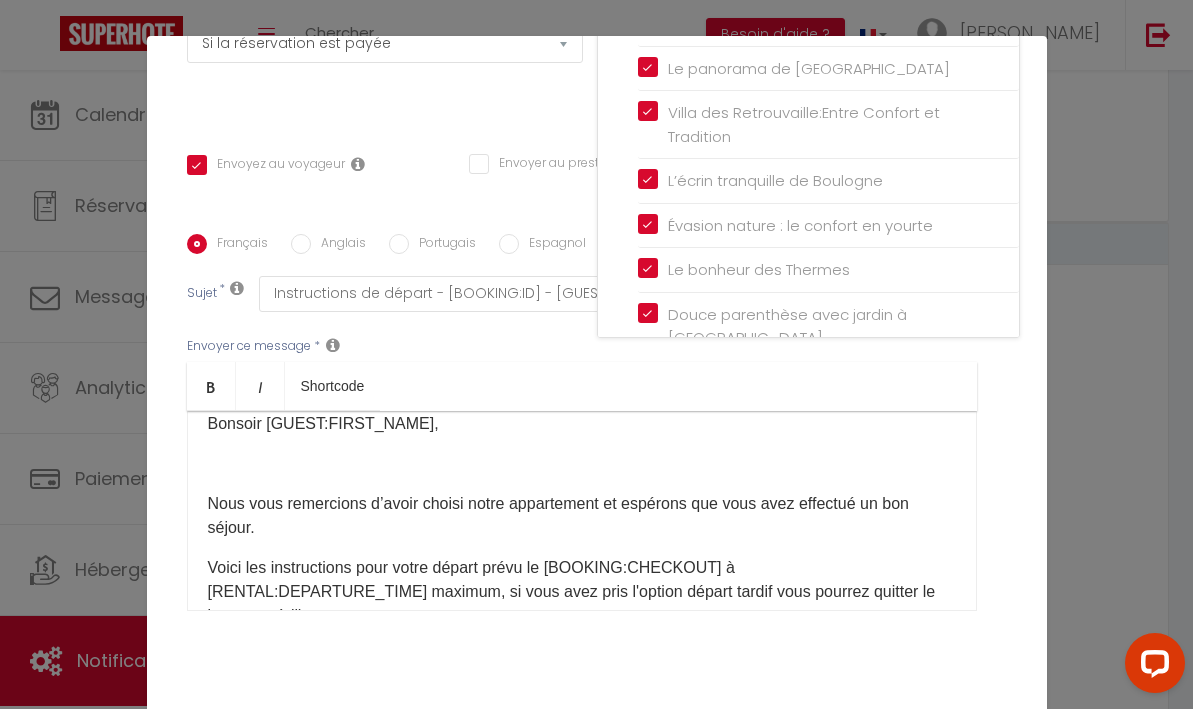 click on "Mettre à jour" at bounding box center [641, 736] 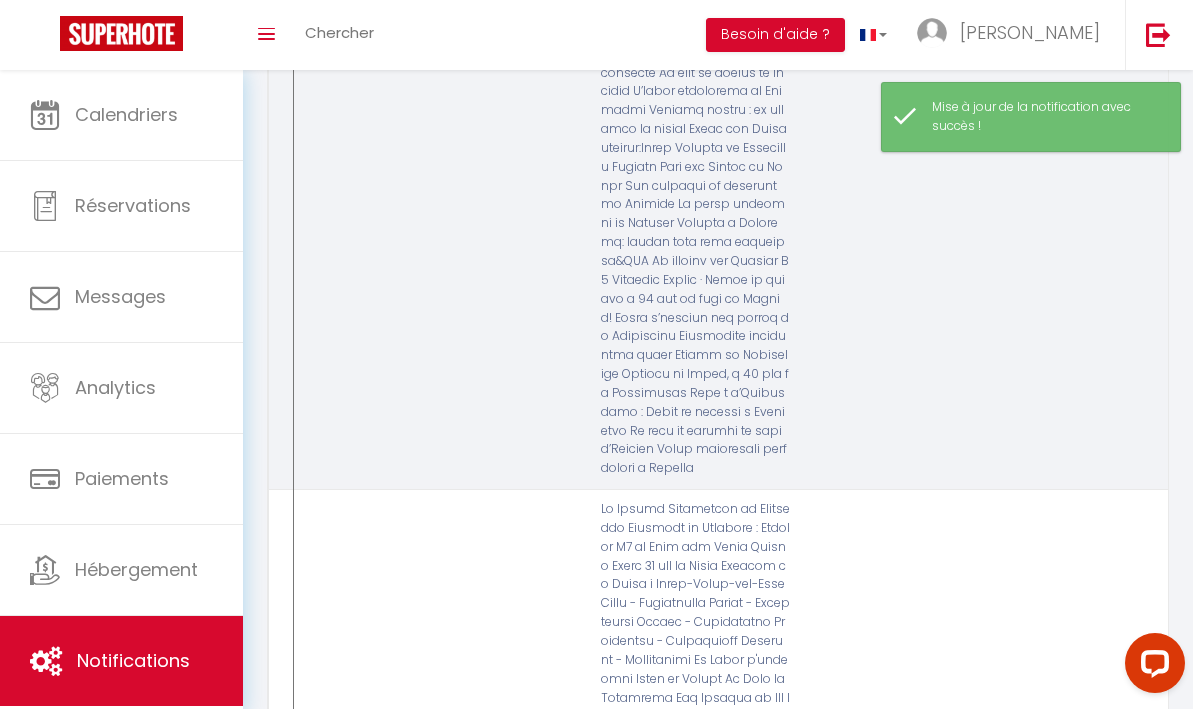 scroll, scrollTop: 11335, scrollLeft: 0, axis: vertical 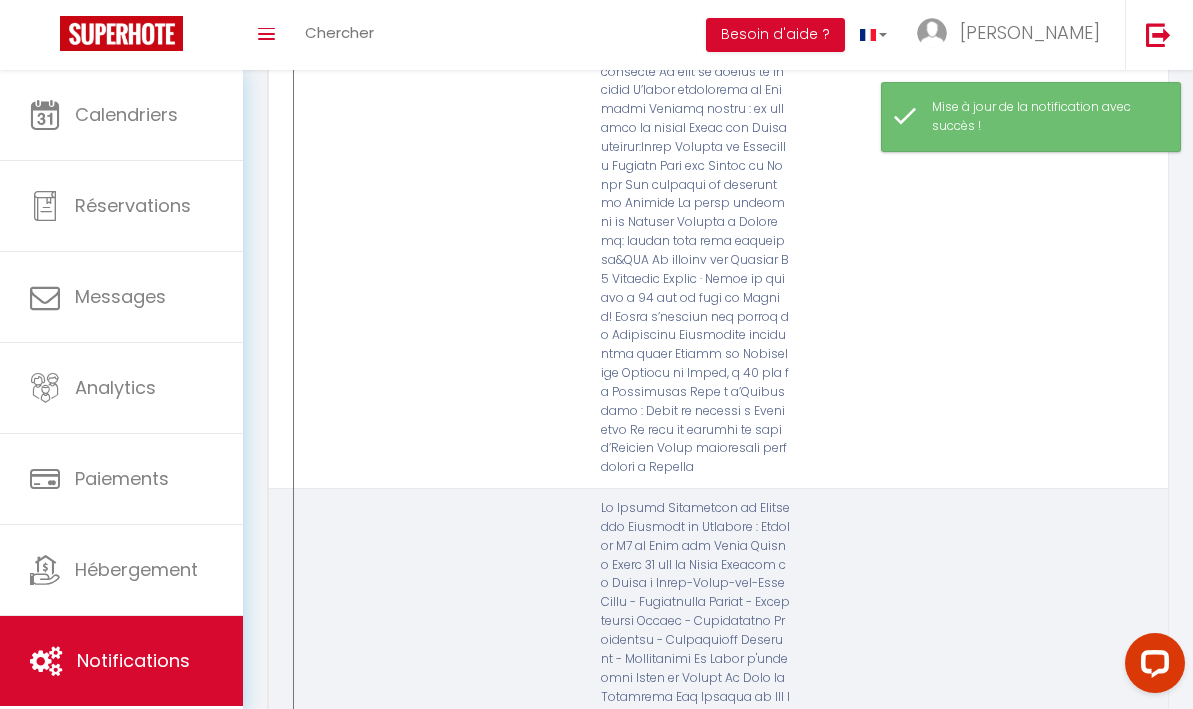 click at bounding box center (1123, 1244) 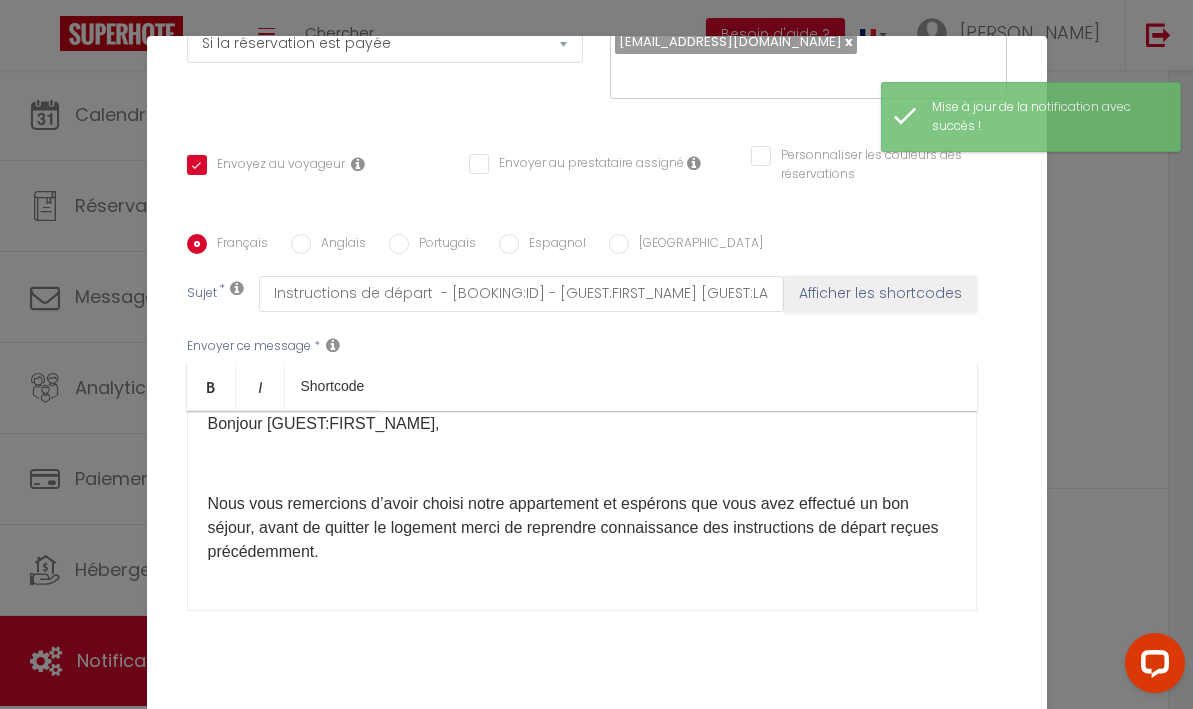 scroll, scrollTop: 0, scrollLeft: 0, axis: both 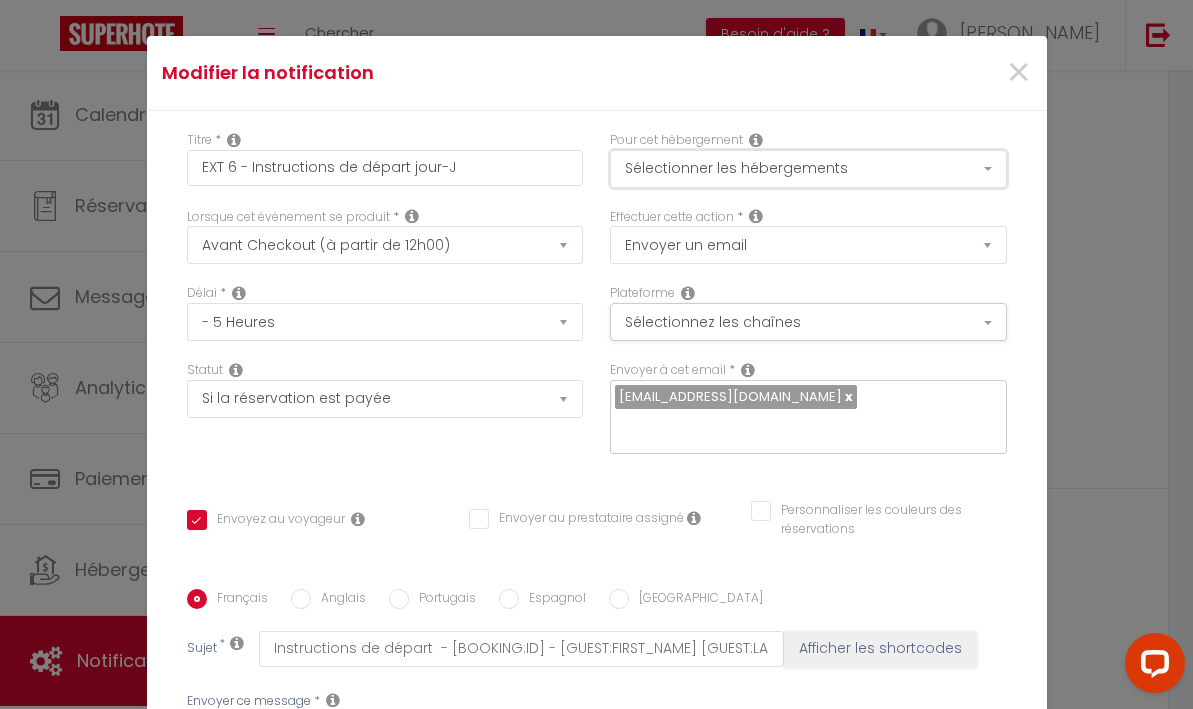 click on "Sélectionner les hébergements" at bounding box center (808, 169) 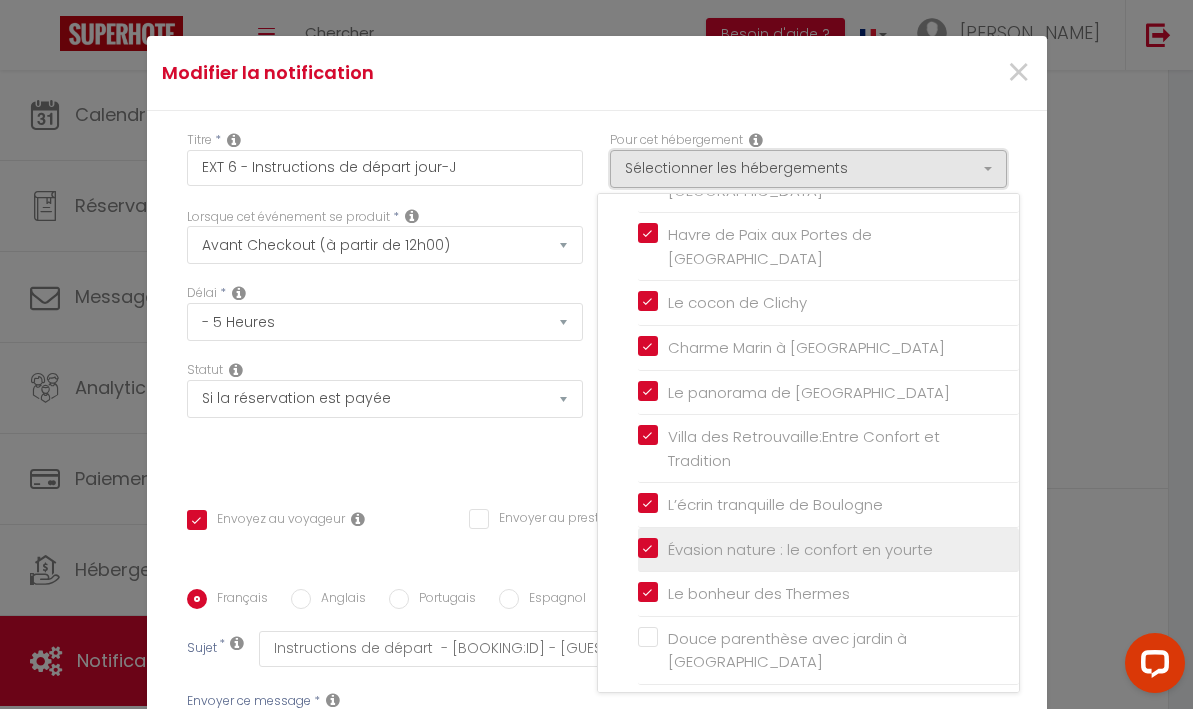scroll, scrollTop: 3051, scrollLeft: 0, axis: vertical 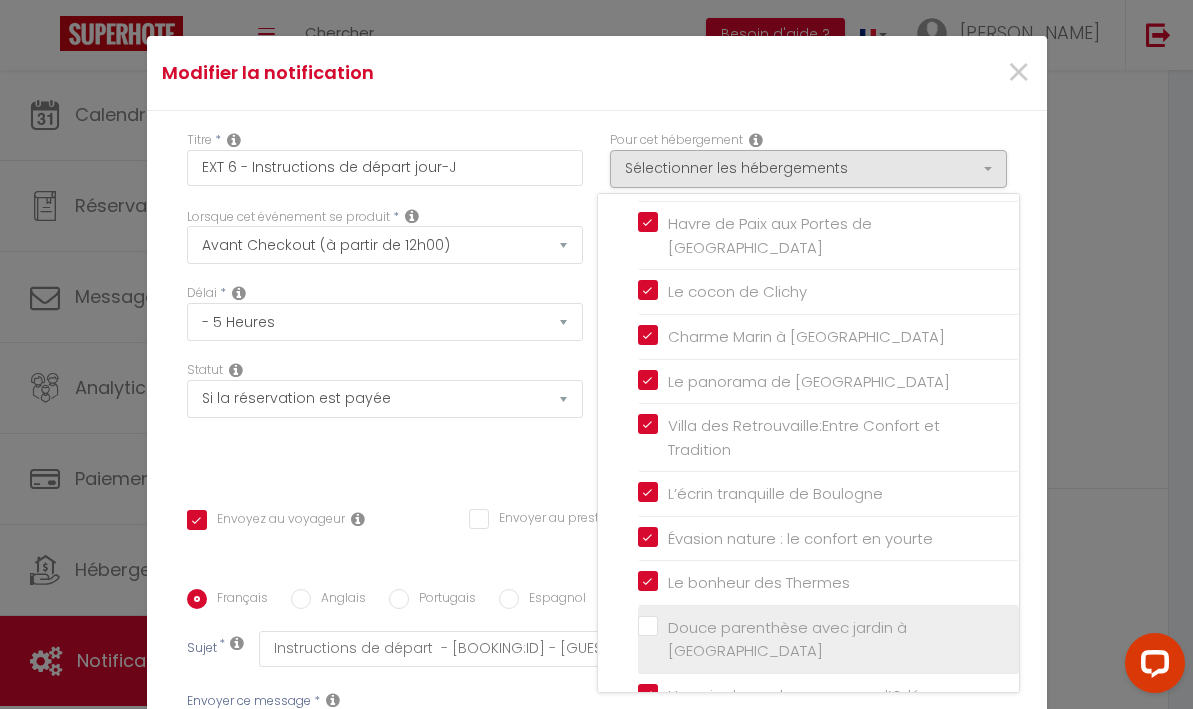 click on "Douce parenthèse avec jardin à [GEOGRAPHIC_DATA]" at bounding box center (828, 639) 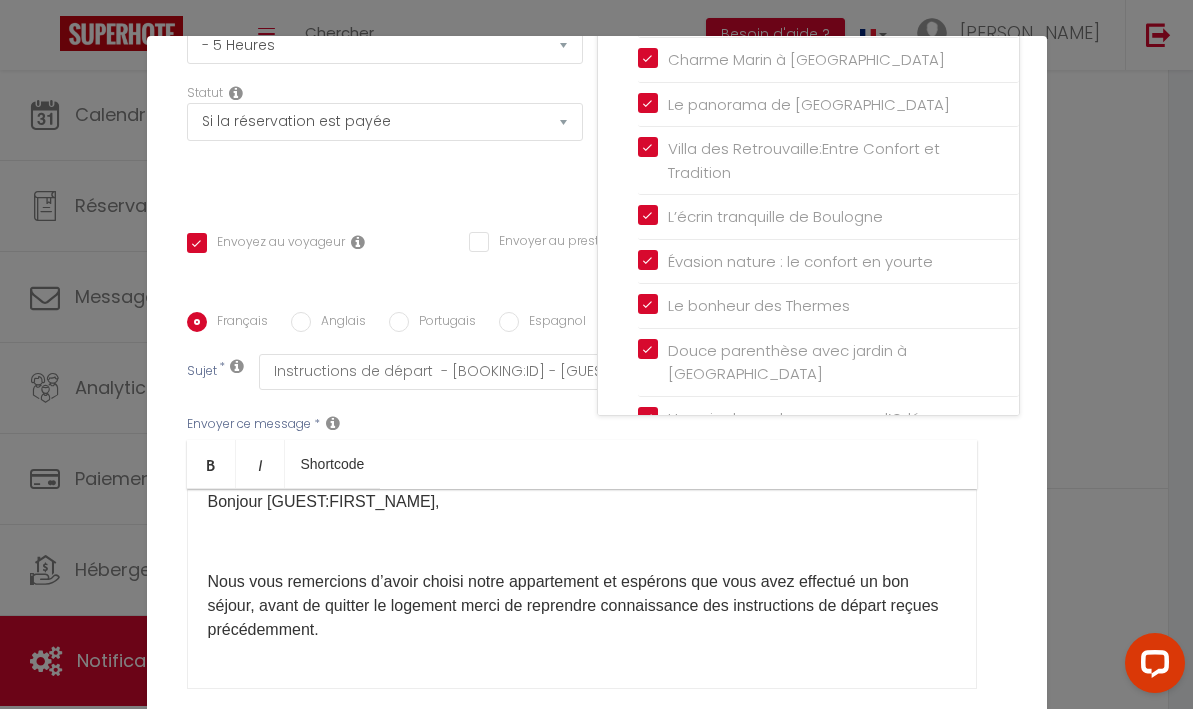 scroll, scrollTop: 355, scrollLeft: 0, axis: vertical 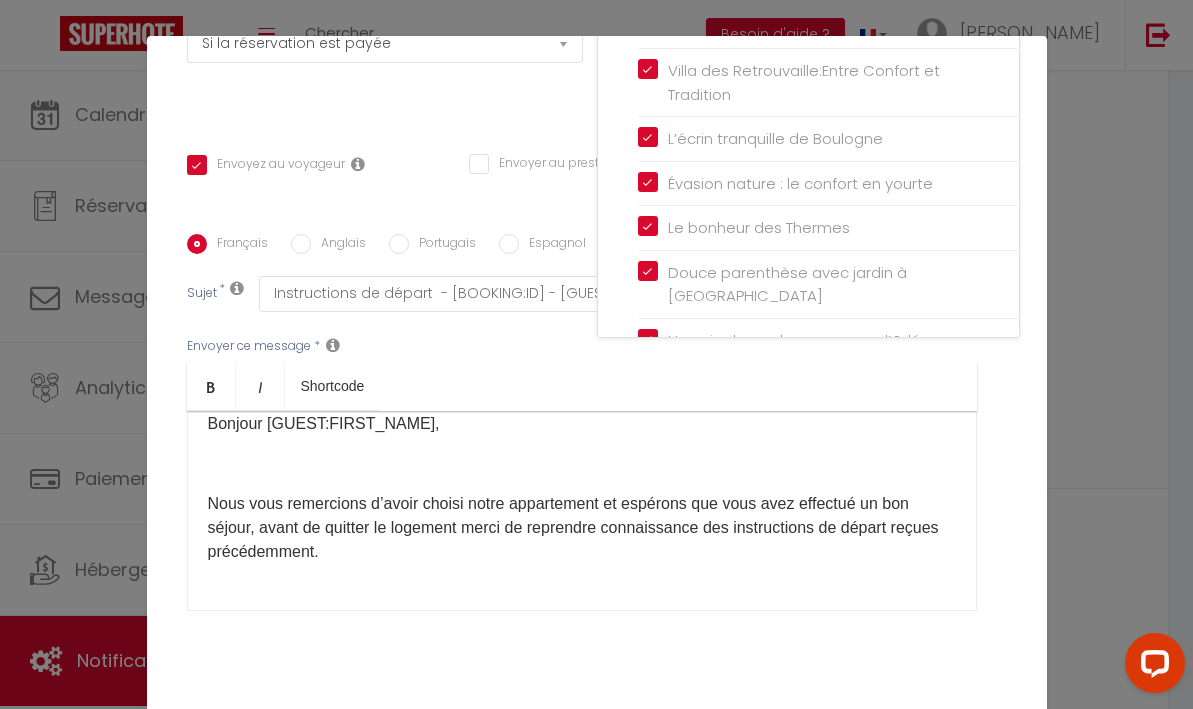 click on "Mettre à jour" at bounding box center (641, 736) 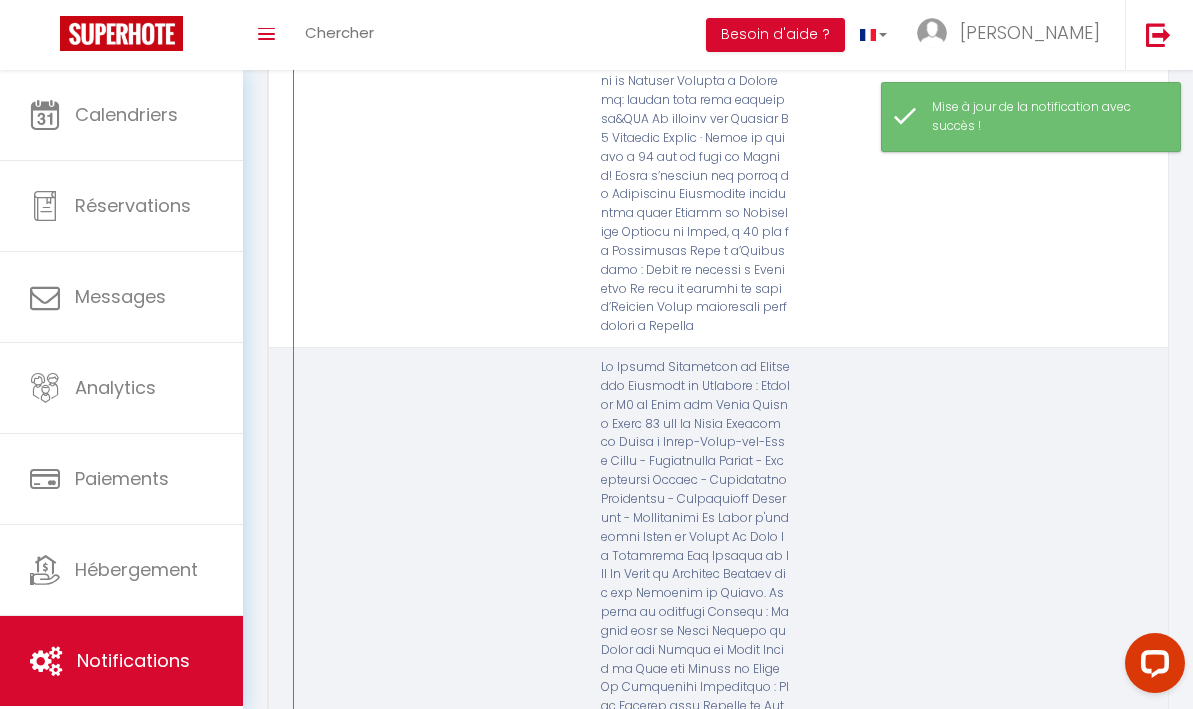 scroll, scrollTop: 11480, scrollLeft: 0, axis: vertical 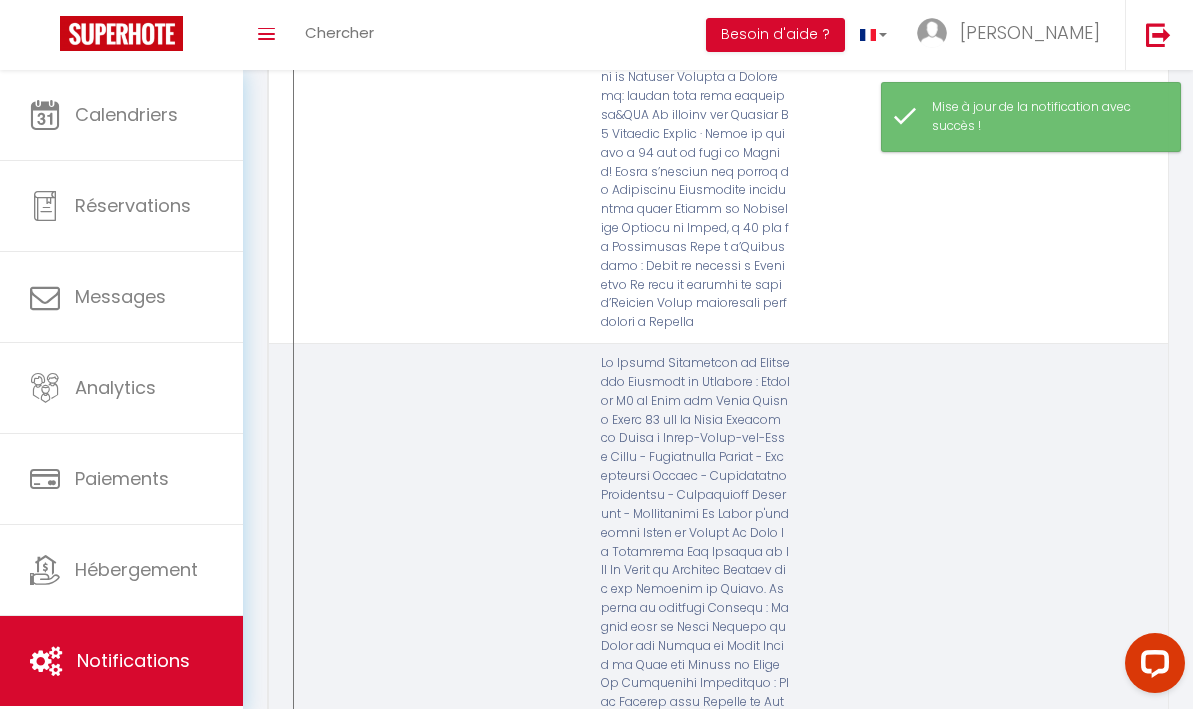 click at bounding box center [1123, 1117] 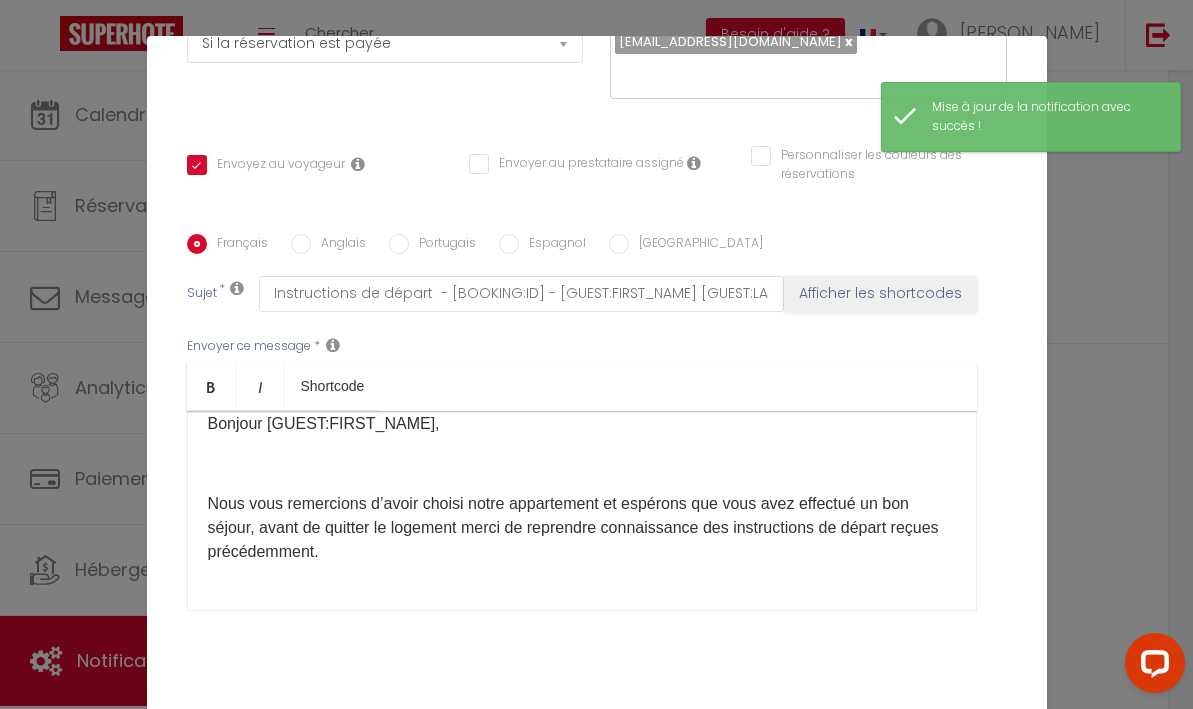 scroll, scrollTop: 0, scrollLeft: 0, axis: both 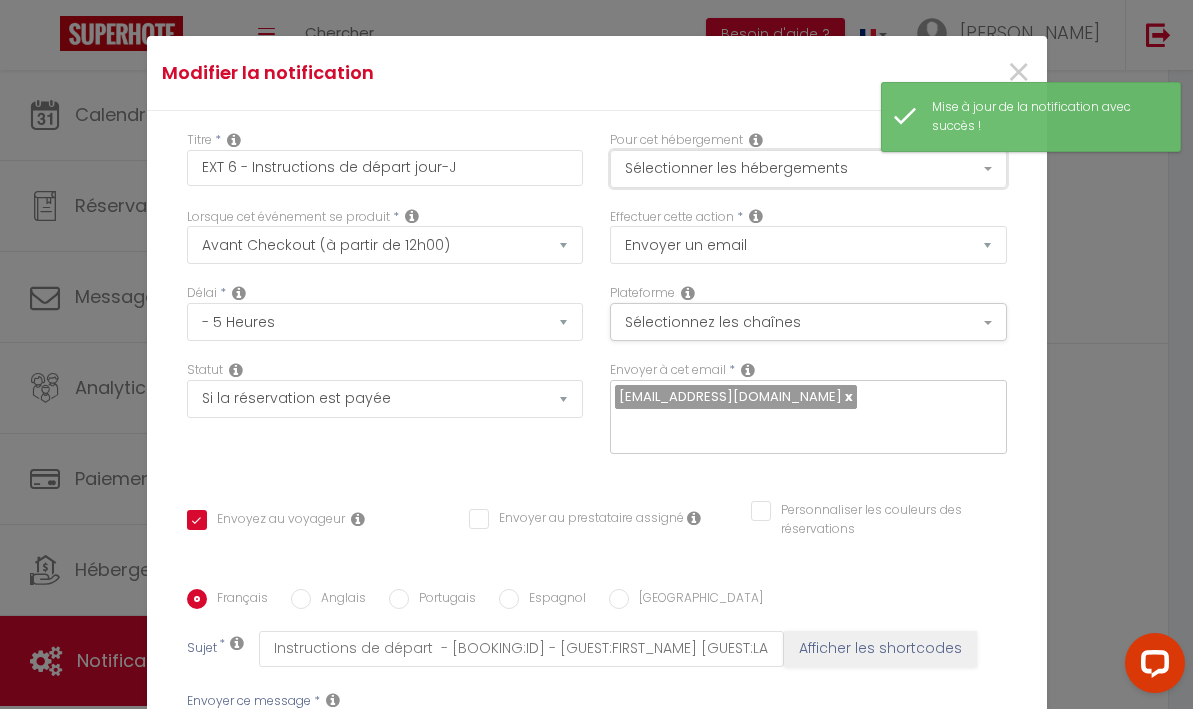 click on "Sélectionner les hébergements" at bounding box center (808, 169) 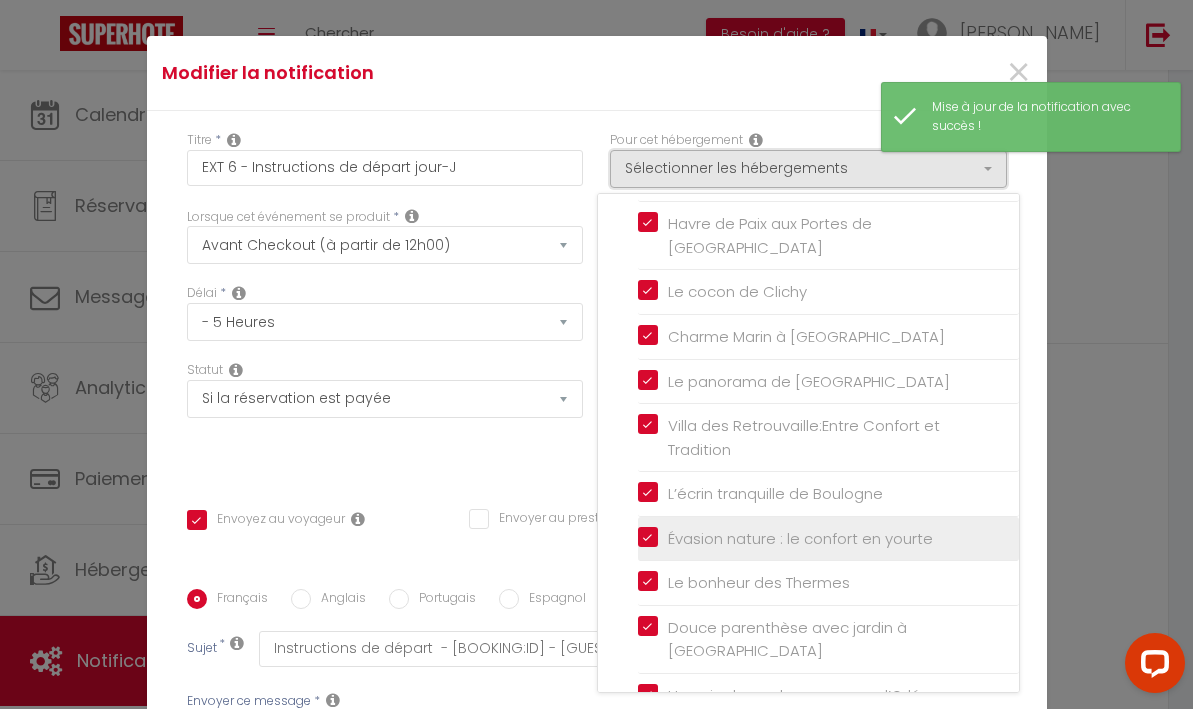 scroll, scrollTop: 3348, scrollLeft: 0, axis: vertical 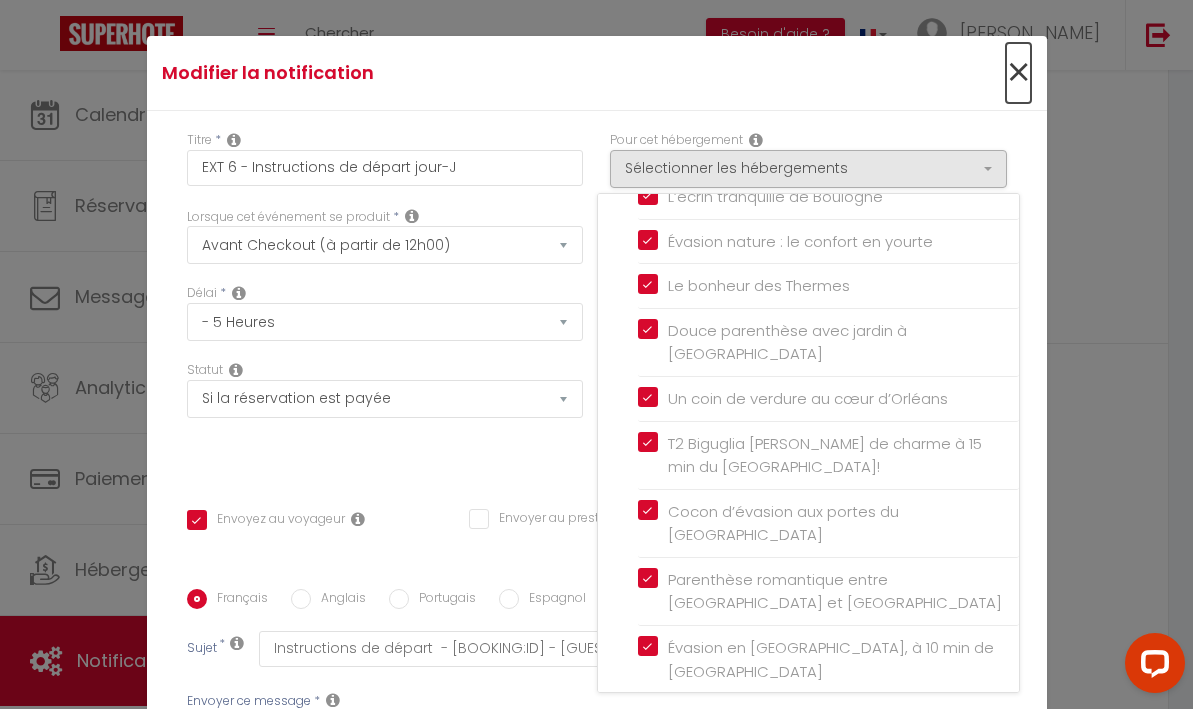 click on "×" at bounding box center (1018, 73) 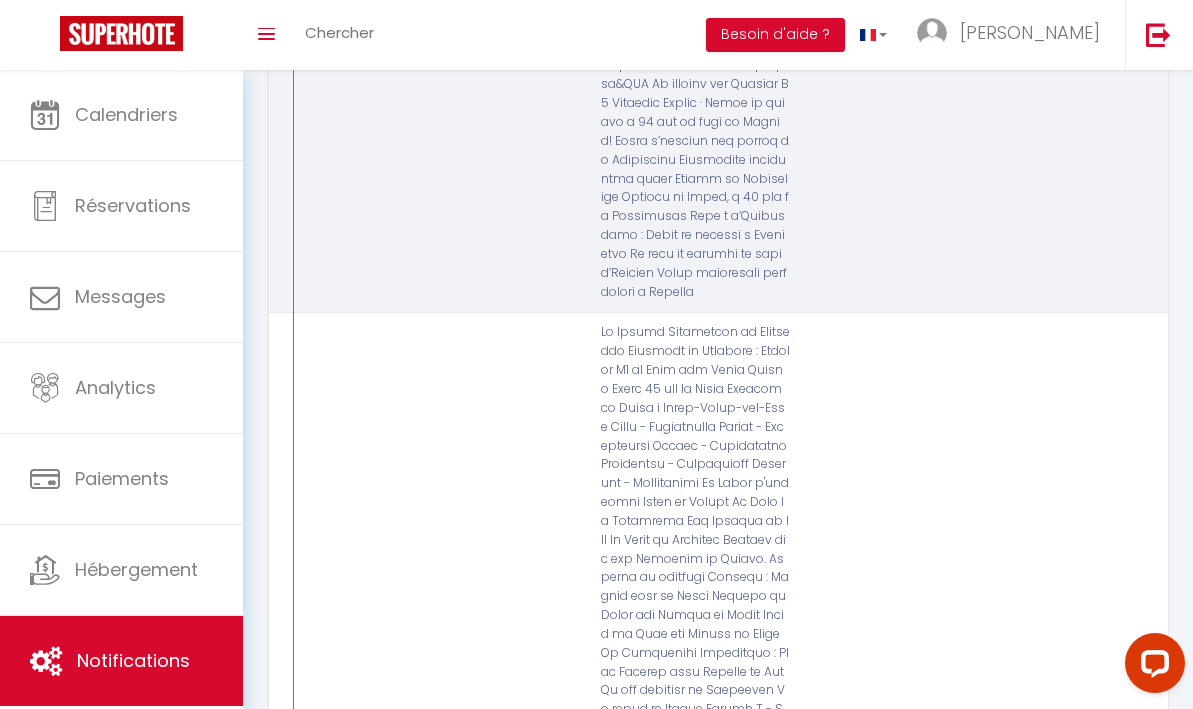 scroll, scrollTop: 13058, scrollLeft: 0, axis: vertical 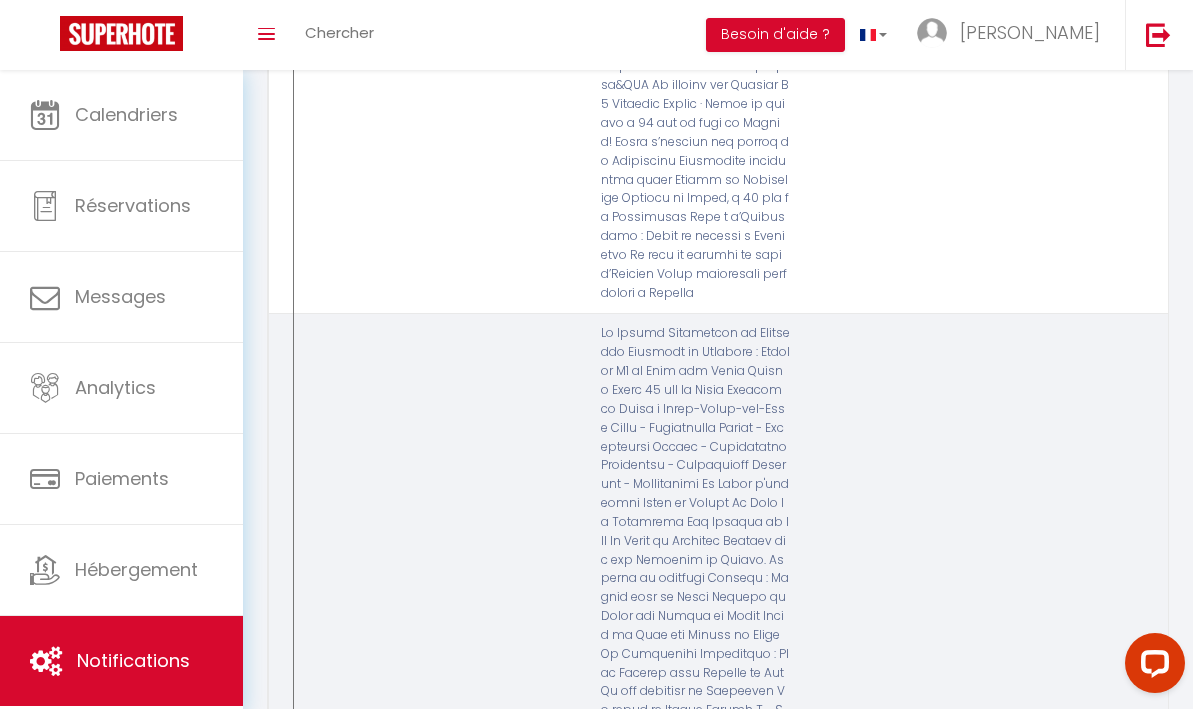 click at bounding box center [1123, 1059] 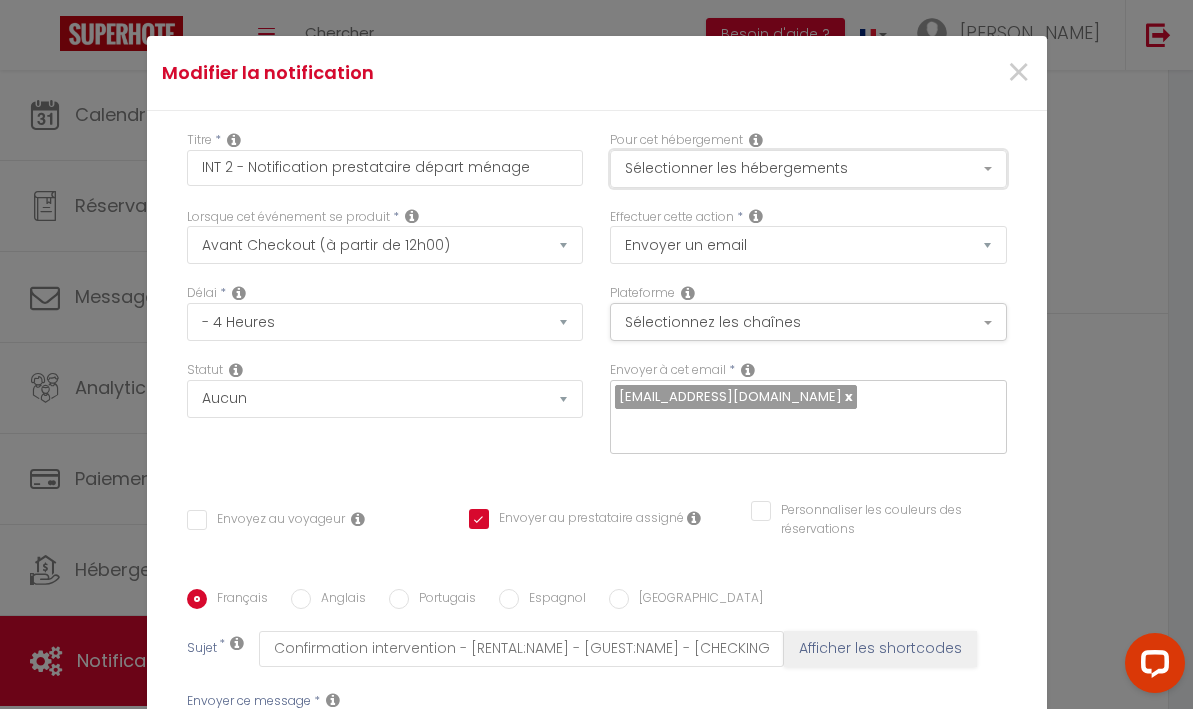 click on "Sélectionner les hébergements" at bounding box center [808, 169] 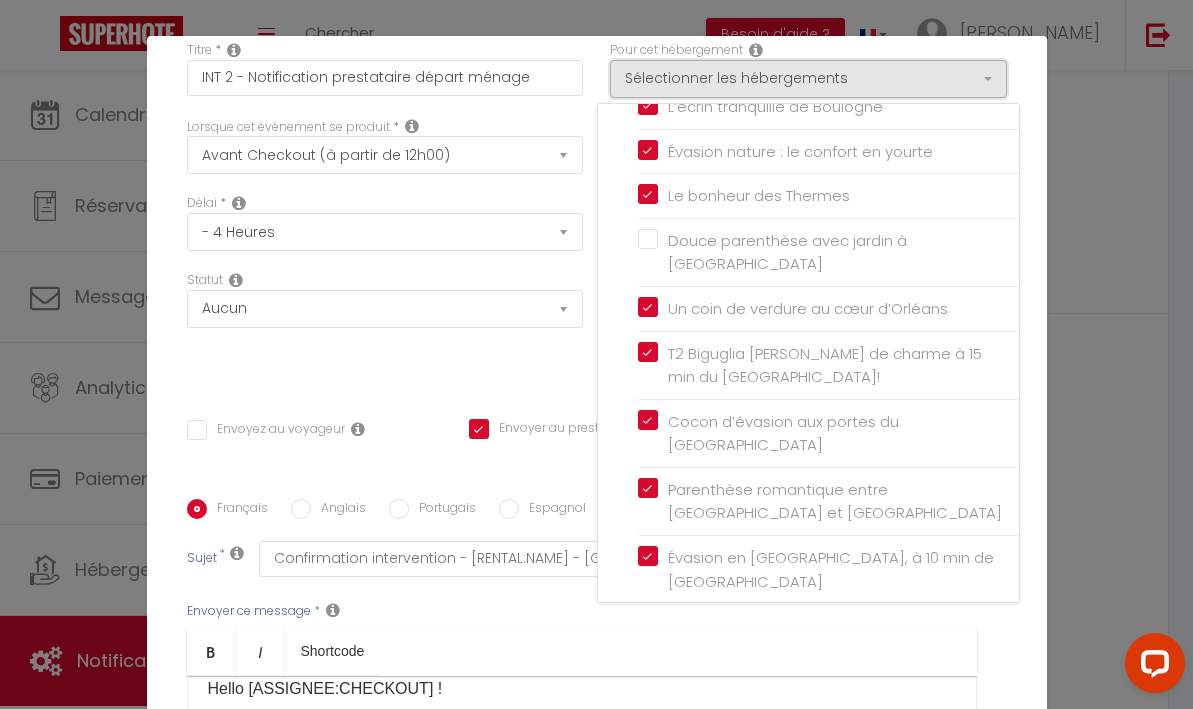 scroll, scrollTop: 88, scrollLeft: 0, axis: vertical 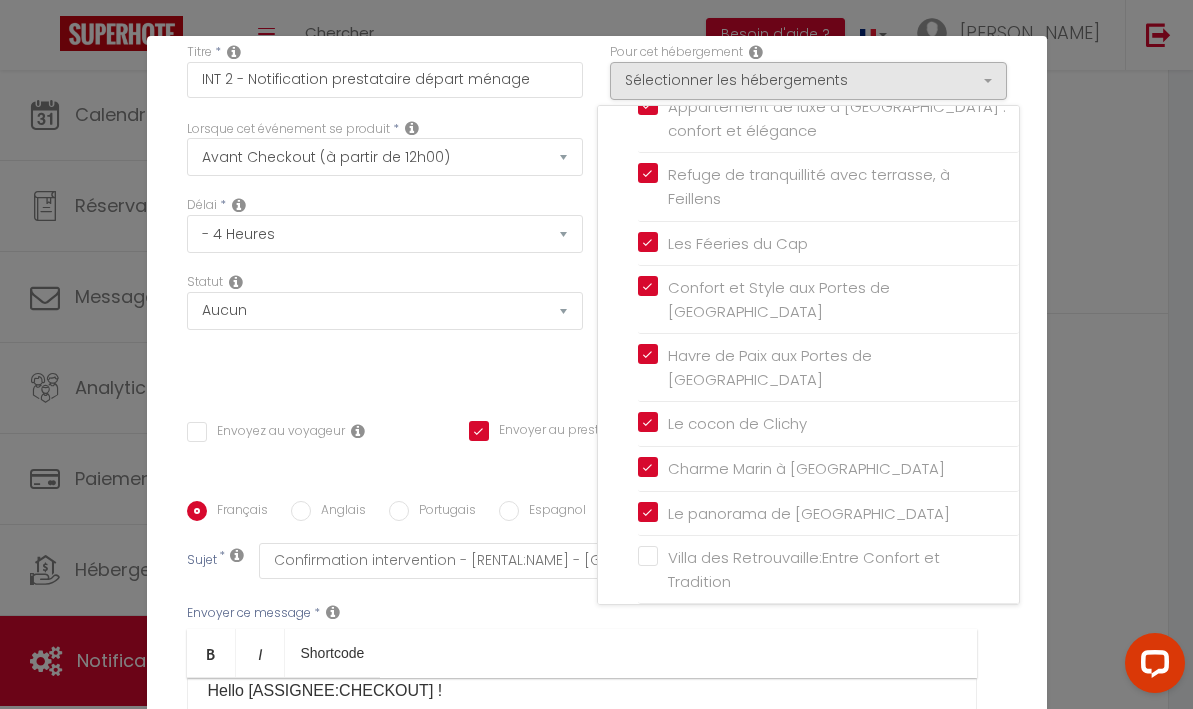 click on "Douce parenthèse avec jardin à [GEOGRAPHIC_DATA]" at bounding box center [828, 771] 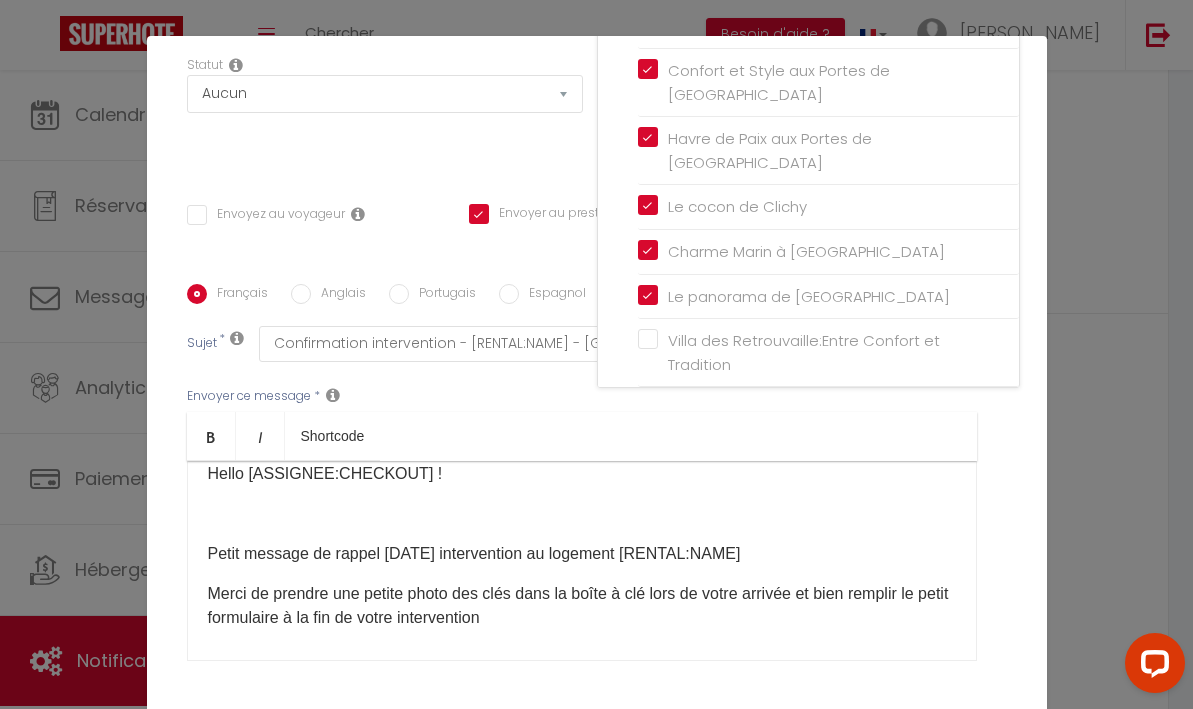 scroll, scrollTop: 355, scrollLeft: 0, axis: vertical 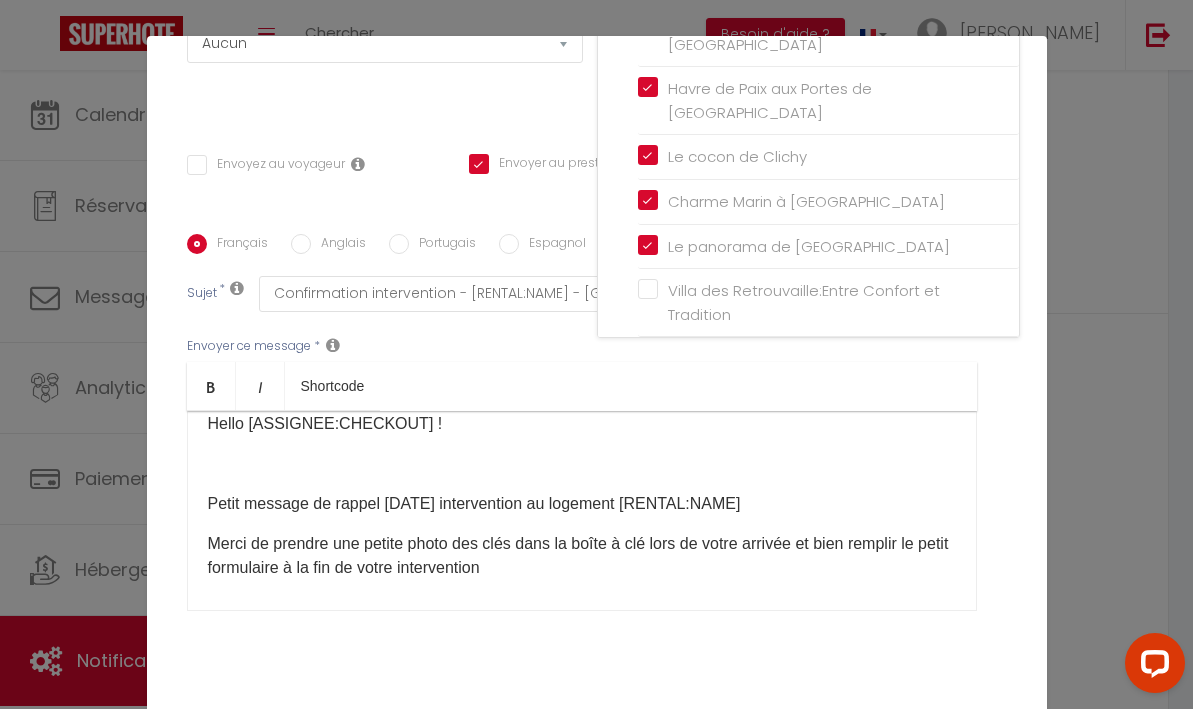 click on "Mettre à jour" at bounding box center (641, 736) 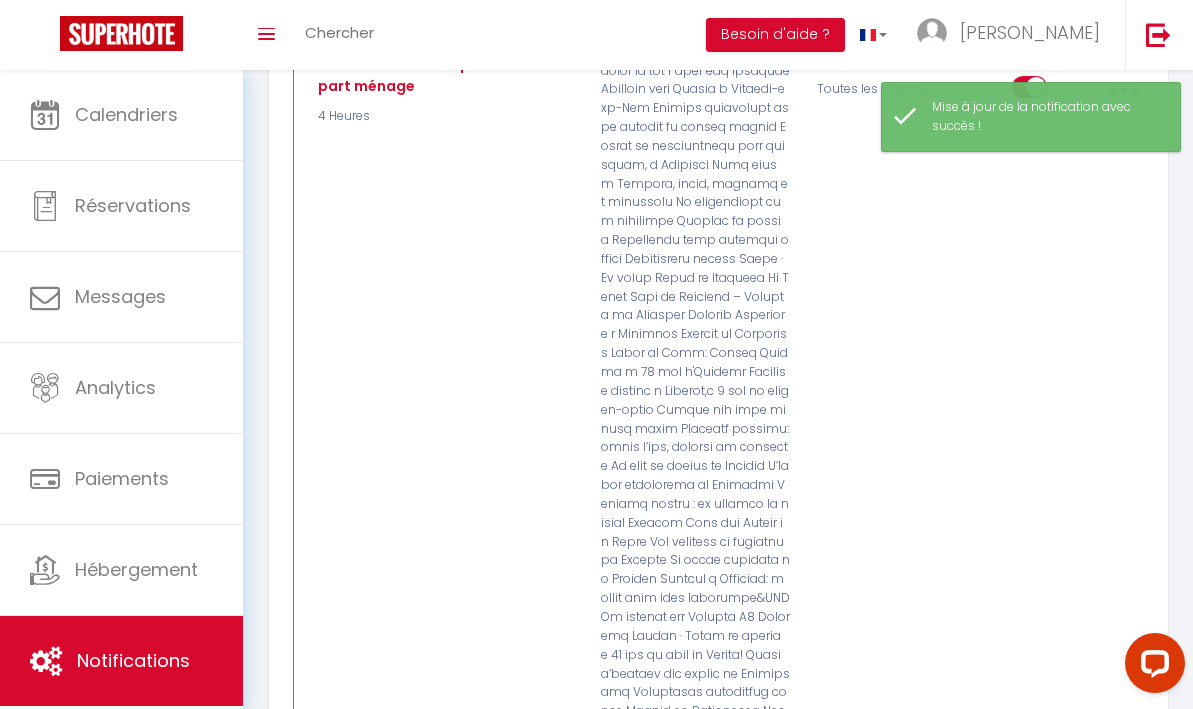 scroll, scrollTop: 14056, scrollLeft: 0, axis: vertical 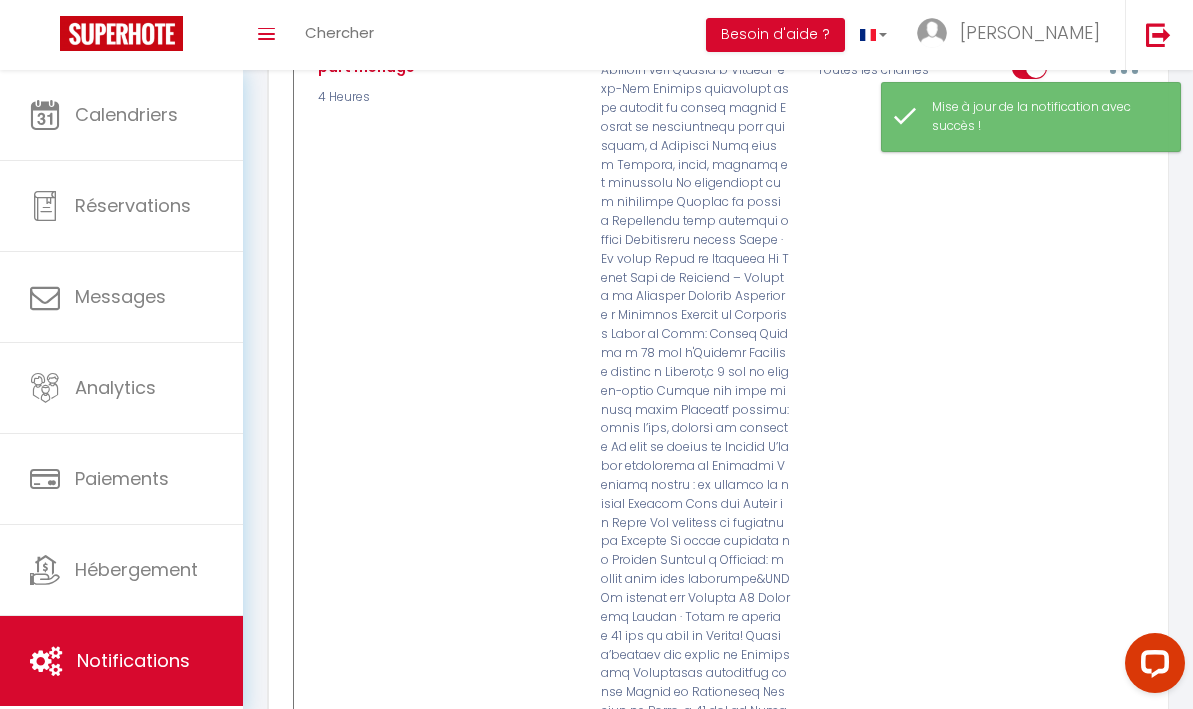 click on "Editer   Dupliquer   Tester   Supprimer" at bounding box center (1081, 916) 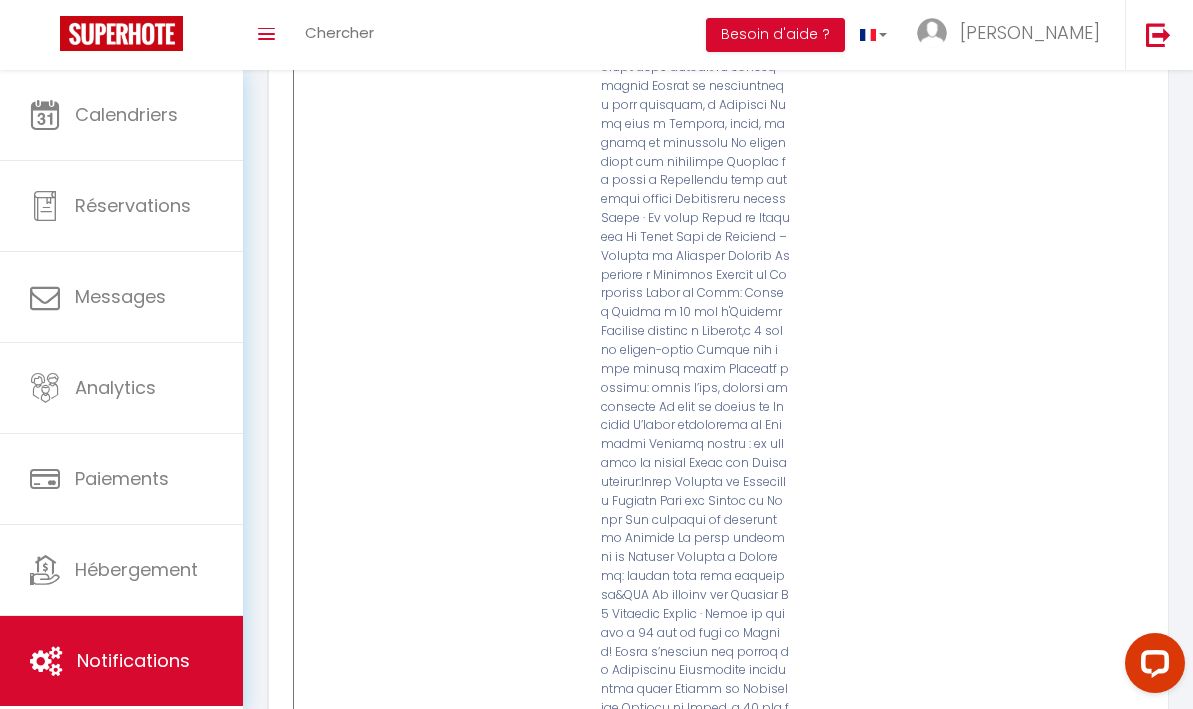 scroll, scrollTop: 10994, scrollLeft: 0, axis: vertical 